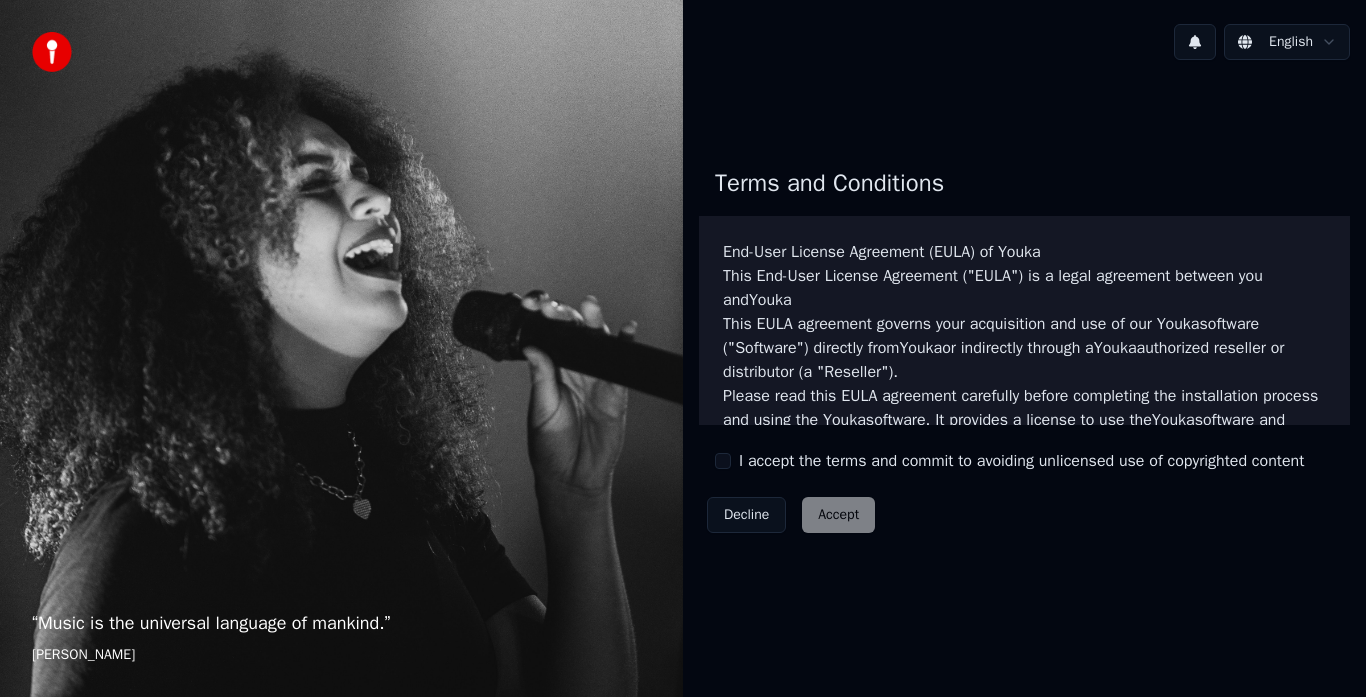 scroll, scrollTop: 0, scrollLeft: 0, axis: both 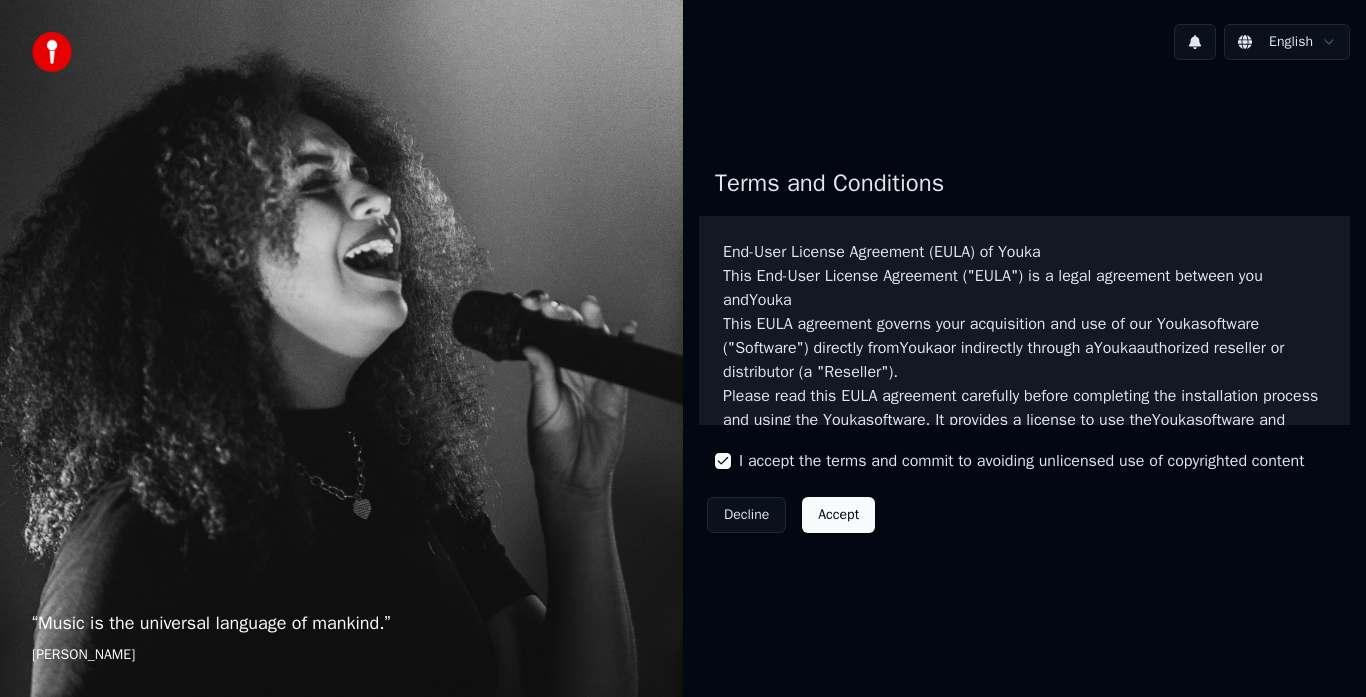 click on "Accept" at bounding box center (838, 515) 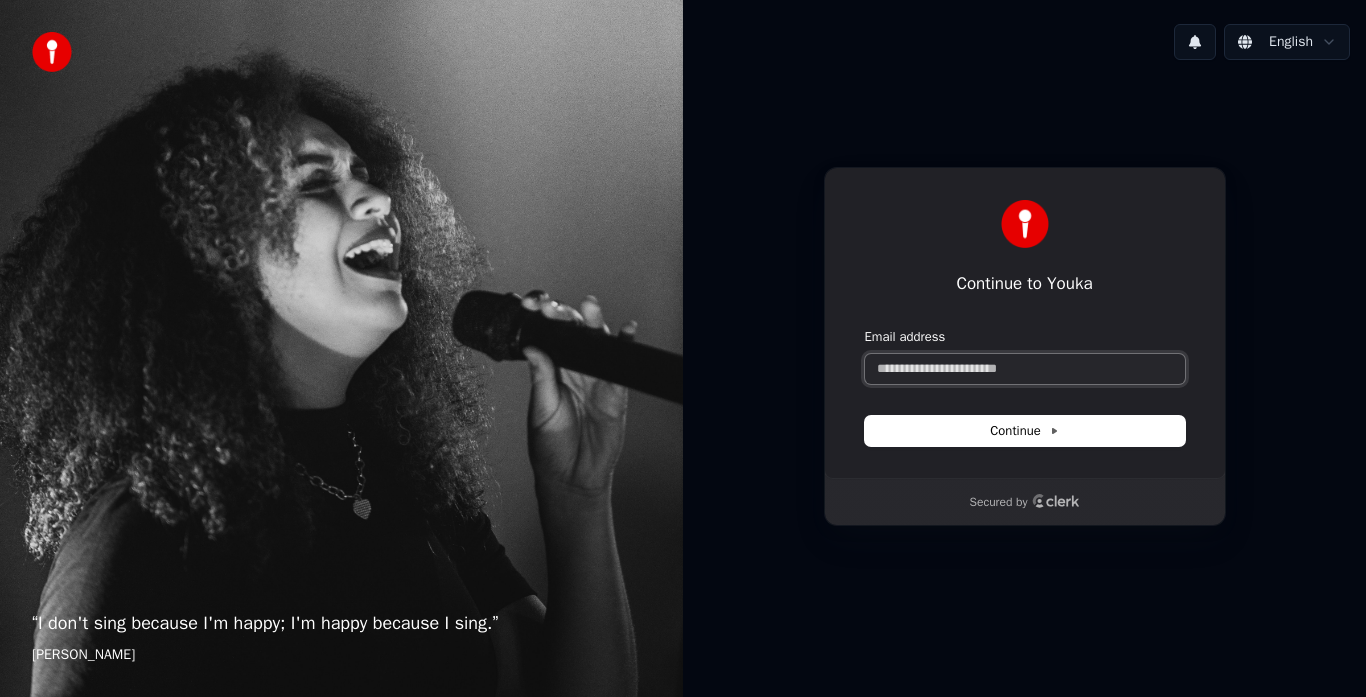 click on "Email address" at bounding box center (1025, 369) 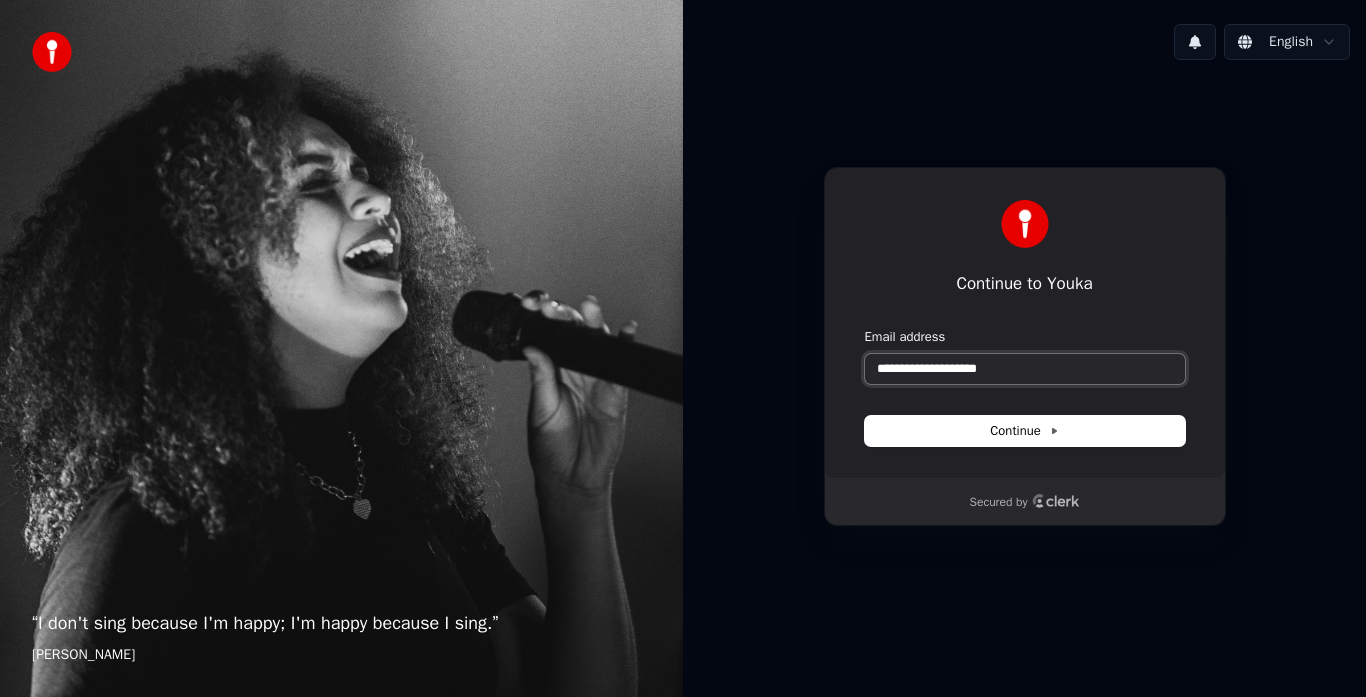 click at bounding box center [865, 328] 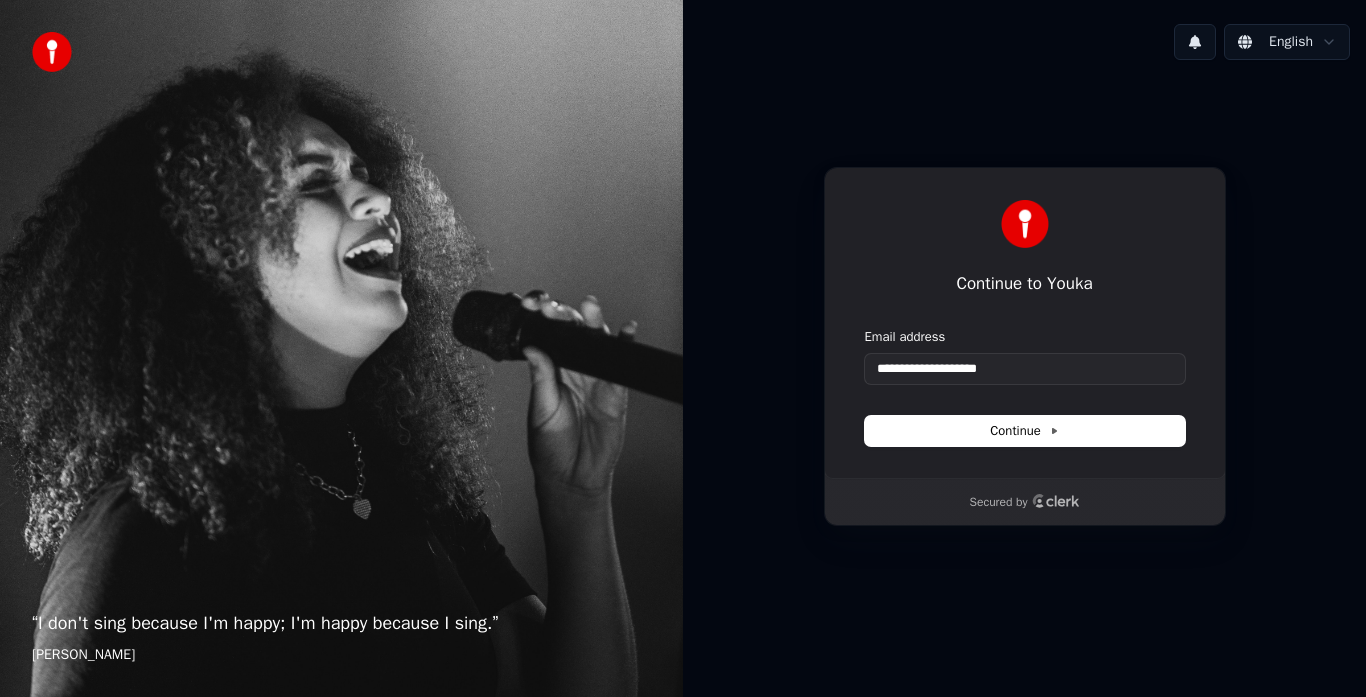 type on "**********" 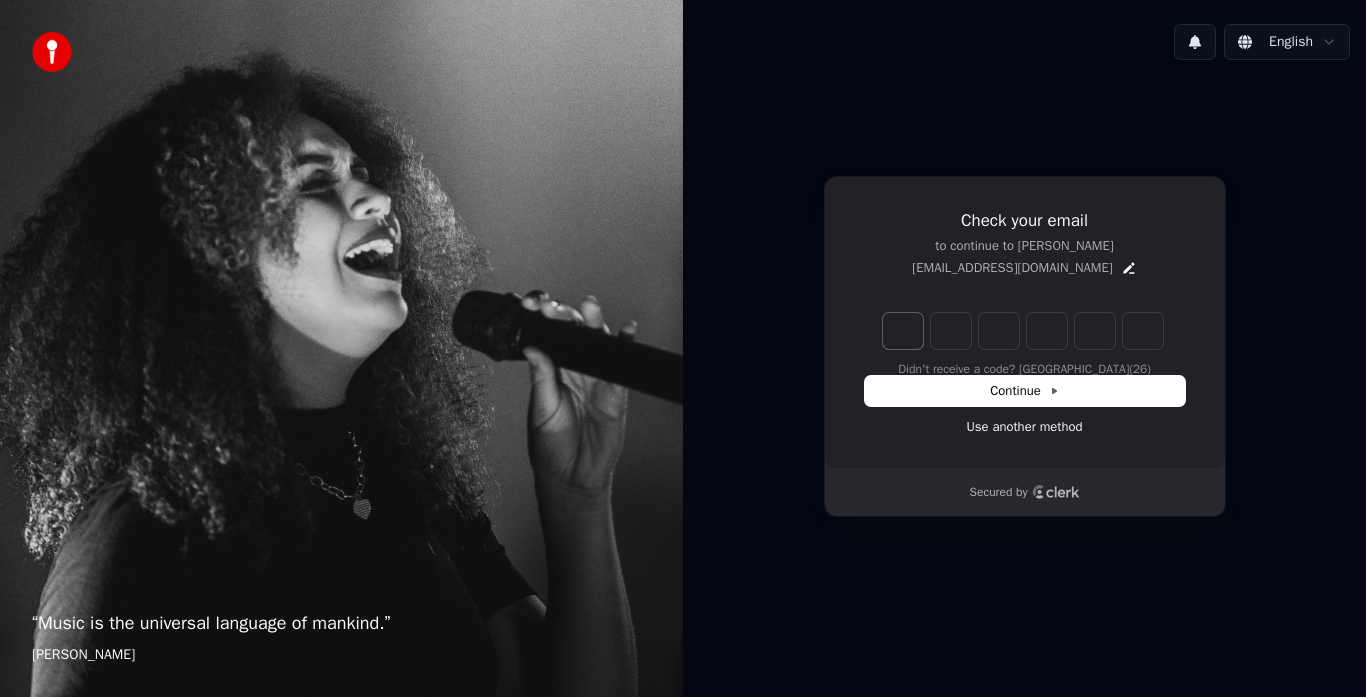 drag, startPoint x: 1107, startPoint y: 352, endPoint x: 886, endPoint y: 339, distance: 221.38202 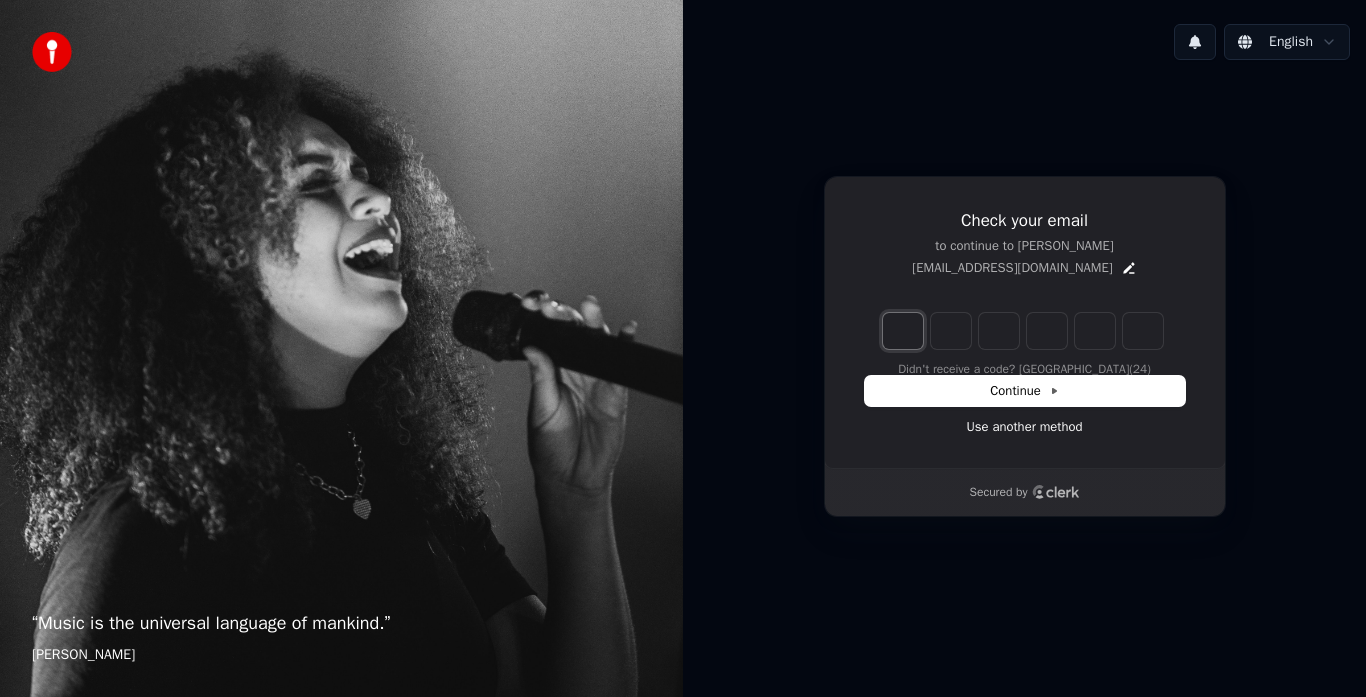 click at bounding box center [903, 331] 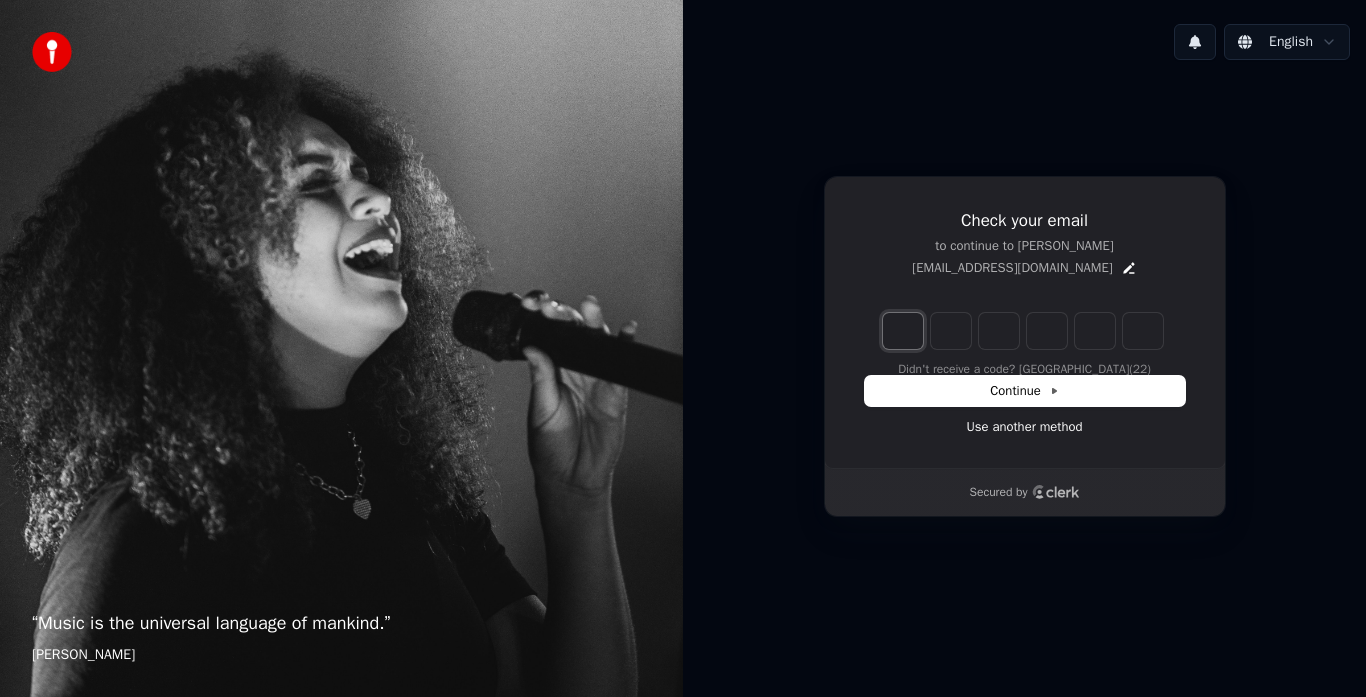 type on "*" 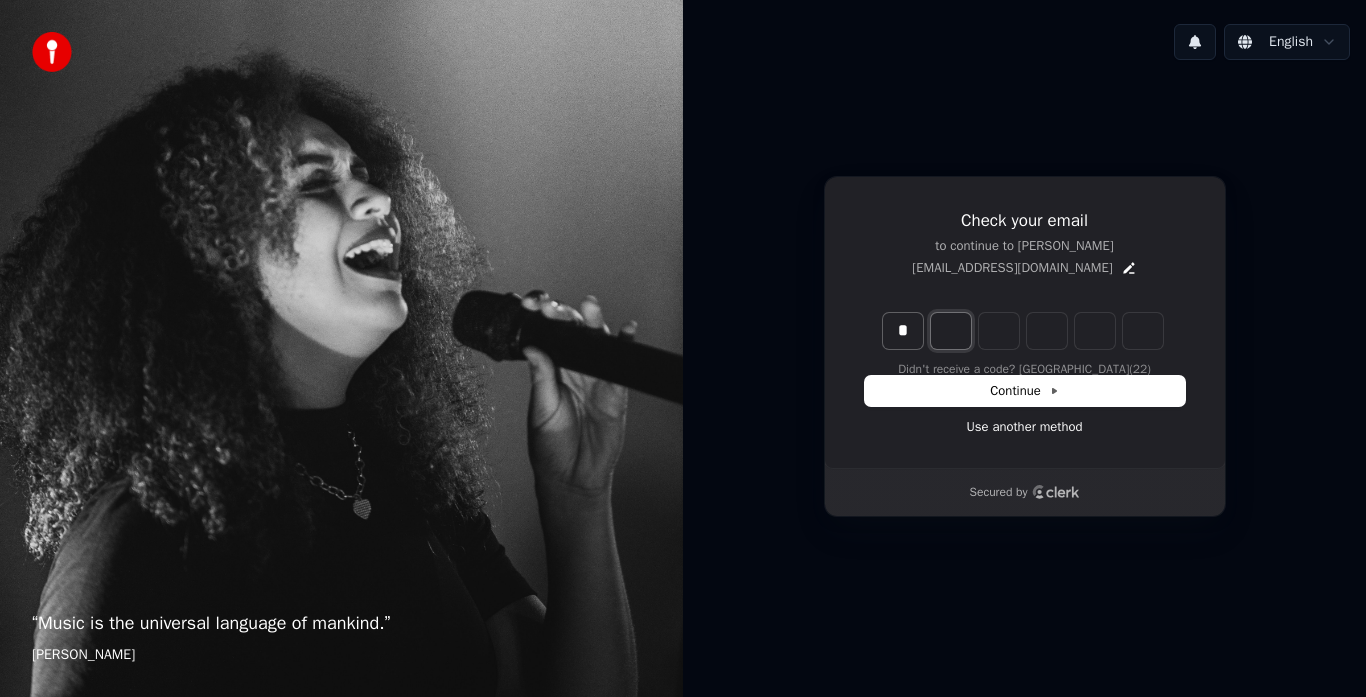 type on "*" 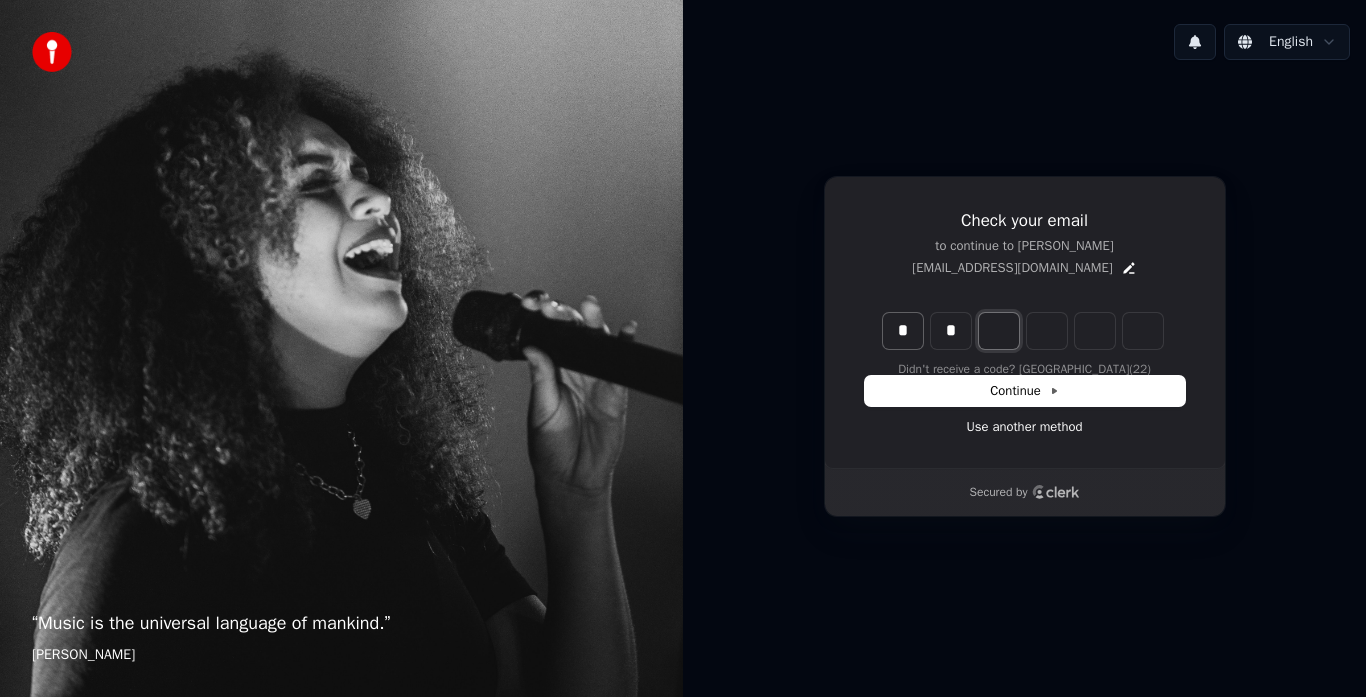 type on "**" 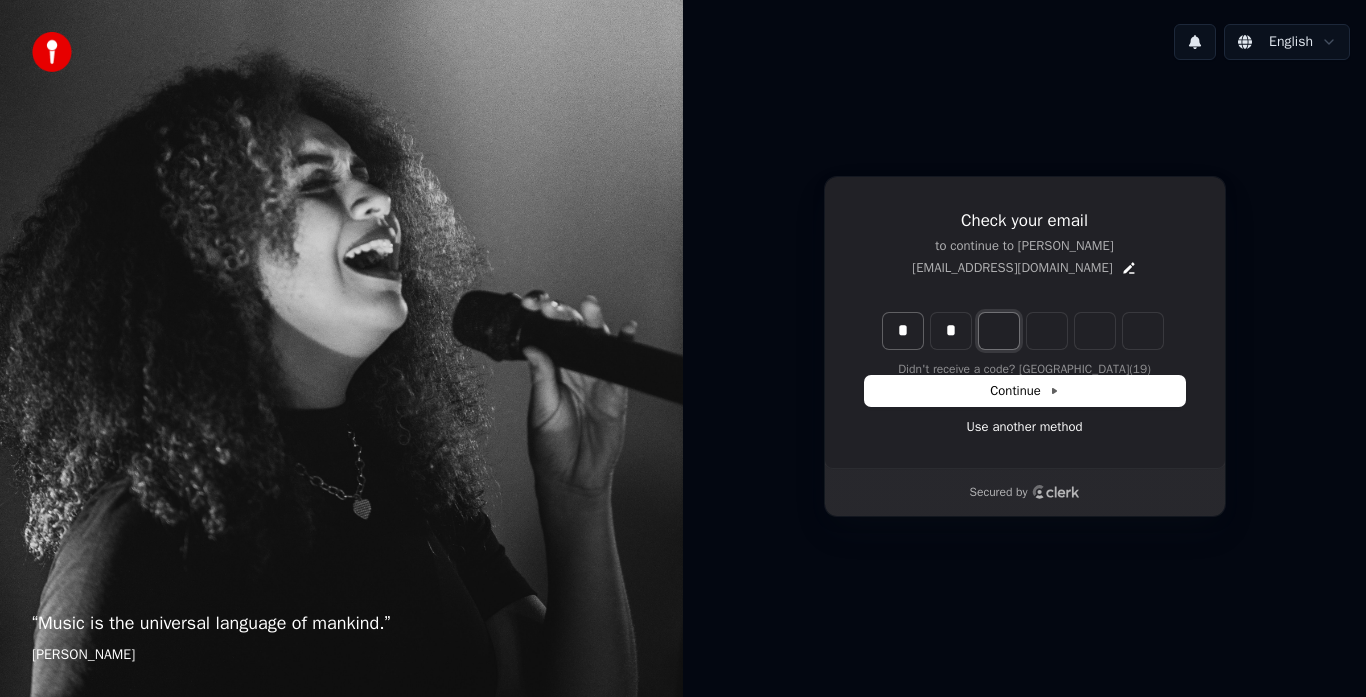type on "*" 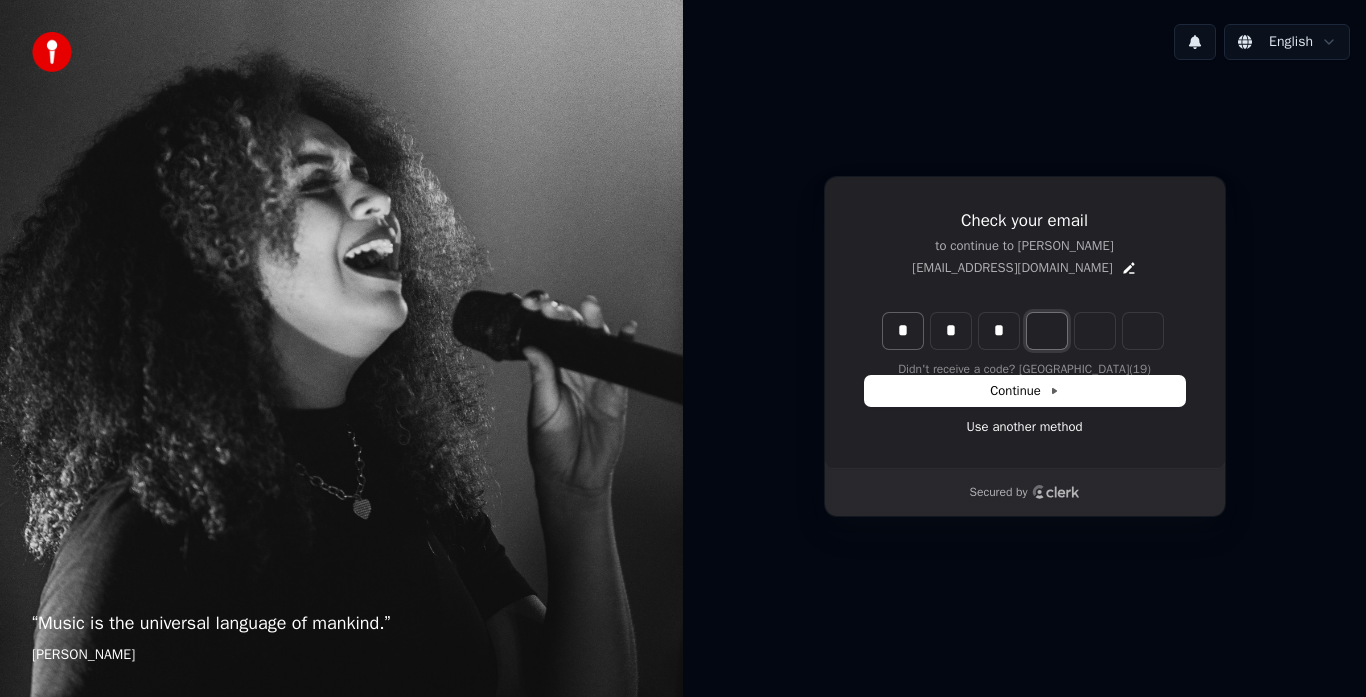 type on "***" 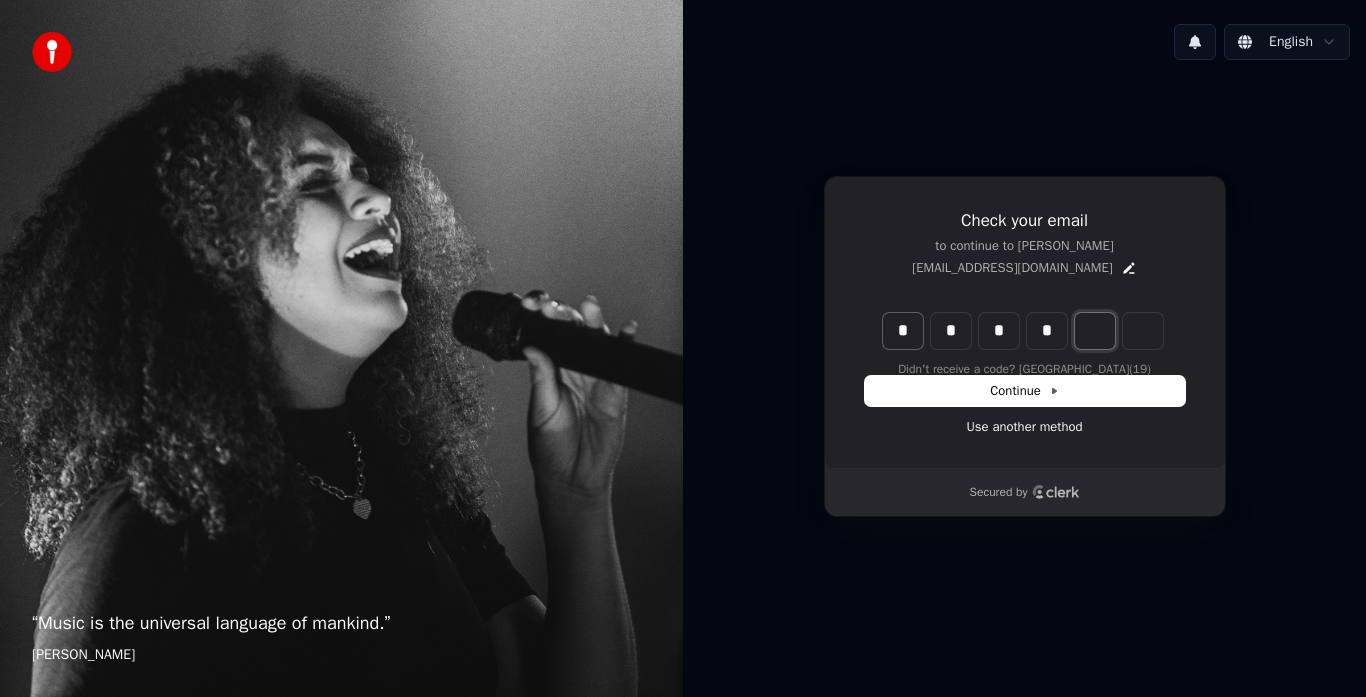 type on "****" 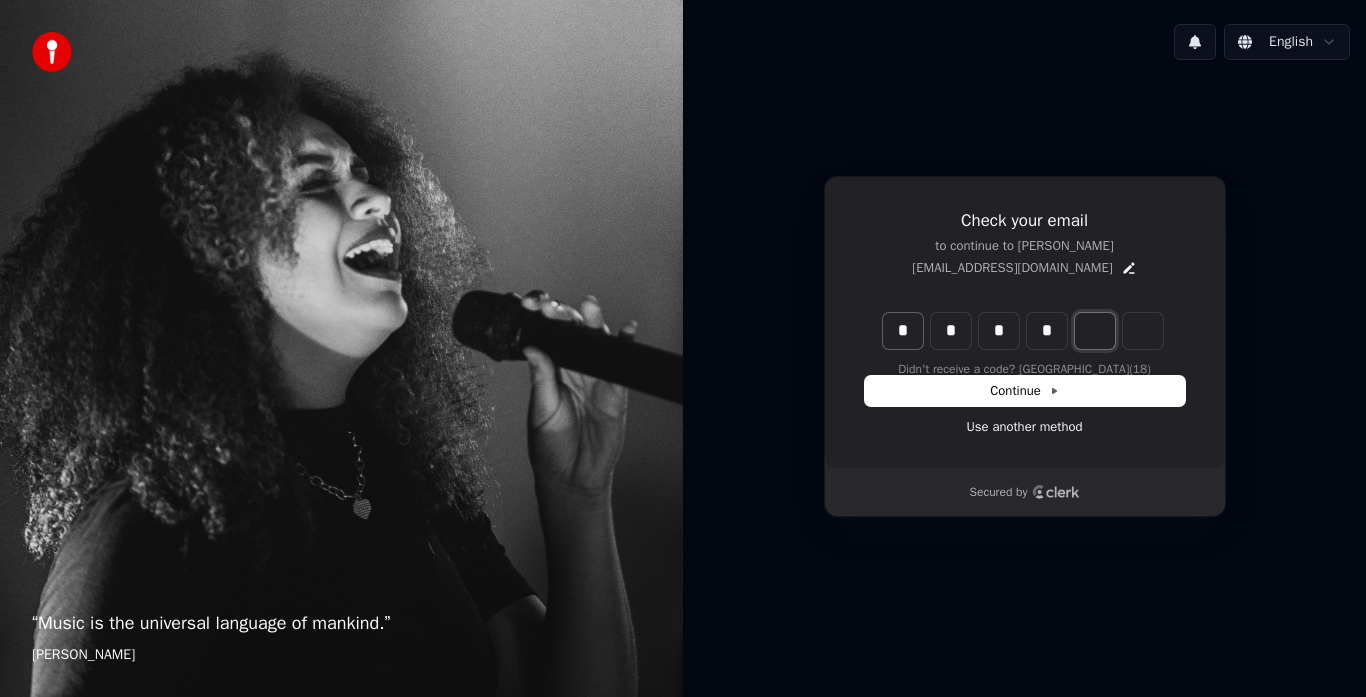 type on "*" 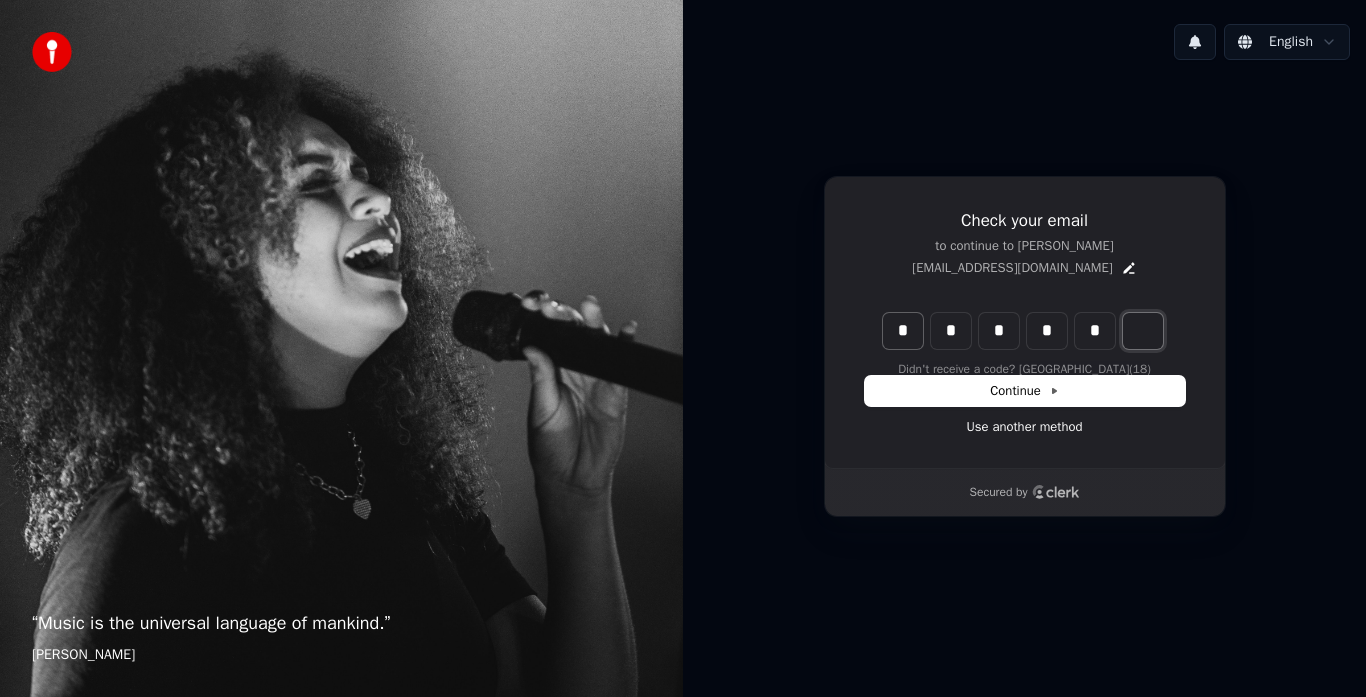 type on "*****" 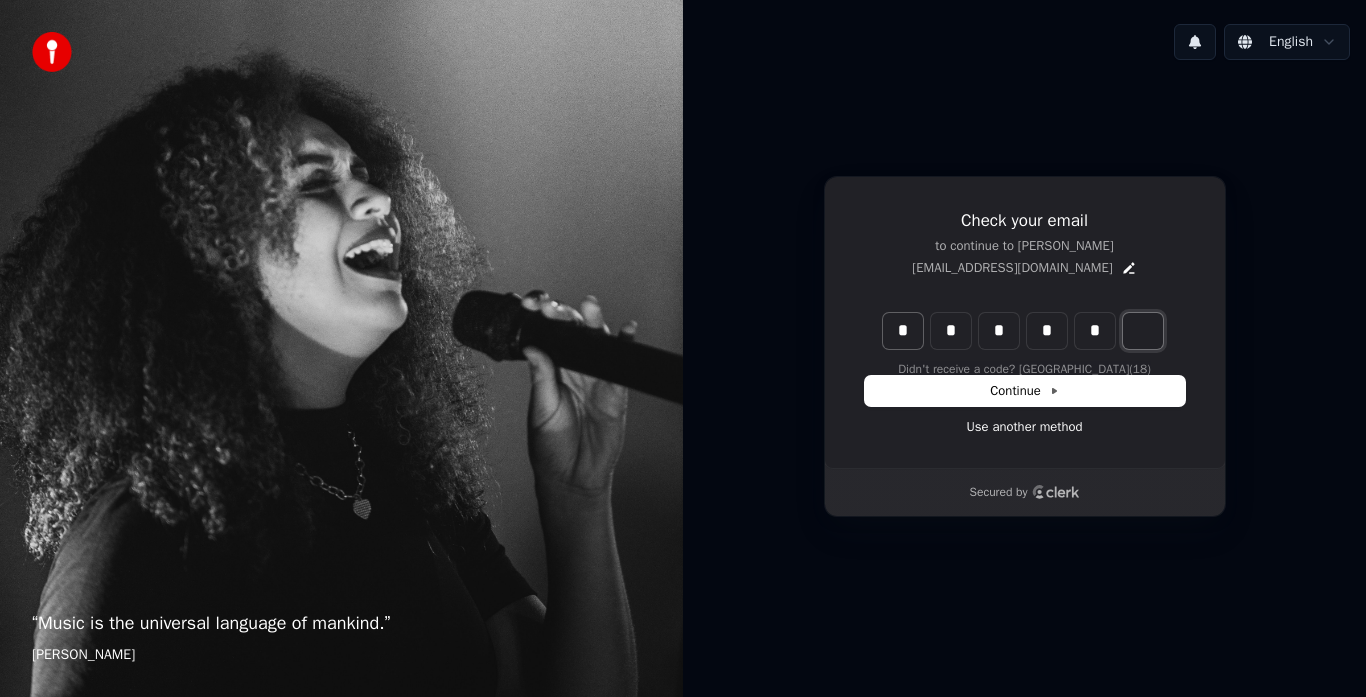 type on "*" 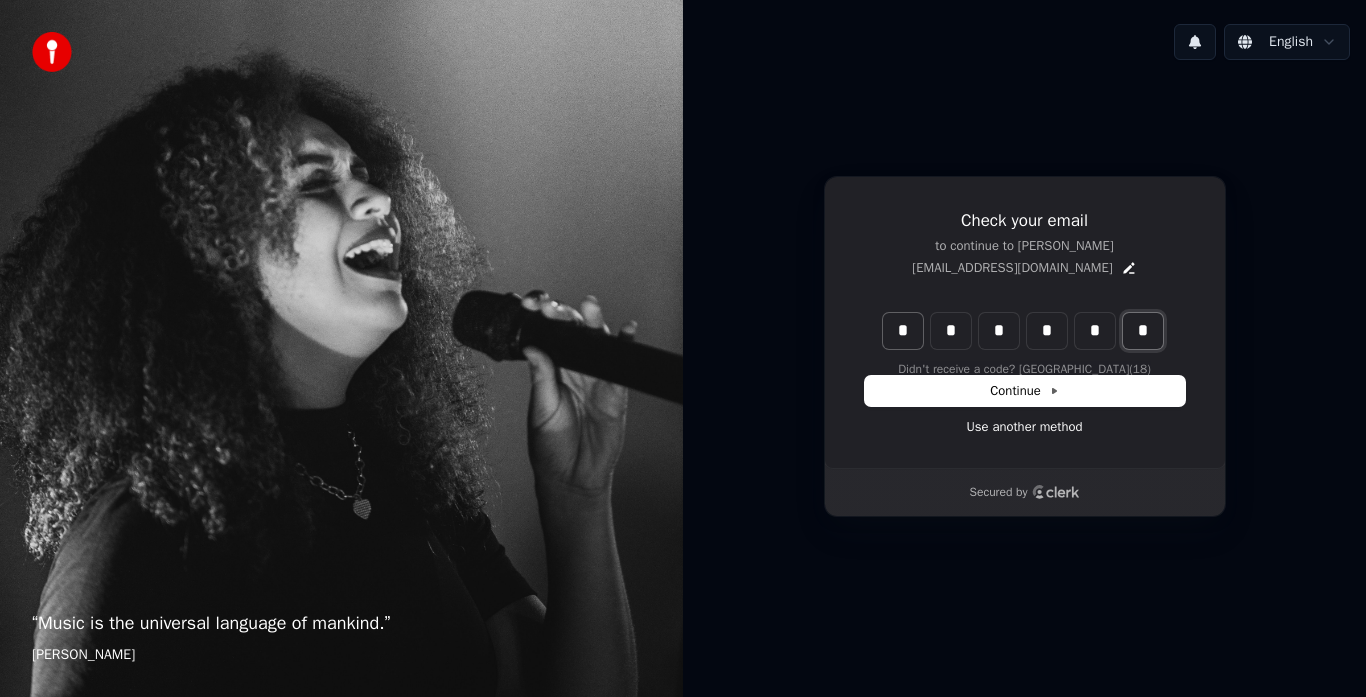 type on "******" 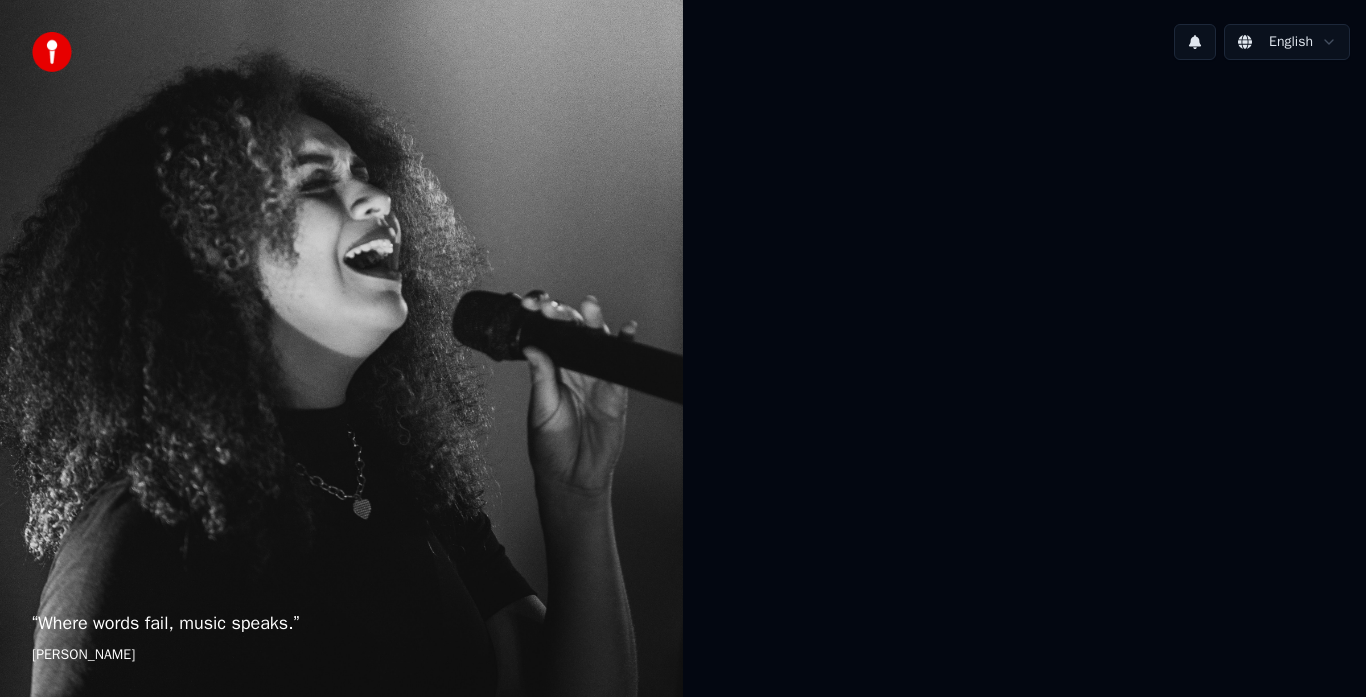 scroll, scrollTop: 0, scrollLeft: 0, axis: both 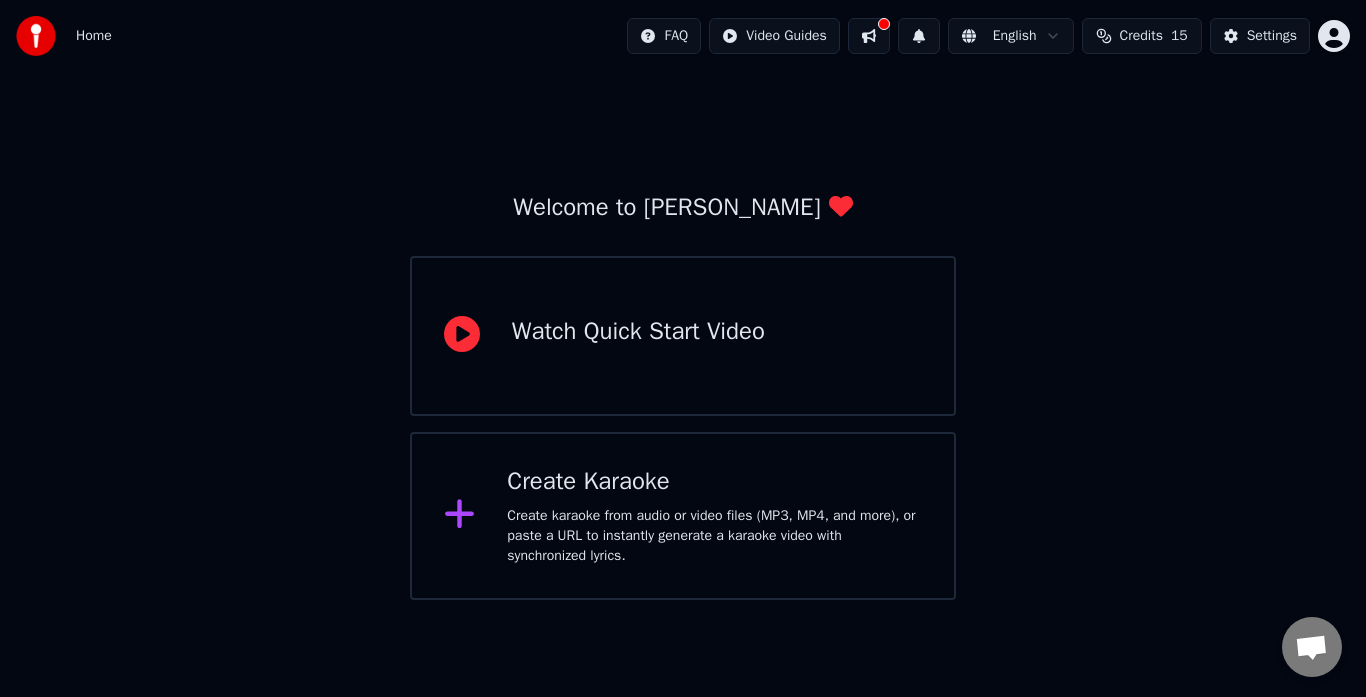 click on "Watch Quick Start Video" at bounding box center (683, 336) 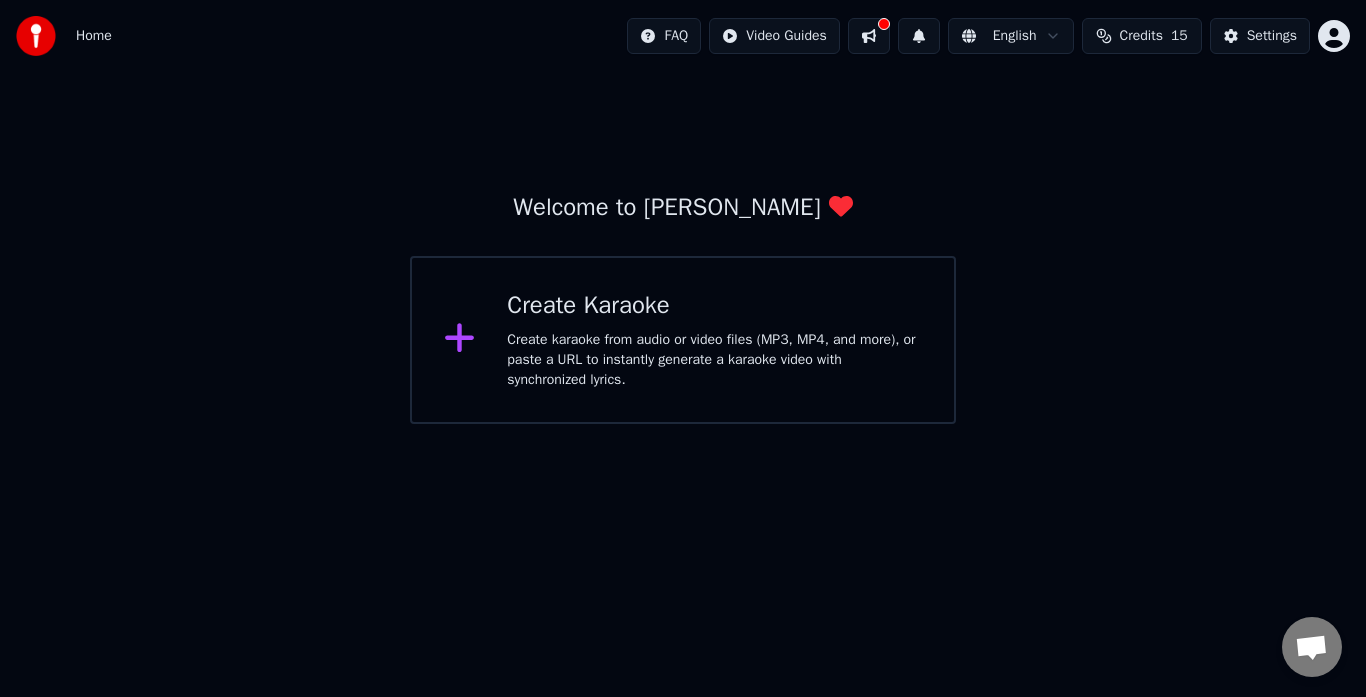 click on "Create karaoke from audio or video files (MP3, MP4, and more), or paste a URL to instantly generate a karaoke video with synchronized lyrics." at bounding box center [714, 360] 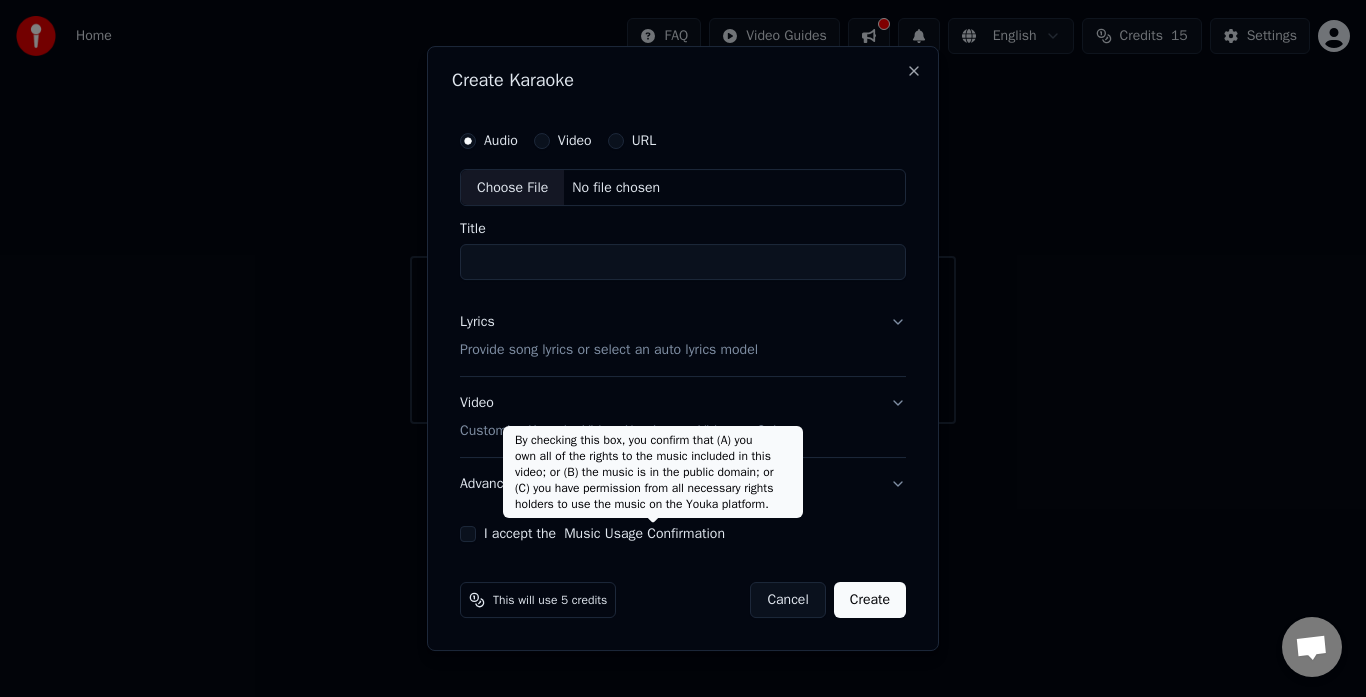 click on "Music Usage Confirmation" at bounding box center [644, 534] 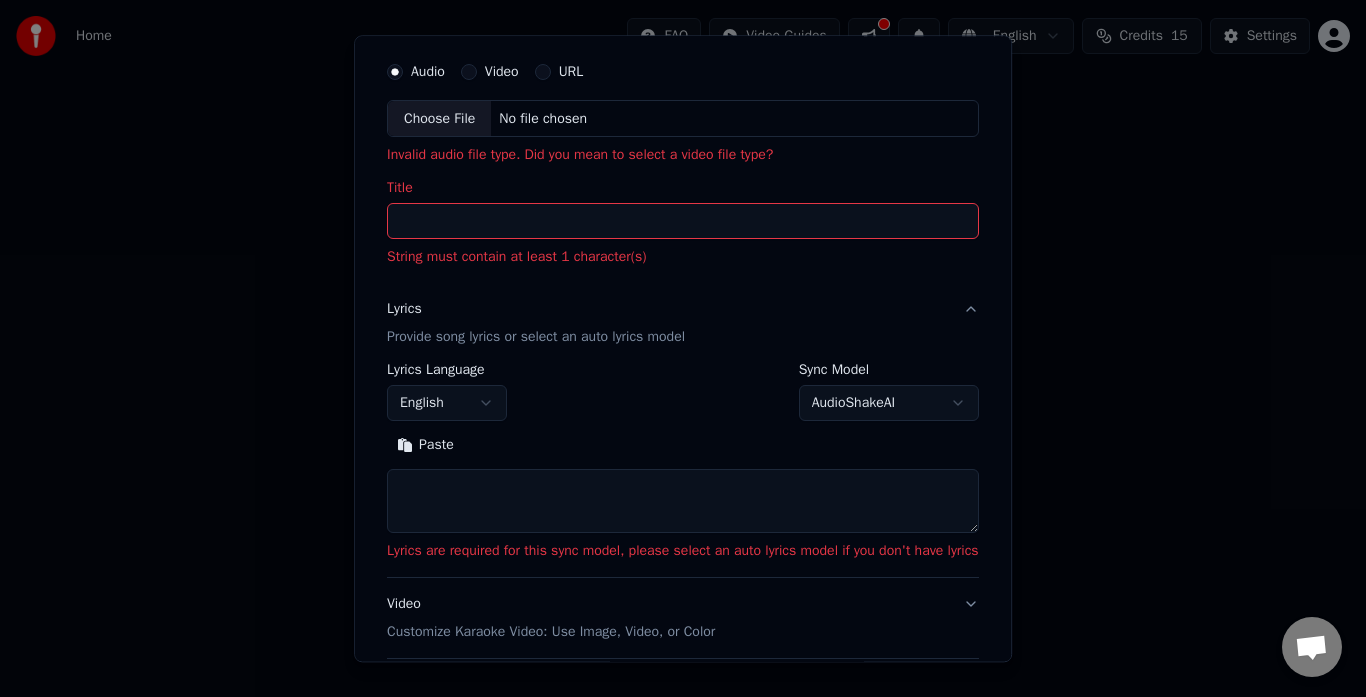 scroll, scrollTop: 63, scrollLeft: 0, axis: vertical 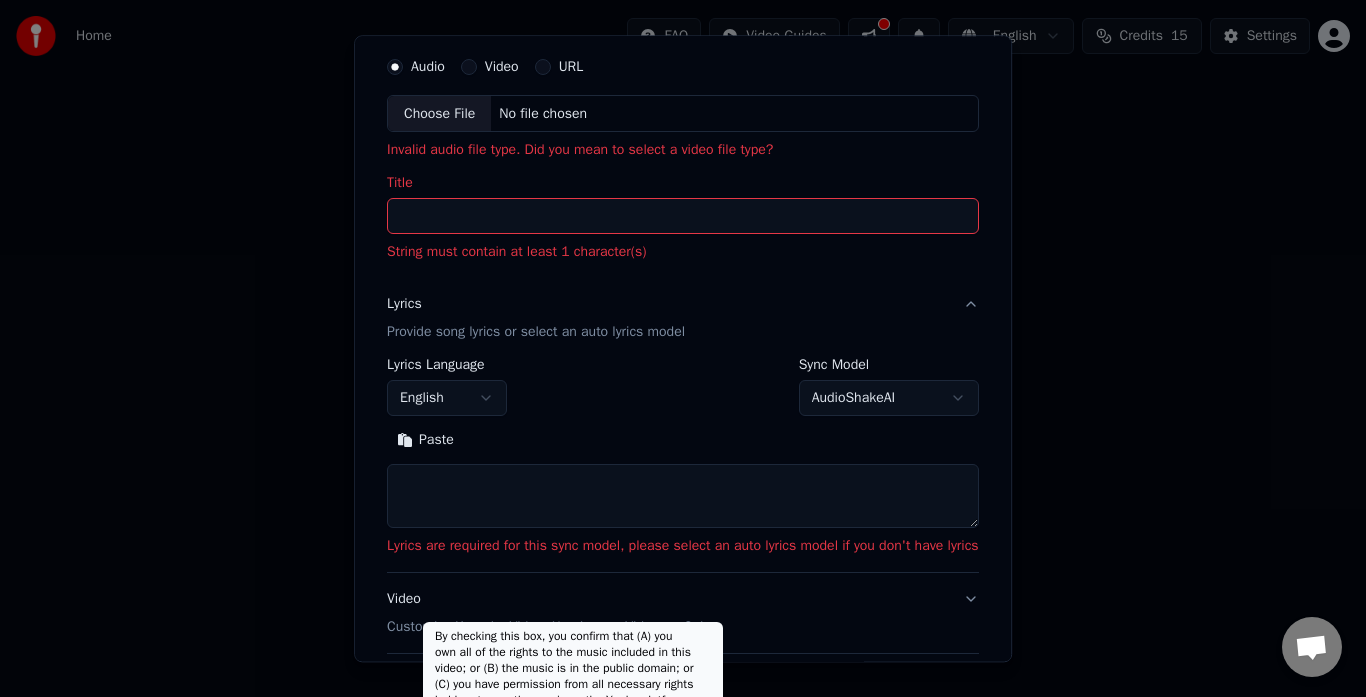 select 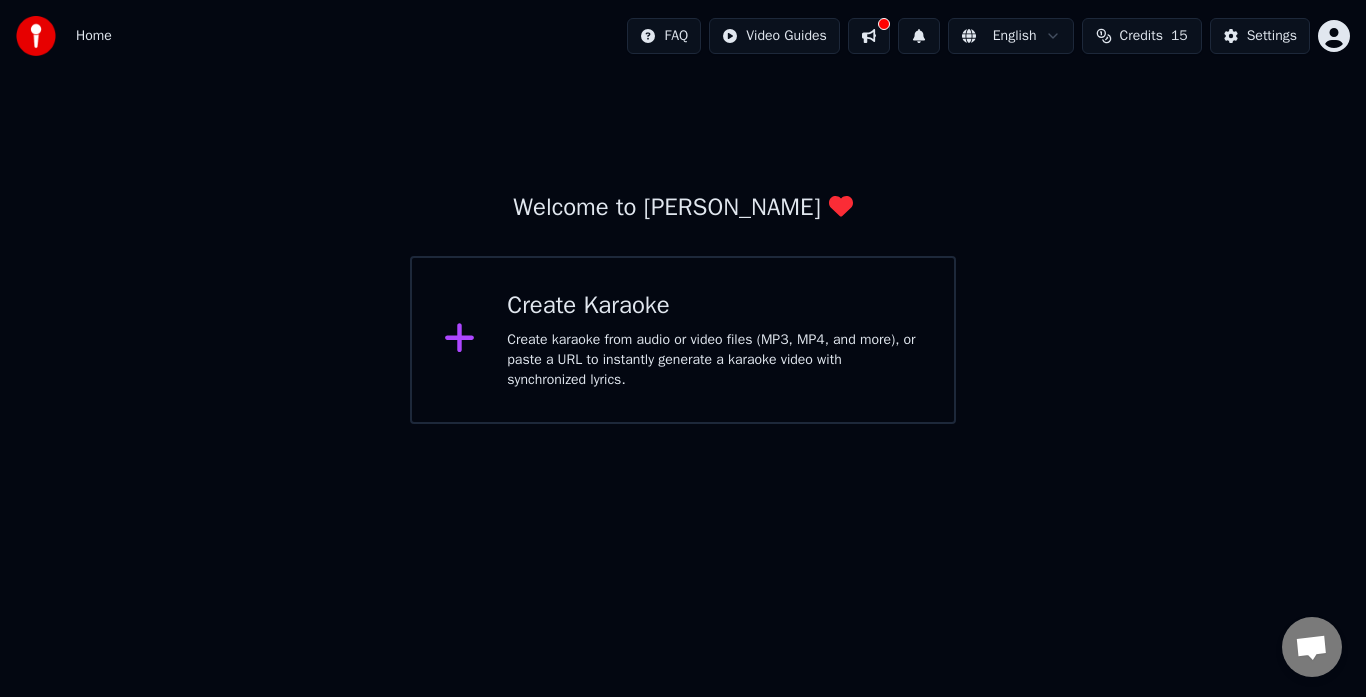 click on "Create Karaoke Create karaoke from audio or video files (MP3, MP4, and more), or paste a URL to instantly generate a karaoke video with synchronized lyrics." at bounding box center (683, 340) 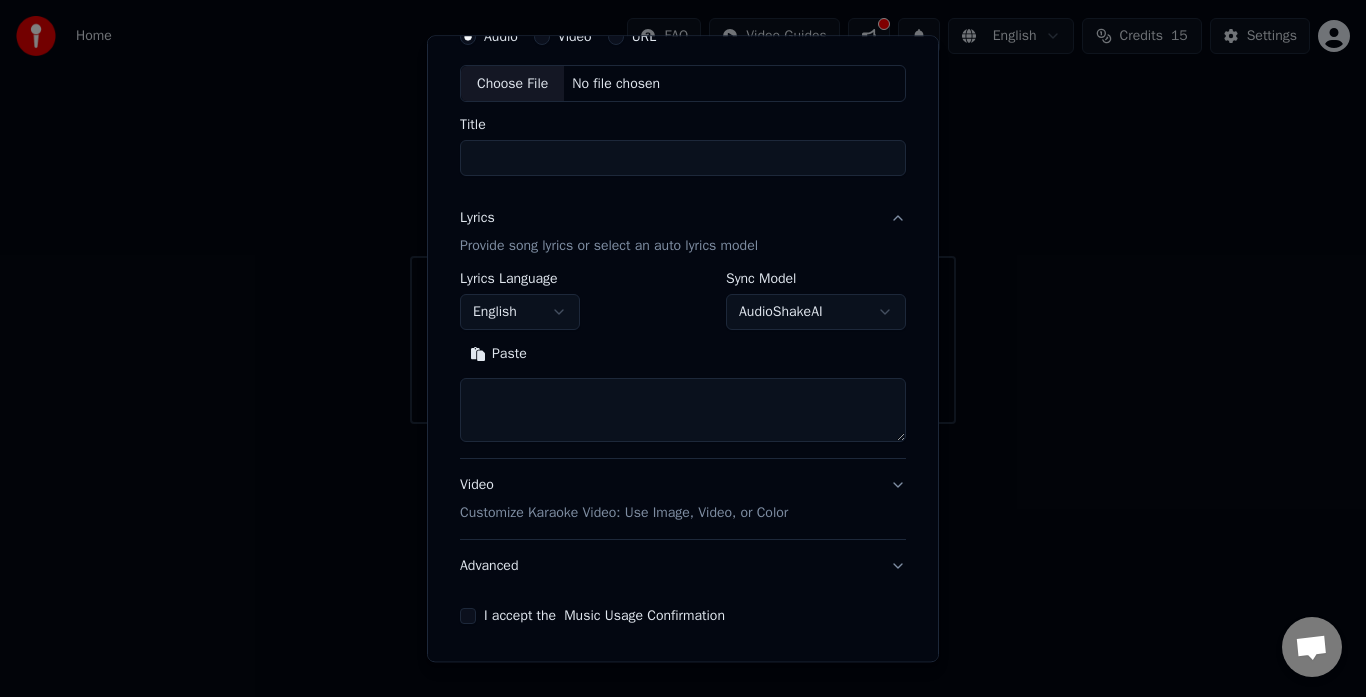 scroll, scrollTop: 0, scrollLeft: 0, axis: both 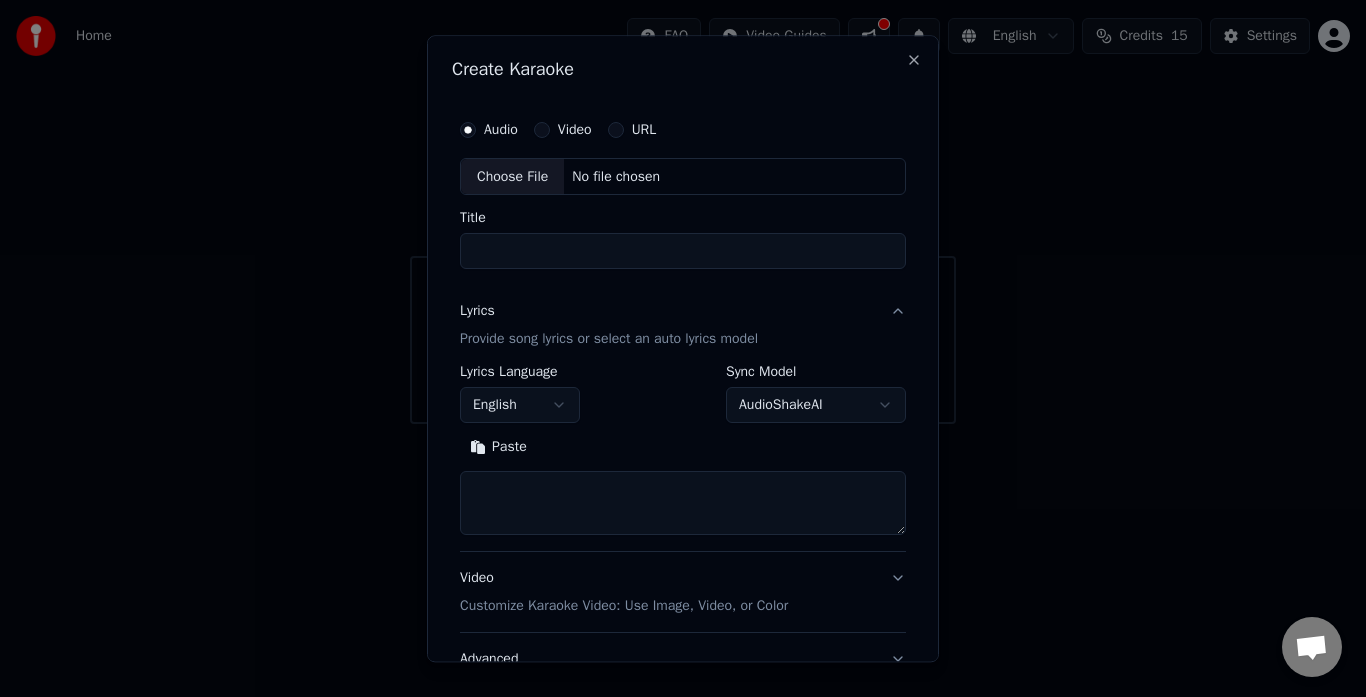 click on "URL" at bounding box center [644, 130] 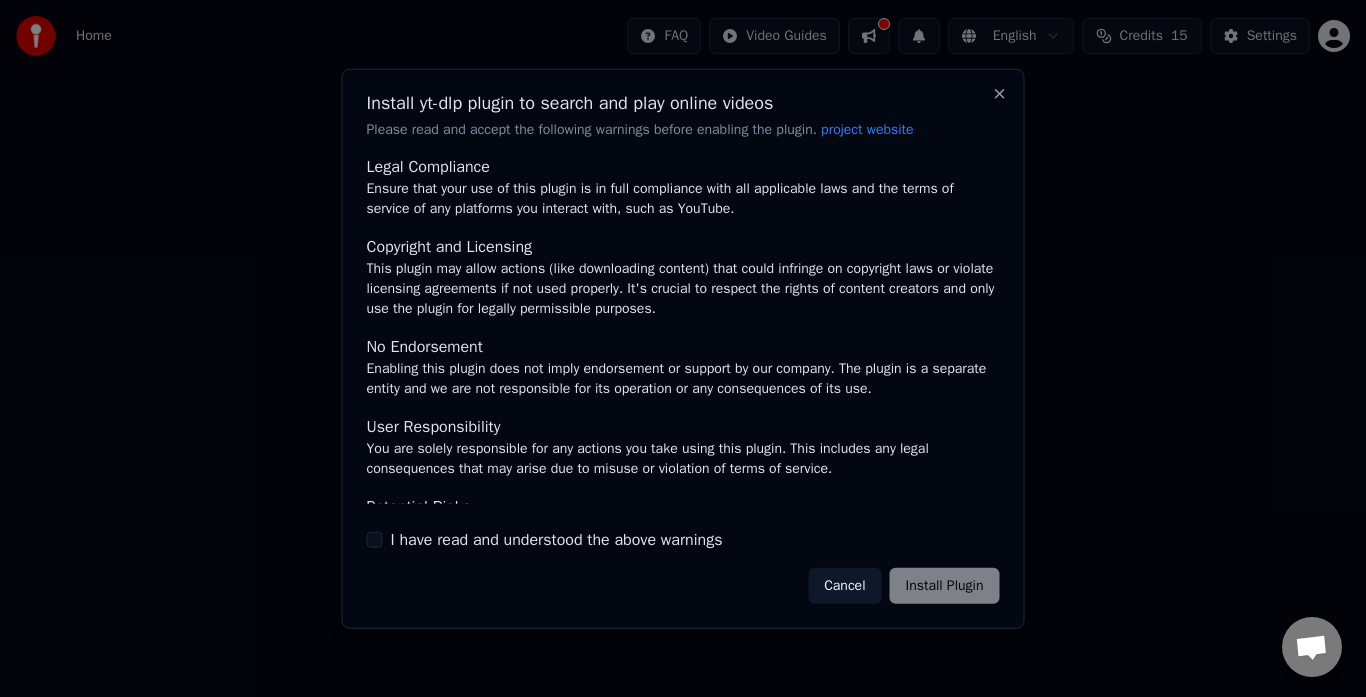 click on "I have read and understood the above warnings" at bounding box center (557, 540) 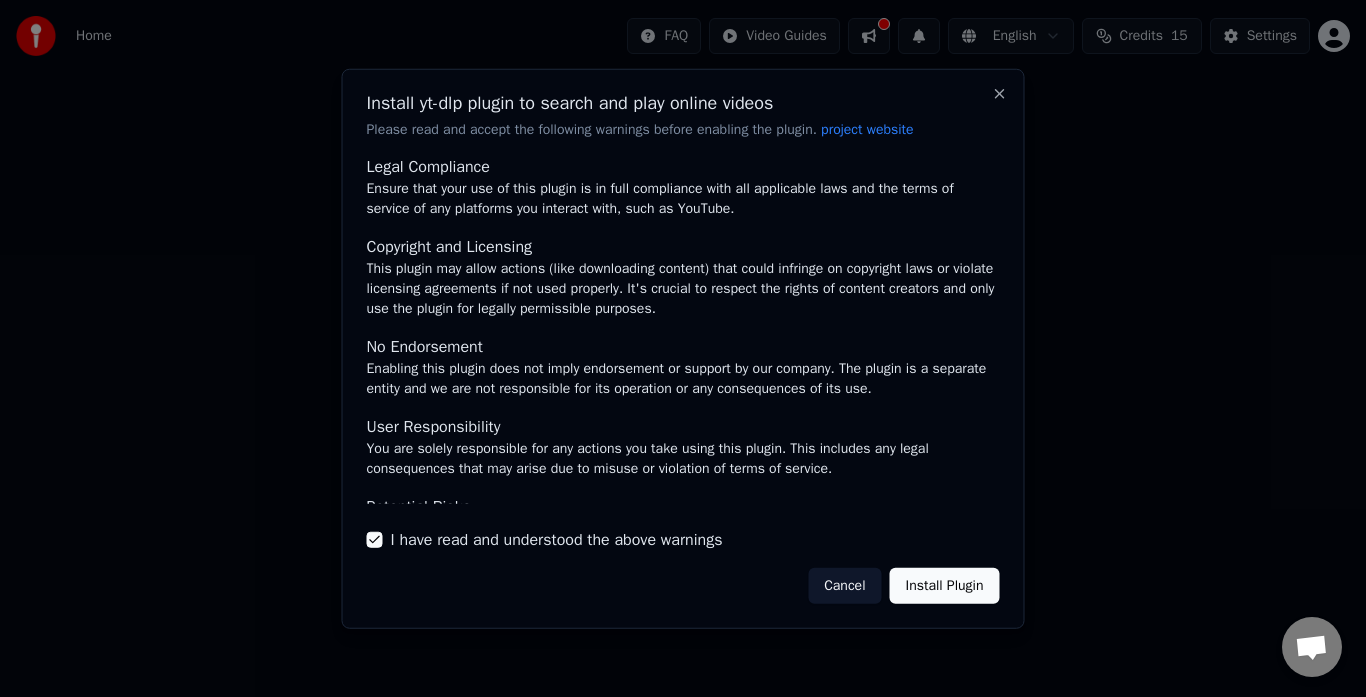 click on "Install Plugin" at bounding box center (945, 586) 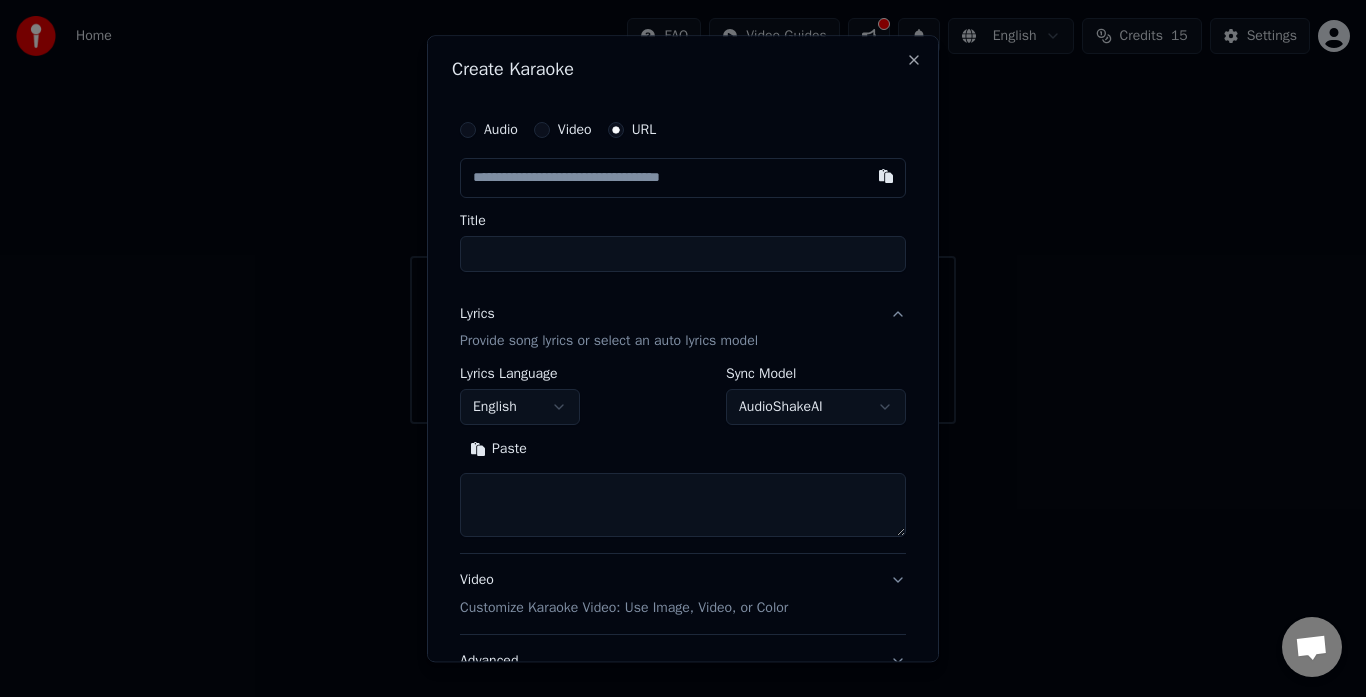 paste on "**********" 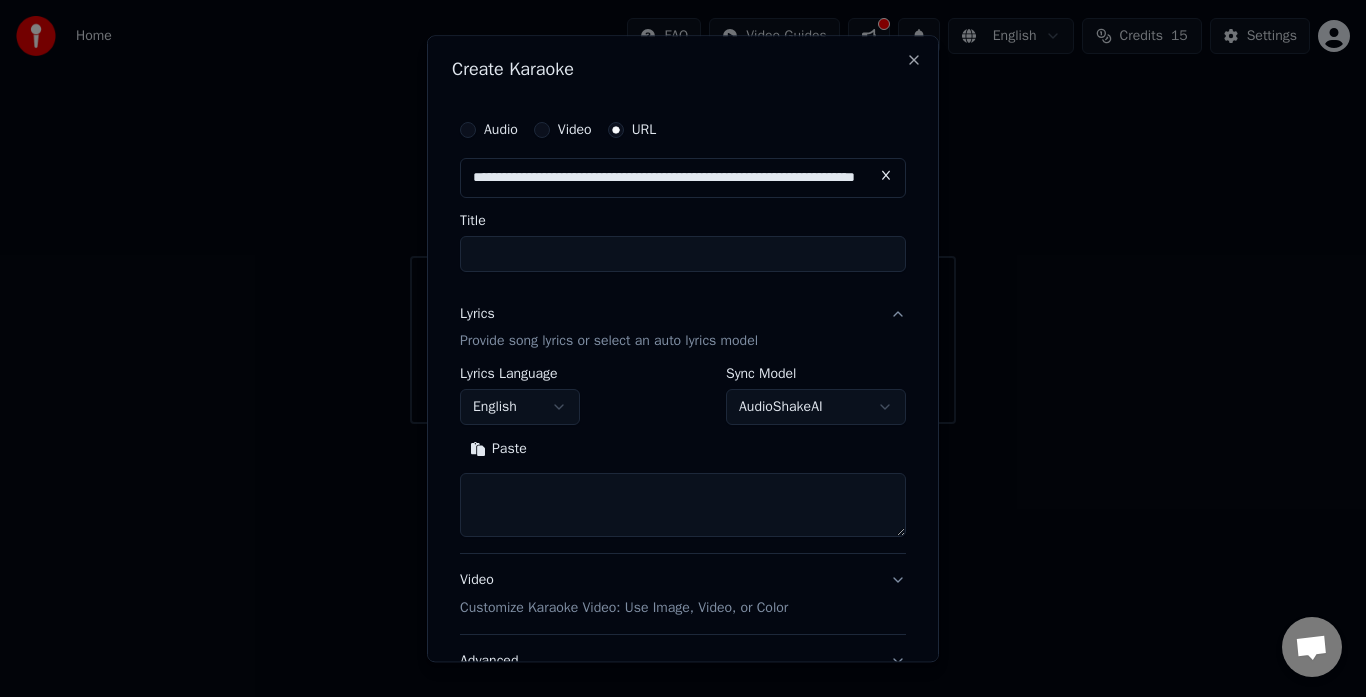 type on "**********" 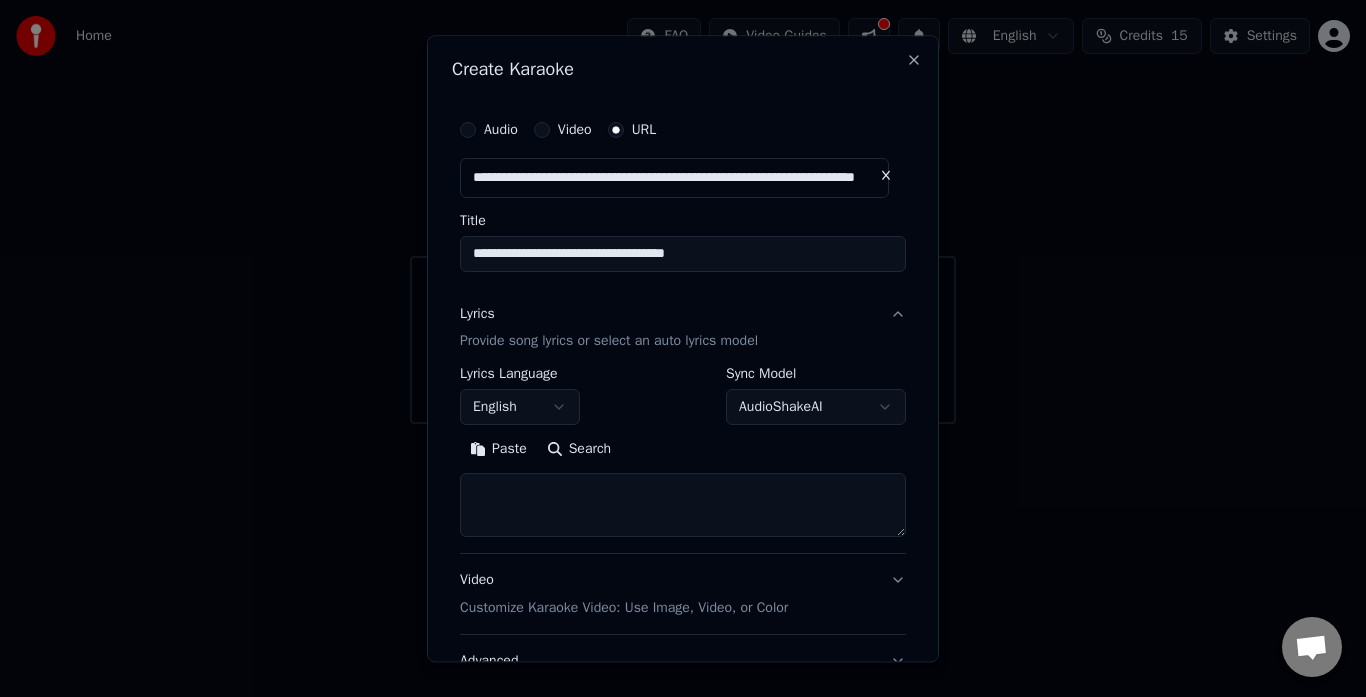 type on "**********" 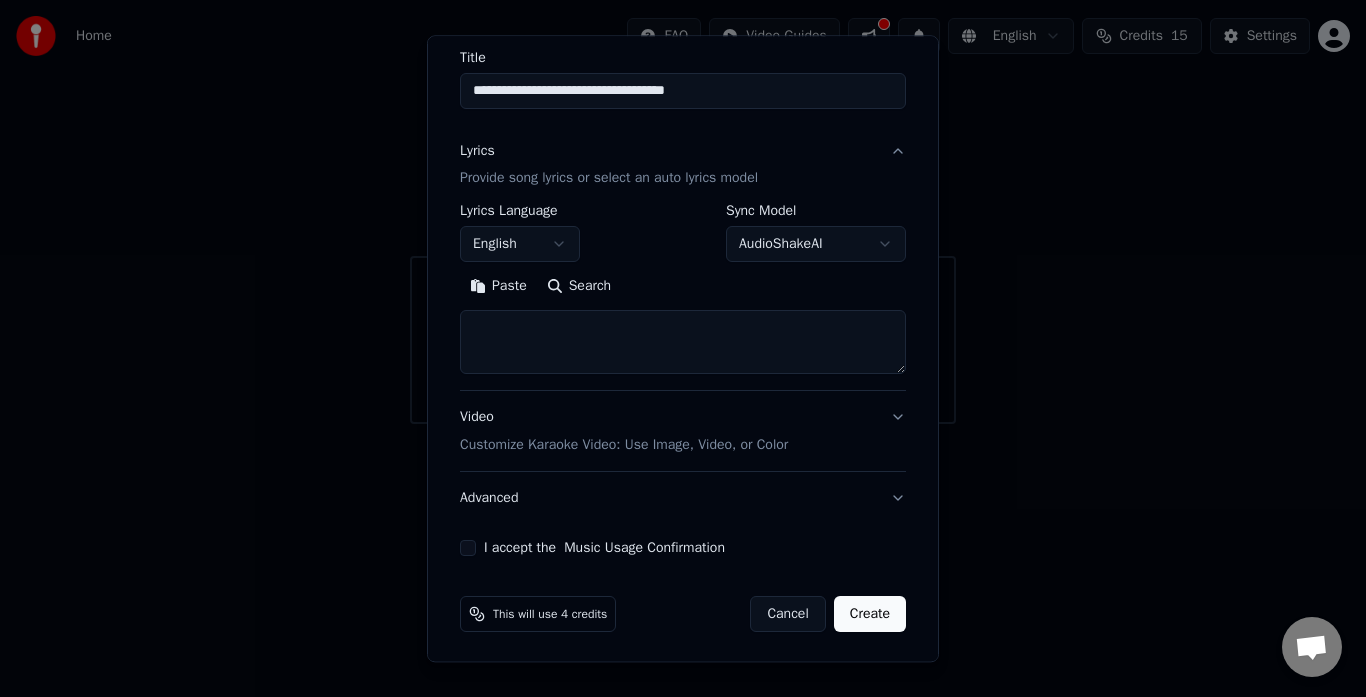 scroll, scrollTop: 165, scrollLeft: 0, axis: vertical 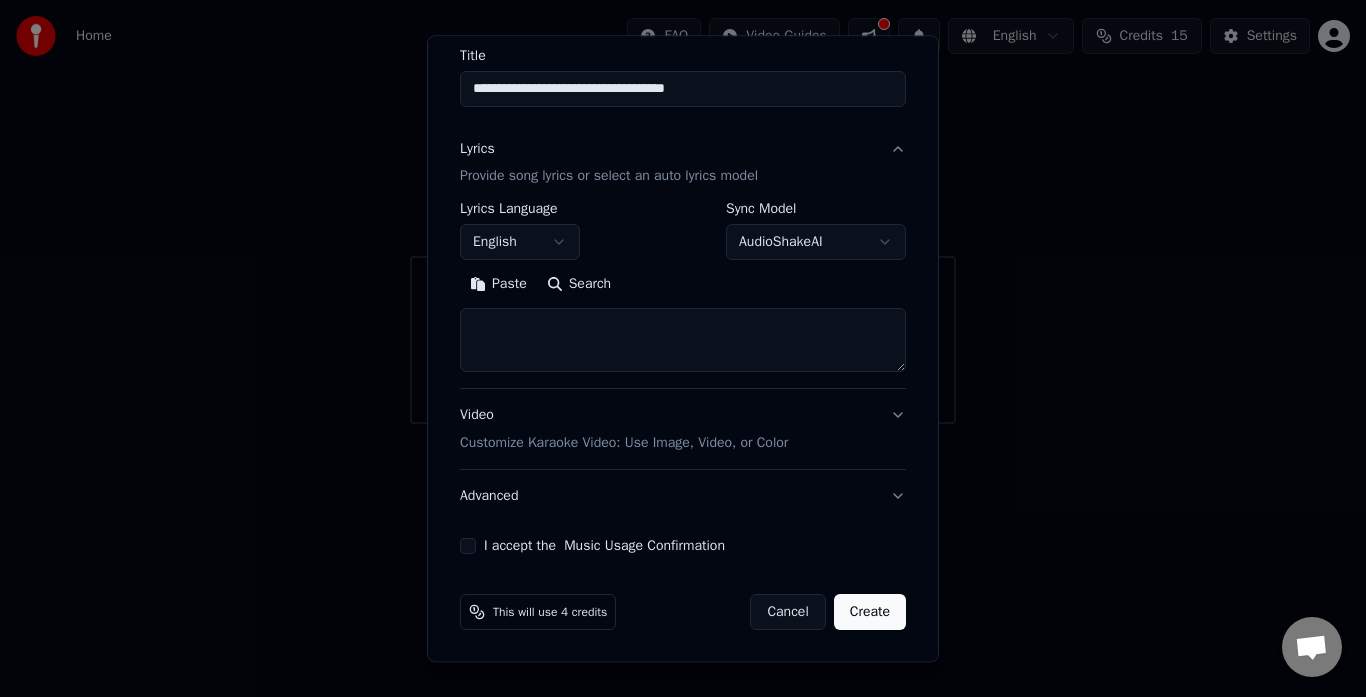 type on "**********" 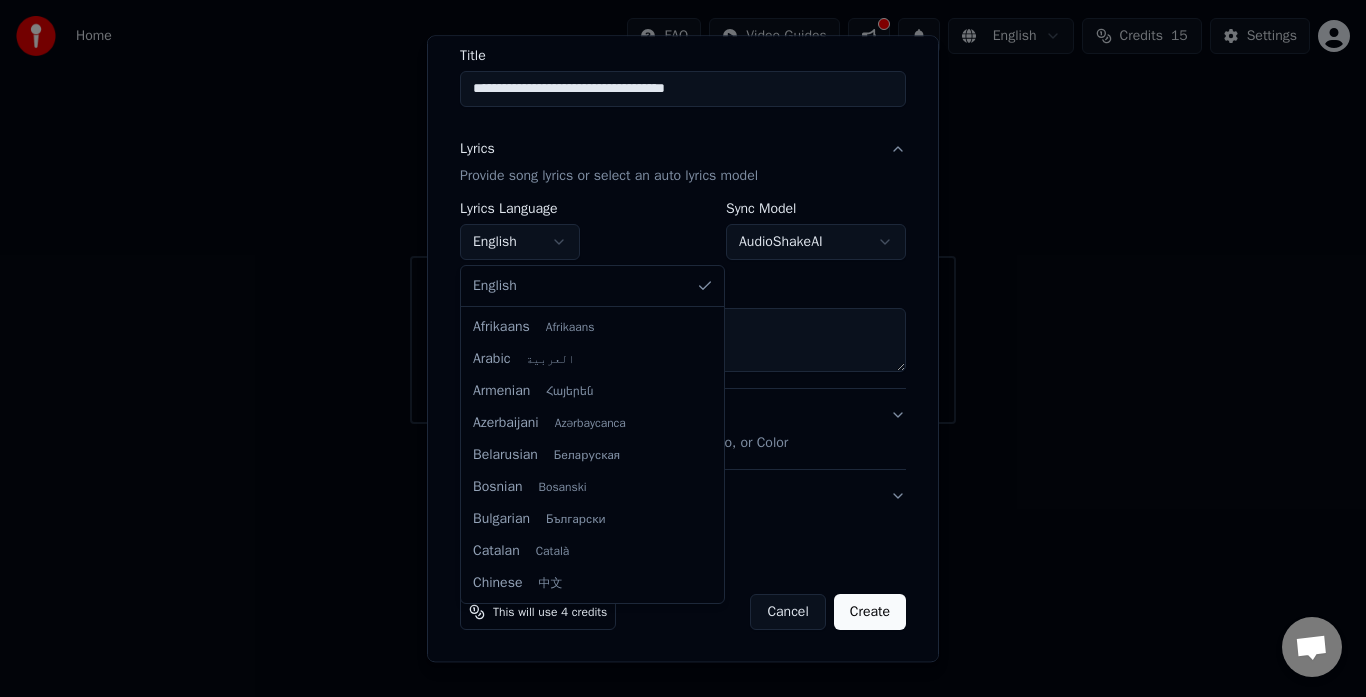 scroll, scrollTop: 0, scrollLeft: 0, axis: both 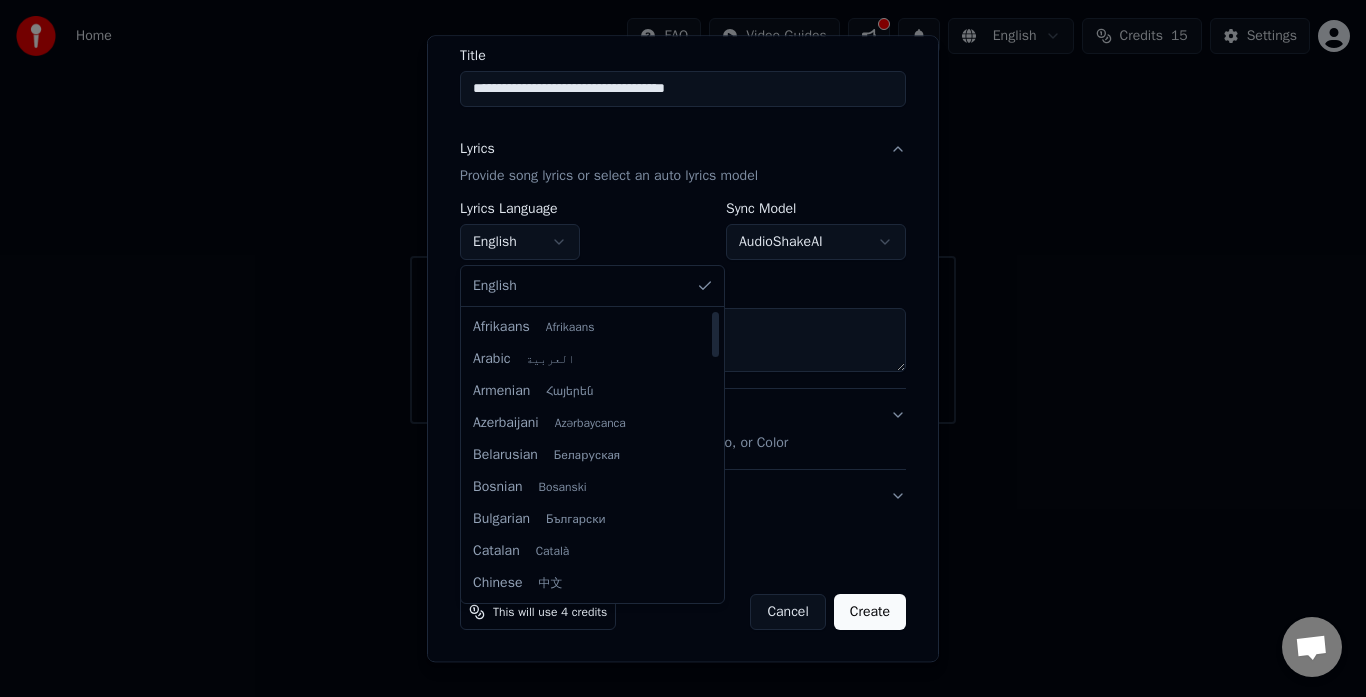 select on "**" 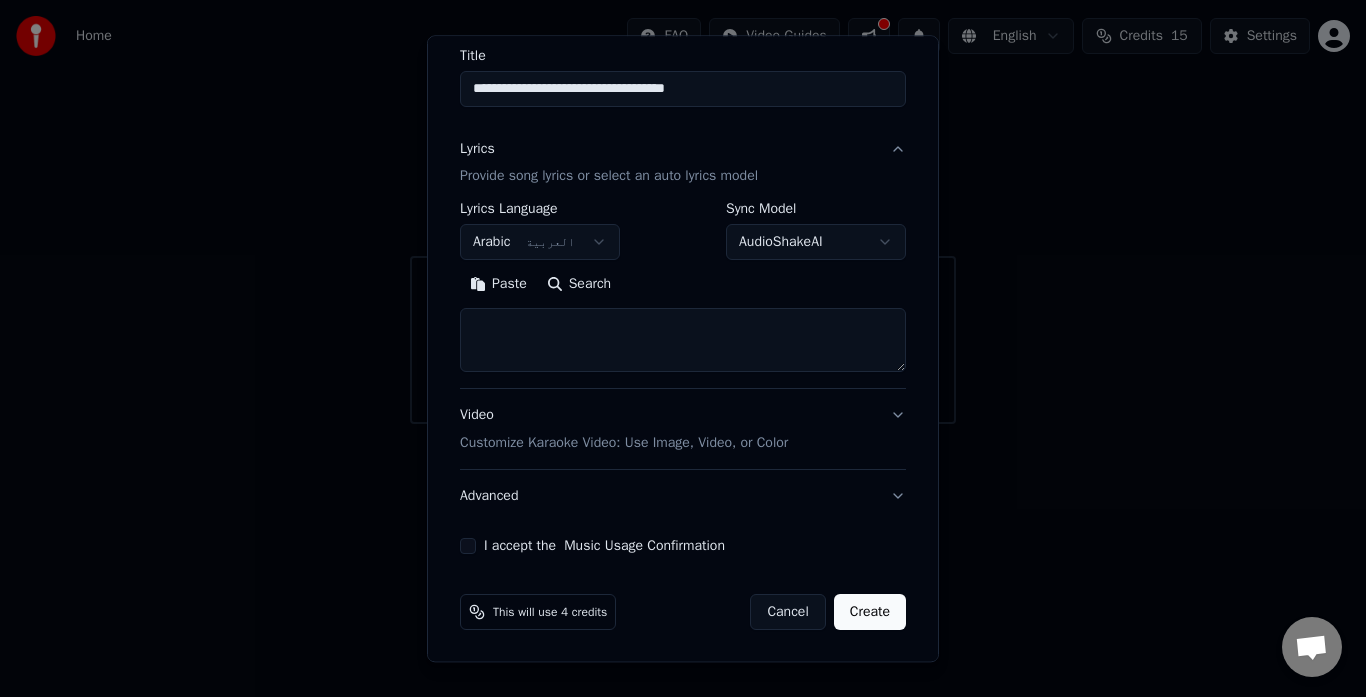 scroll, scrollTop: 166, scrollLeft: 0, axis: vertical 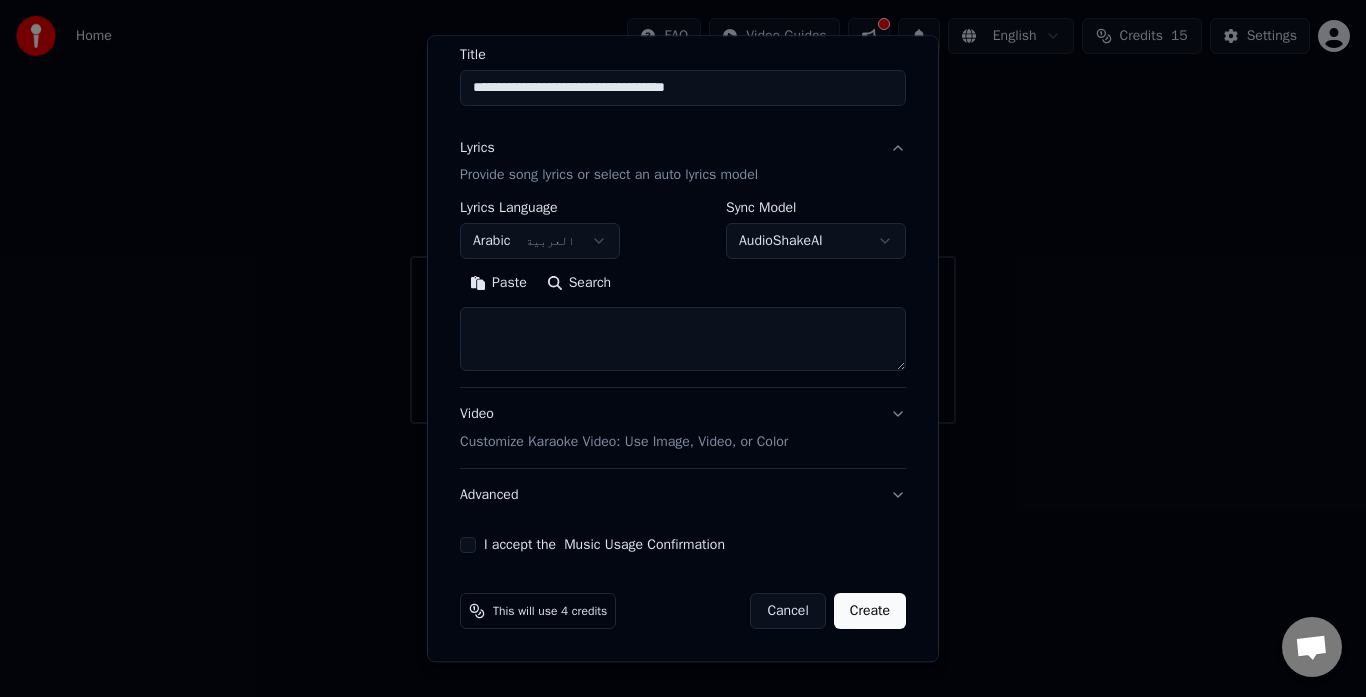 click on "I accept the   Music Usage Confirmation" at bounding box center [604, 546] 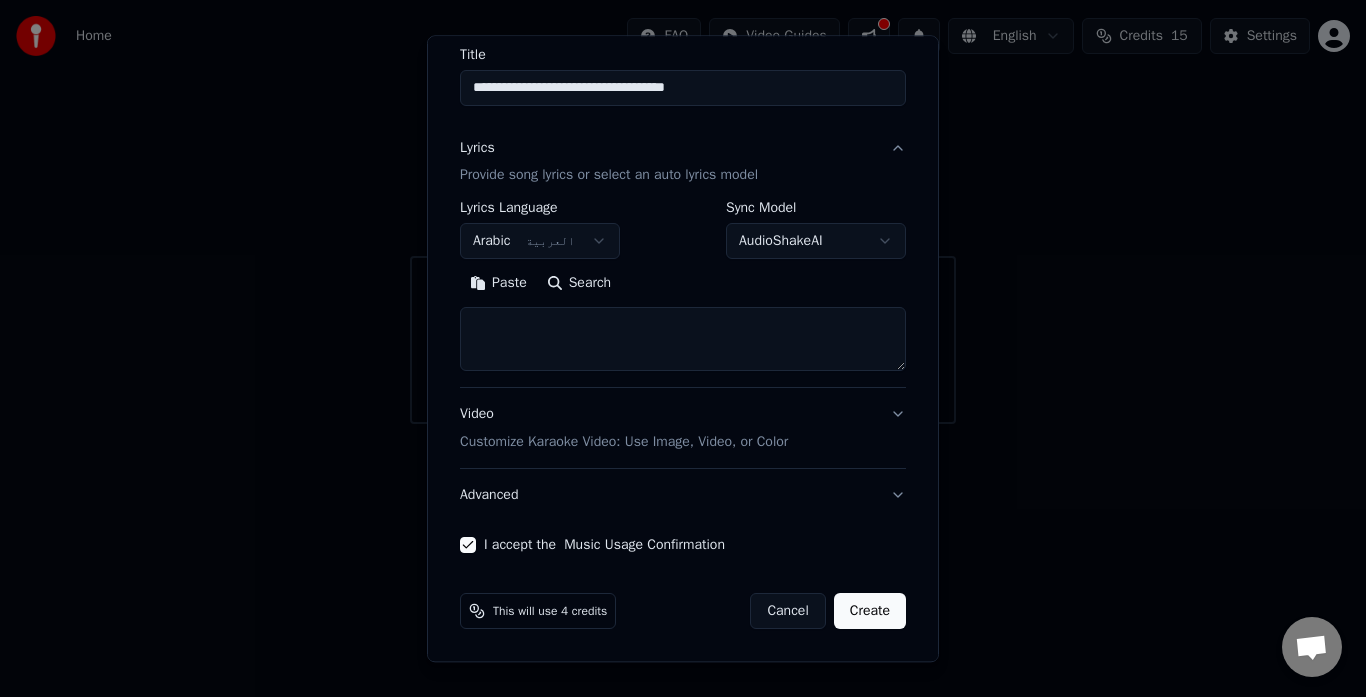 click on "Create" at bounding box center (870, 612) 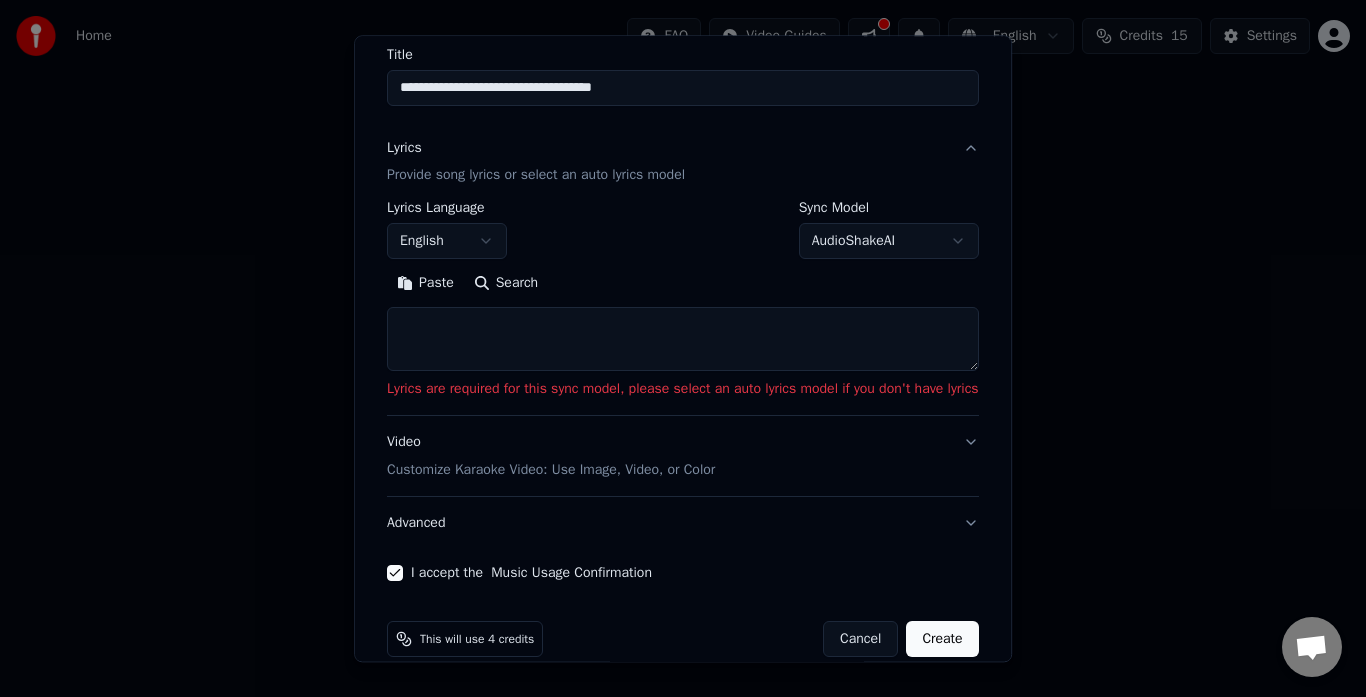 click at bounding box center (683, 340) 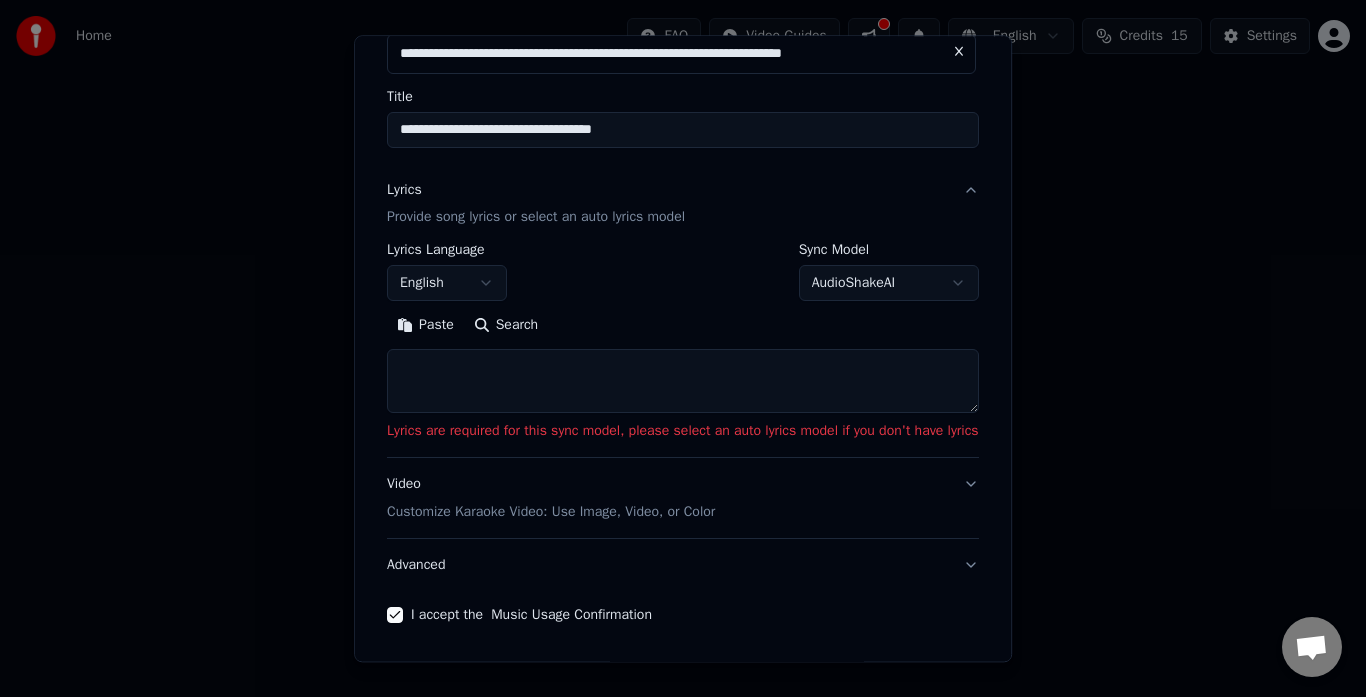 scroll, scrollTop: 123, scrollLeft: 0, axis: vertical 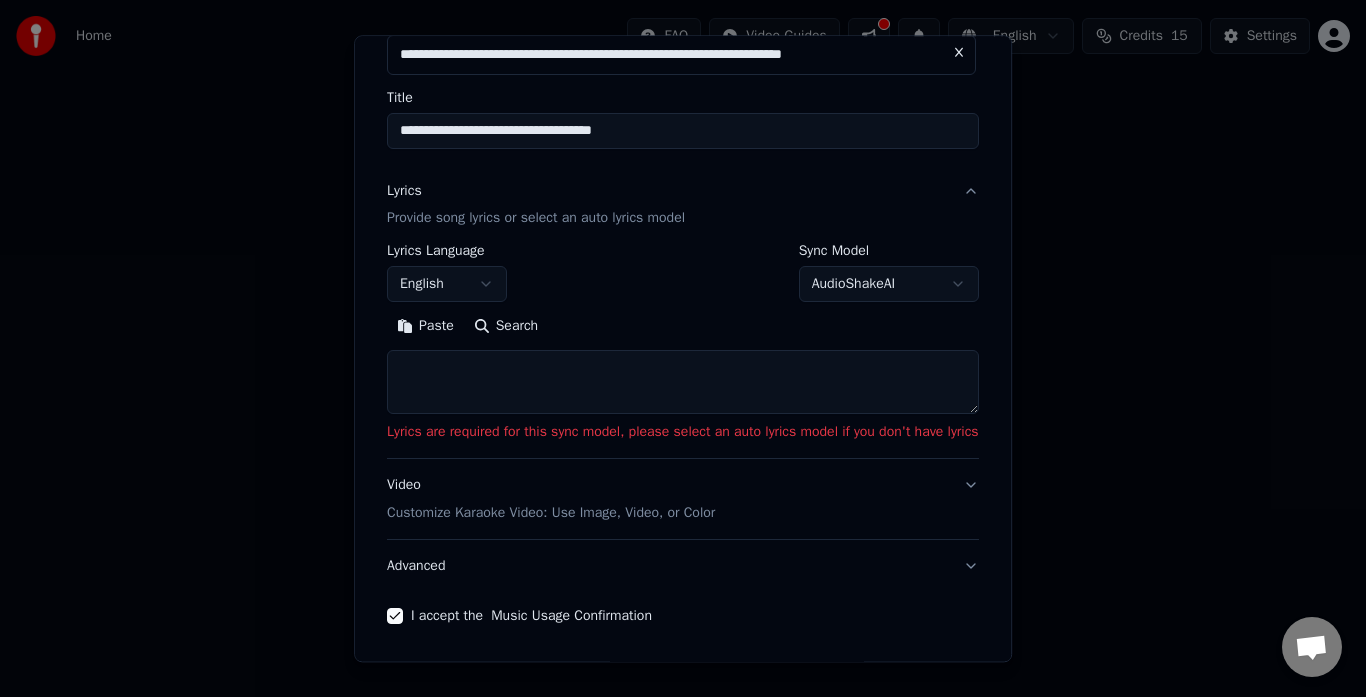 click on "**********" at bounding box center (683, 212) 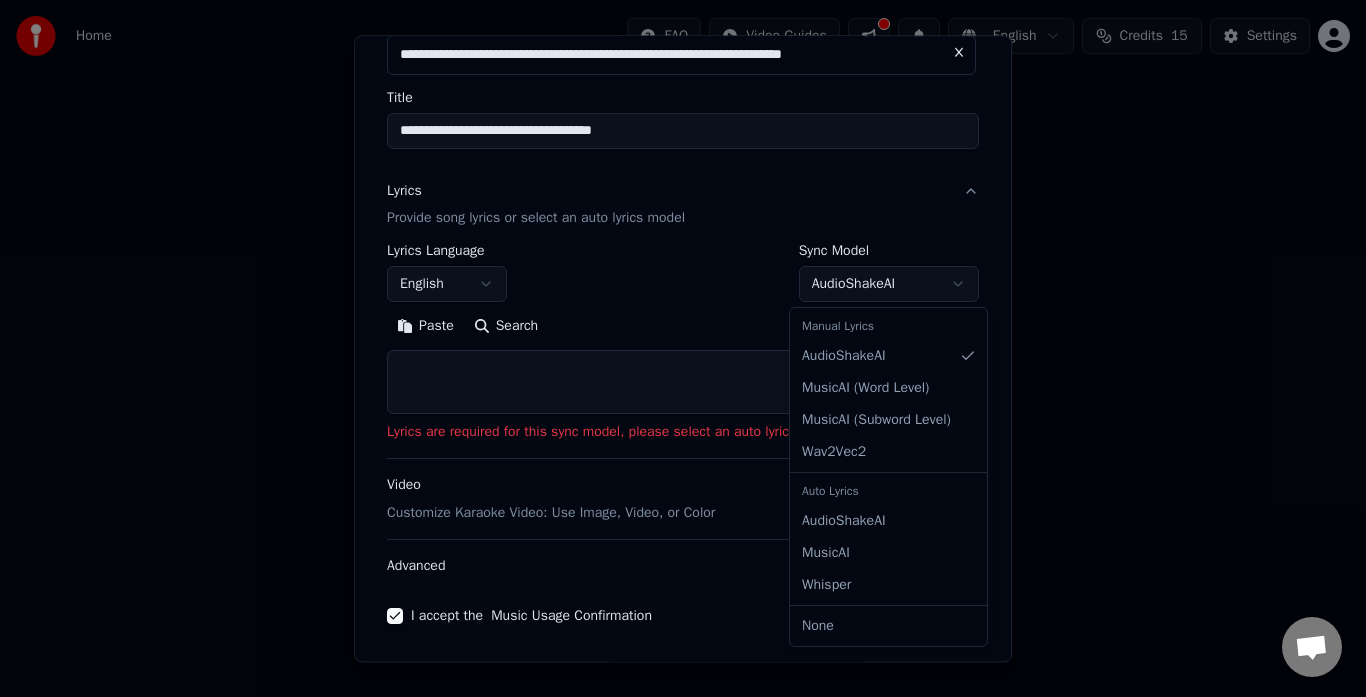 click on "**********" at bounding box center [683, 212] 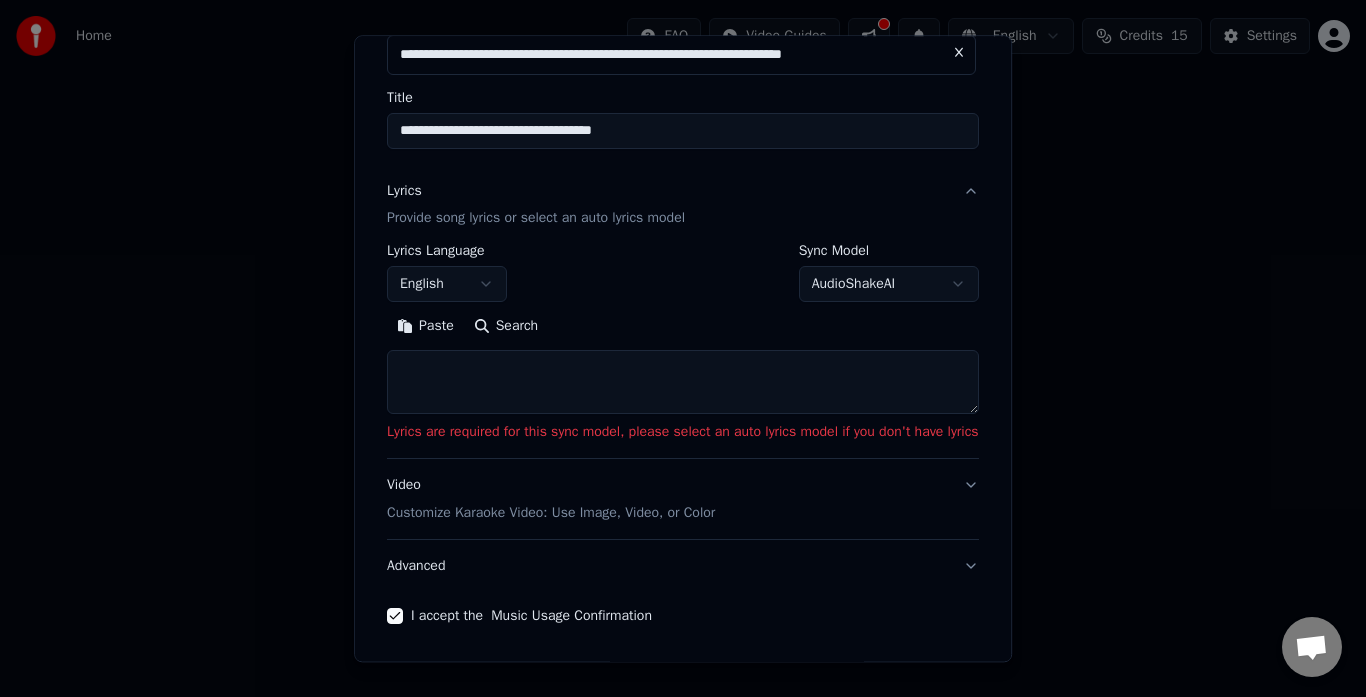 click at bounding box center (683, 383) 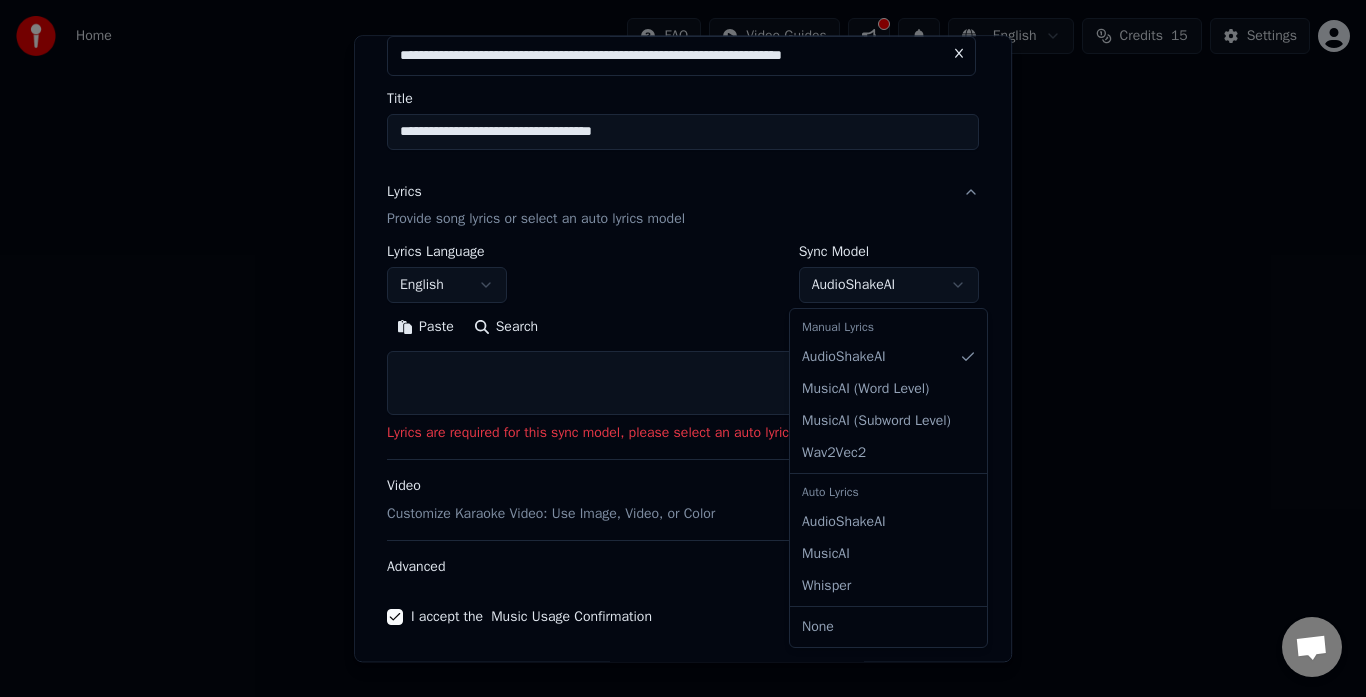 click on "**********" at bounding box center [683, 212] 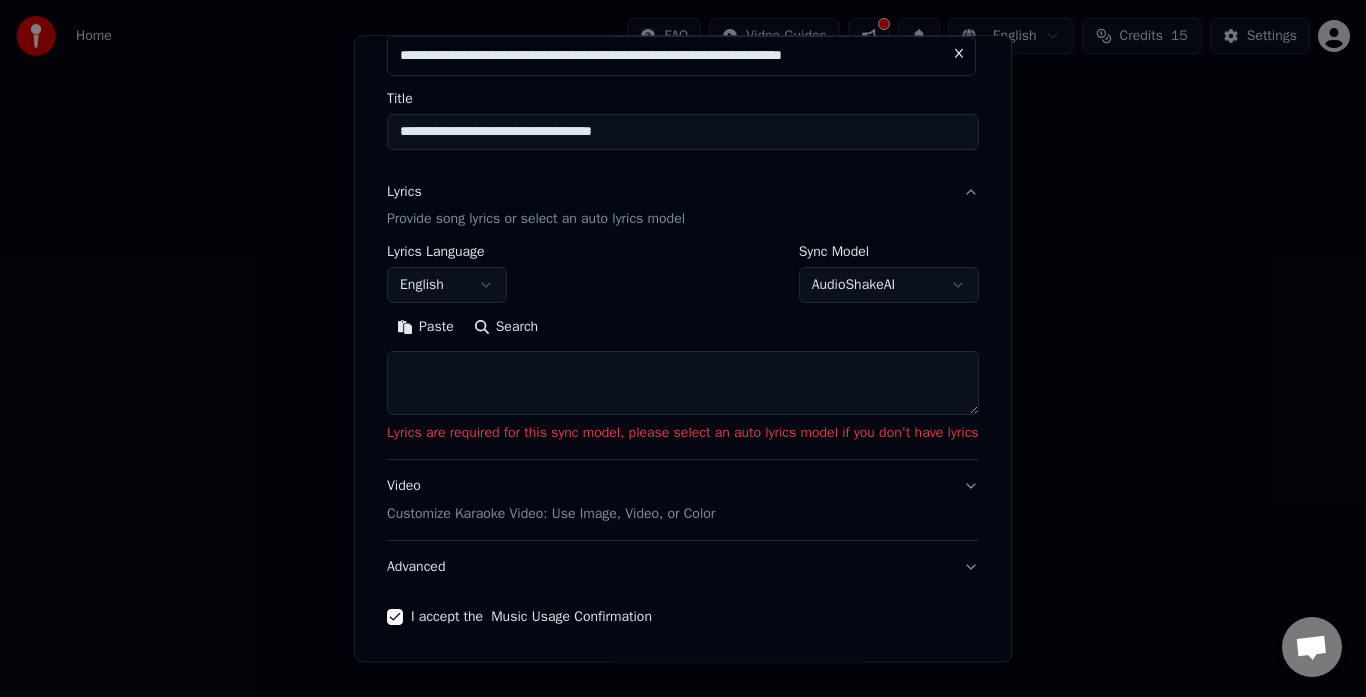 click on "English" at bounding box center (447, 286) 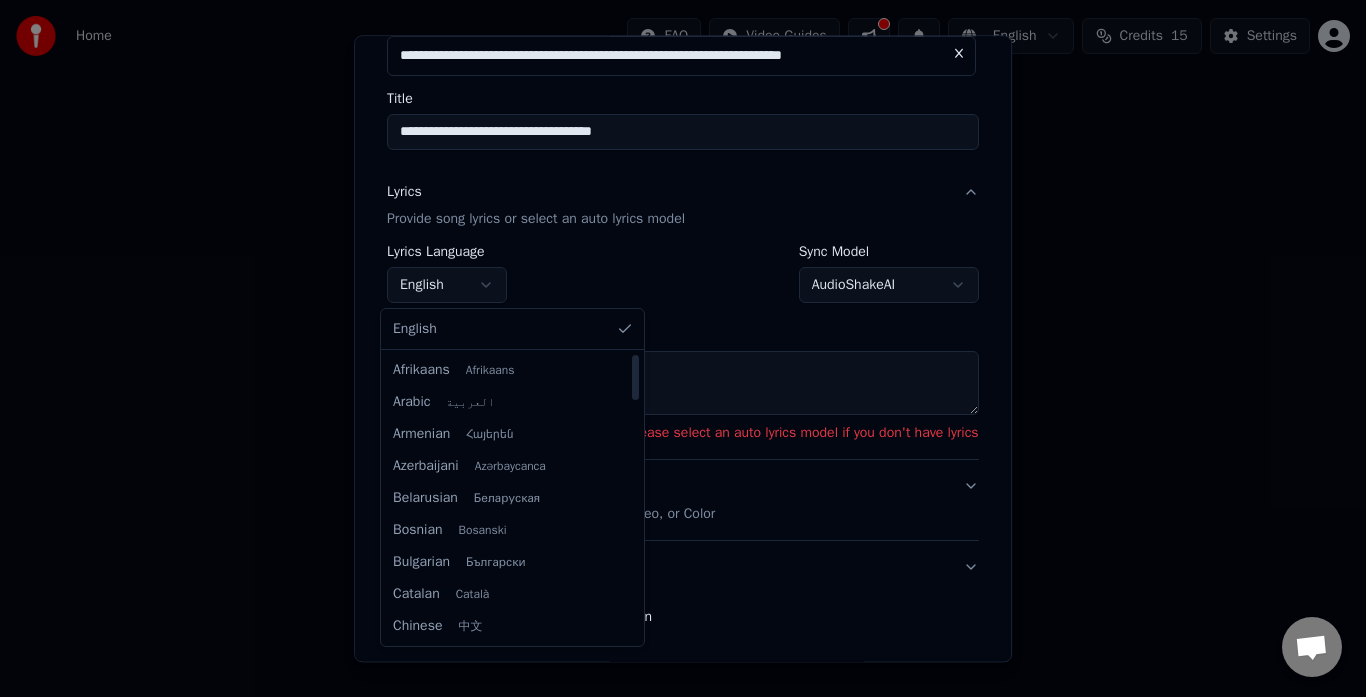 select on "**" 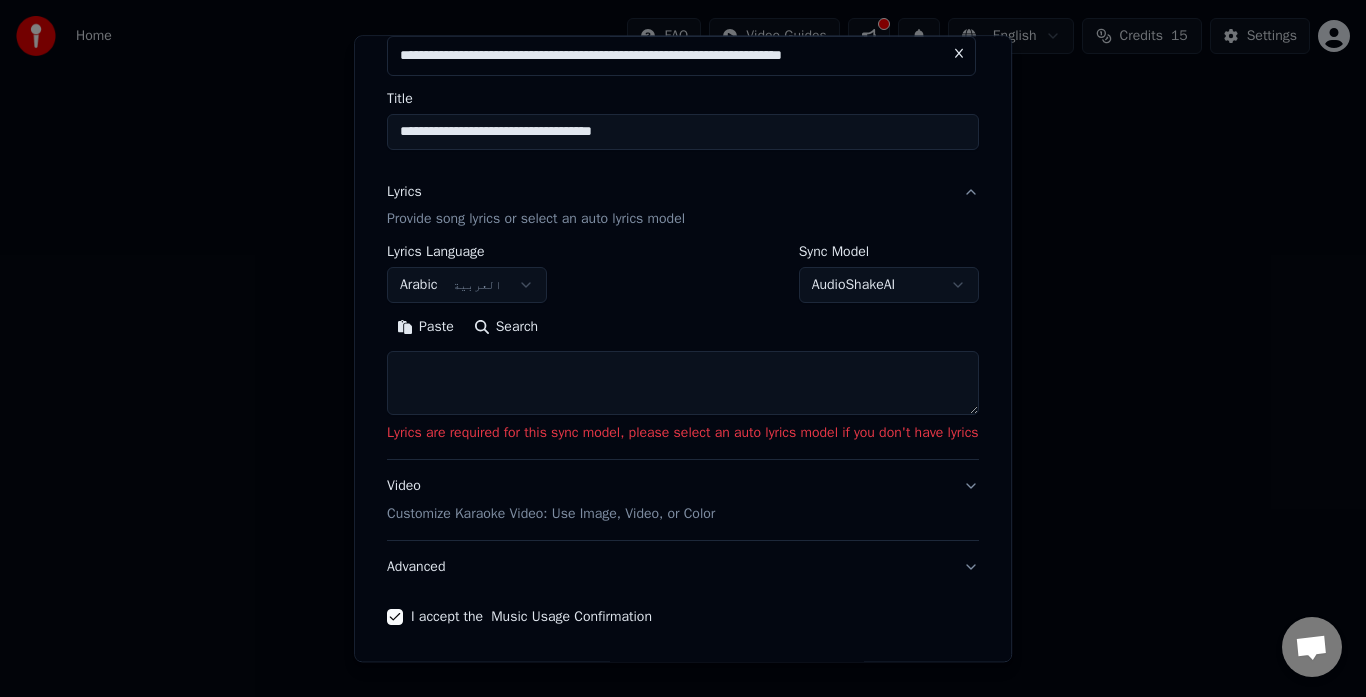 click on "**********" at bounding box center (683, 331) 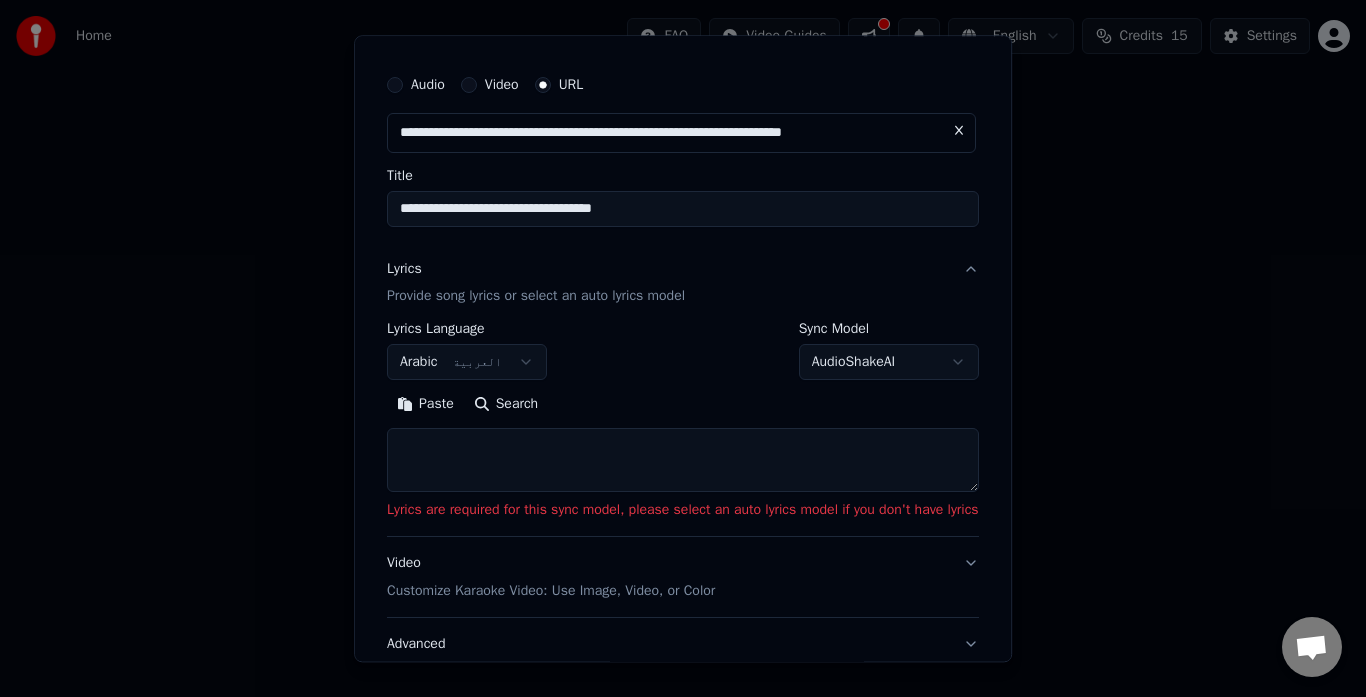 scroll, scrollTop: 37, scrollLeft: 0, axis: vertical 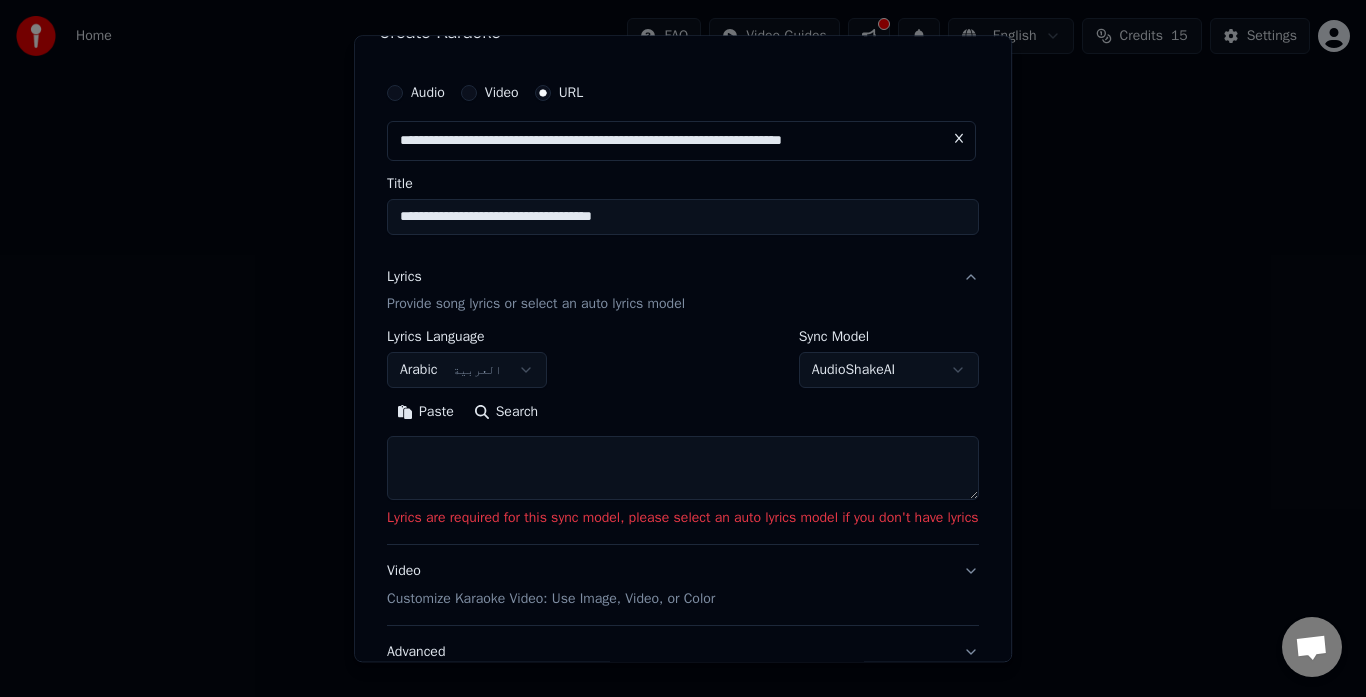 click on "Provide song lyrics or select an auto lyrics model" at bounding box center (536, 305) 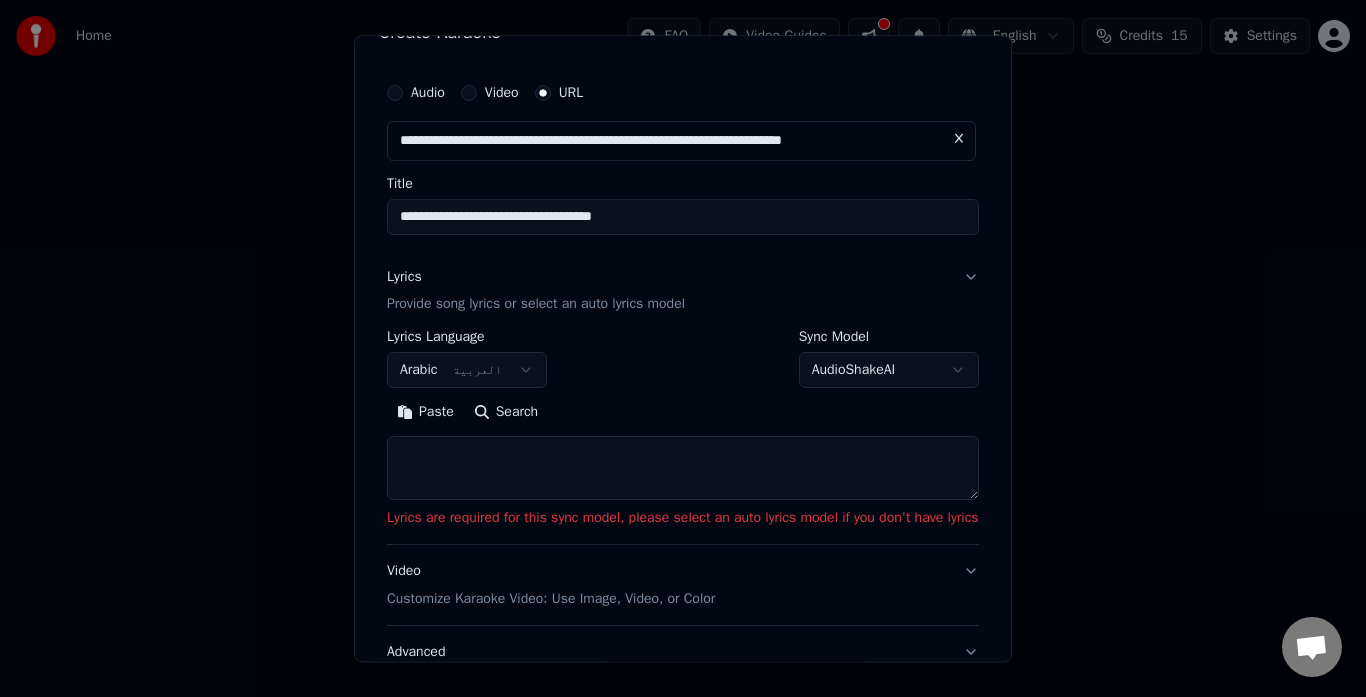 scroll, scrollTop: 0, scrollLeft: 0, axis: both 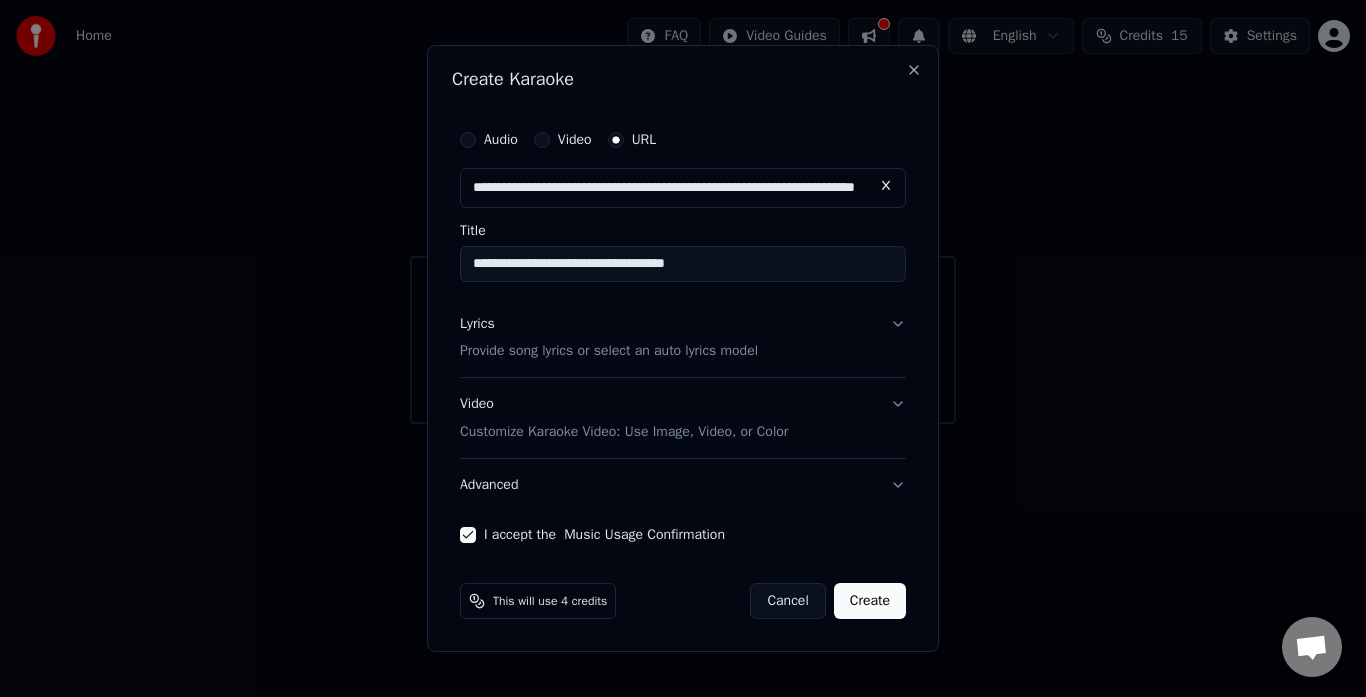 click on "Create" at bounding box center (870, 601) 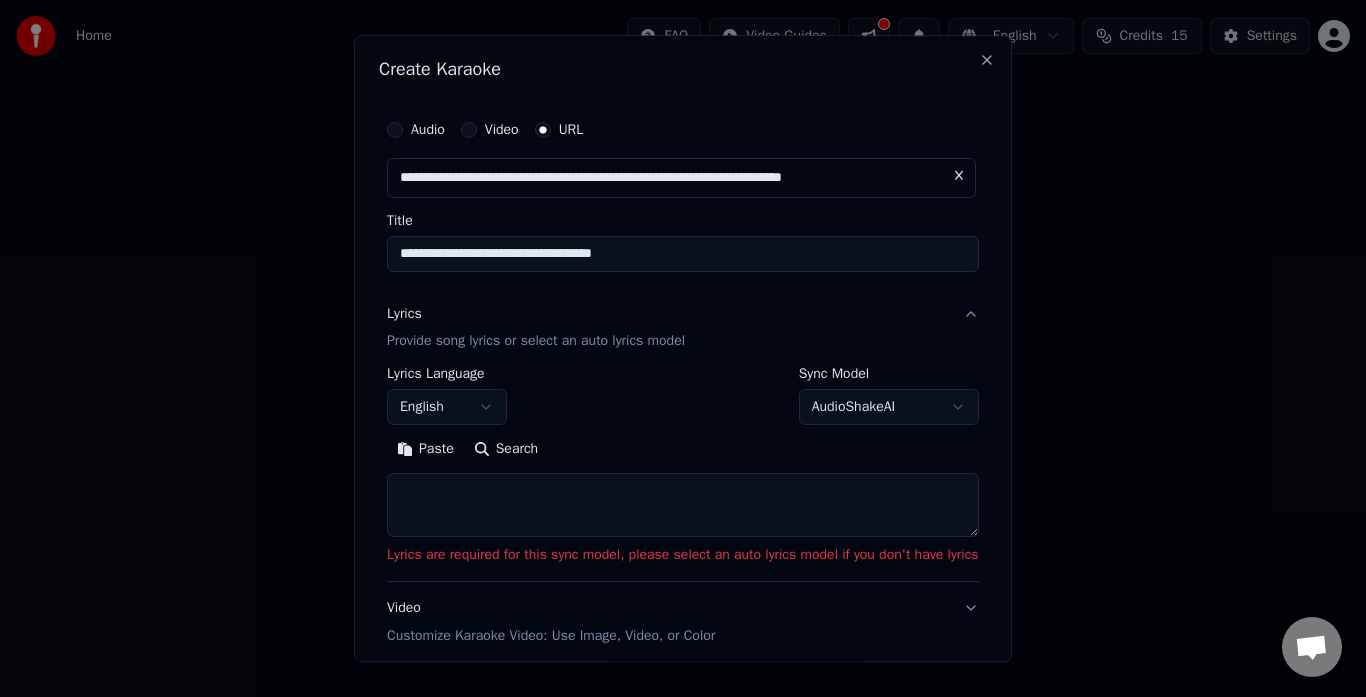 click on "**********" at bounding box center [683, 212] 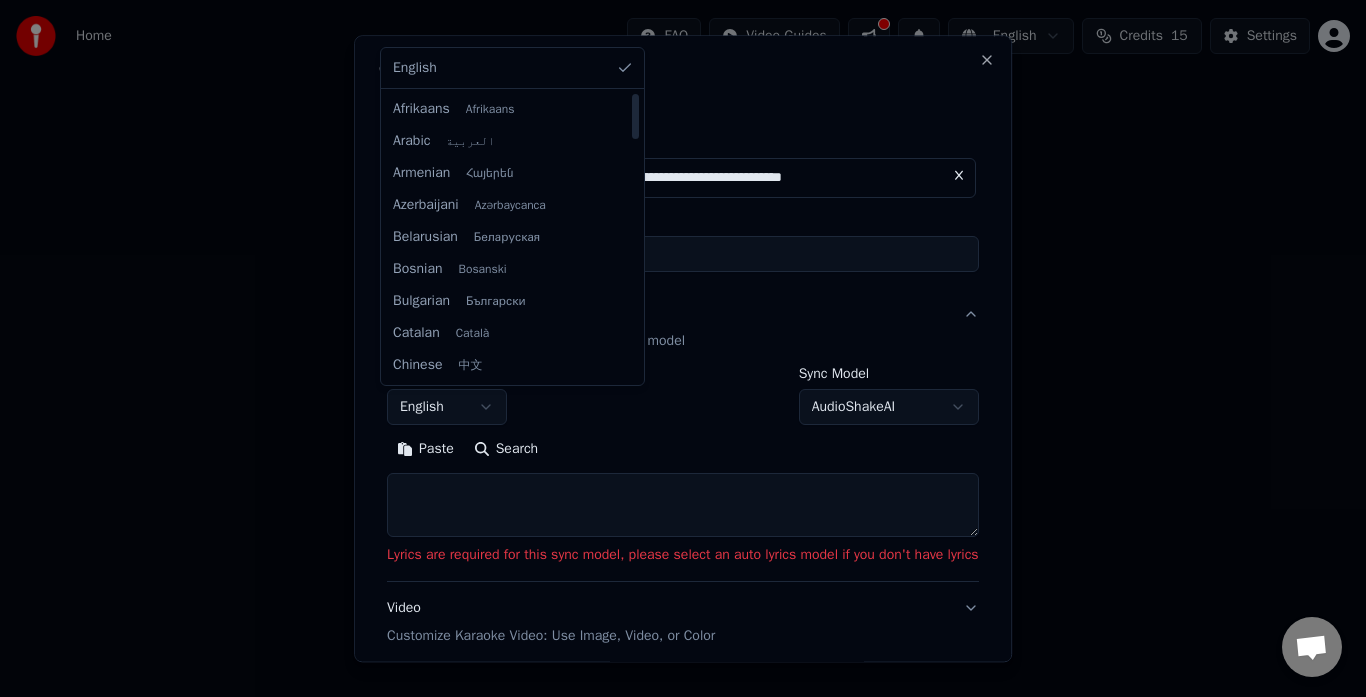click on "**********" at bounding box center (683, 212) 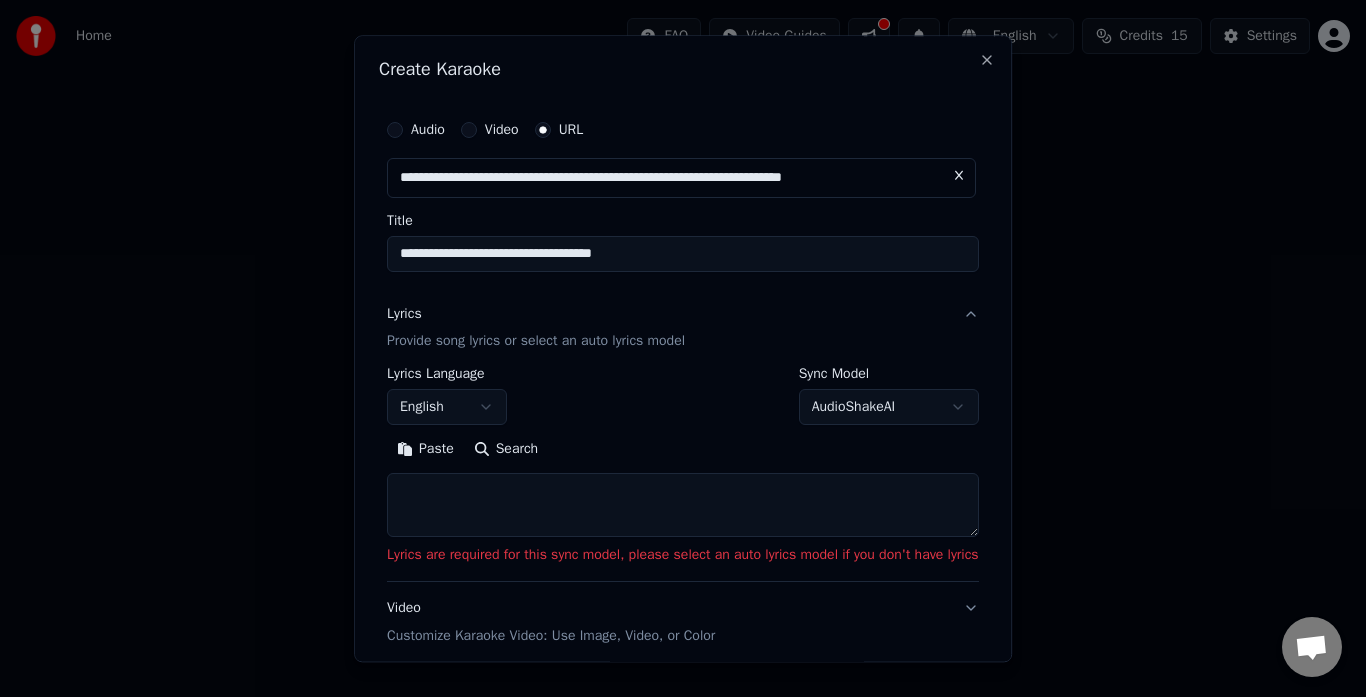 click on "Provide song lyrics or select an auto lyrics model" at bounding box center [536, 342] 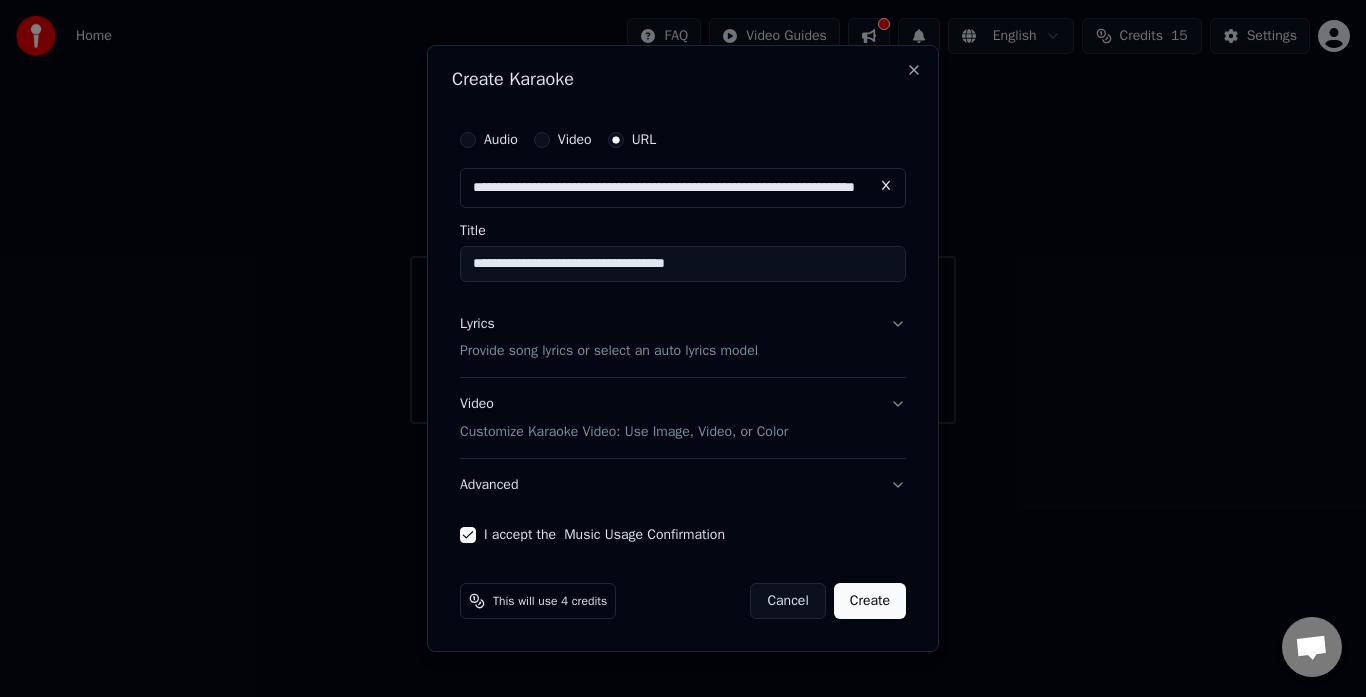 click on "Create" at bounding box center (870, 601) 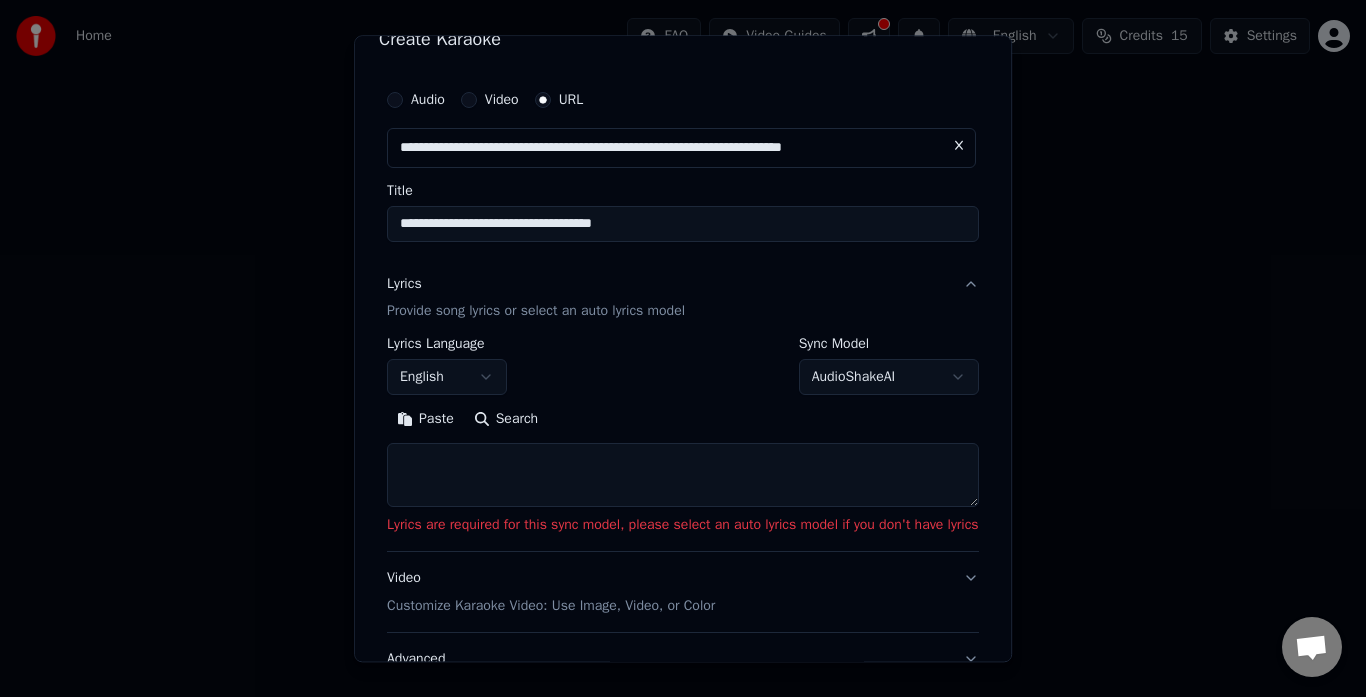 scroll, scrollTop: 33, scrollLeft: 0, axis: vertical 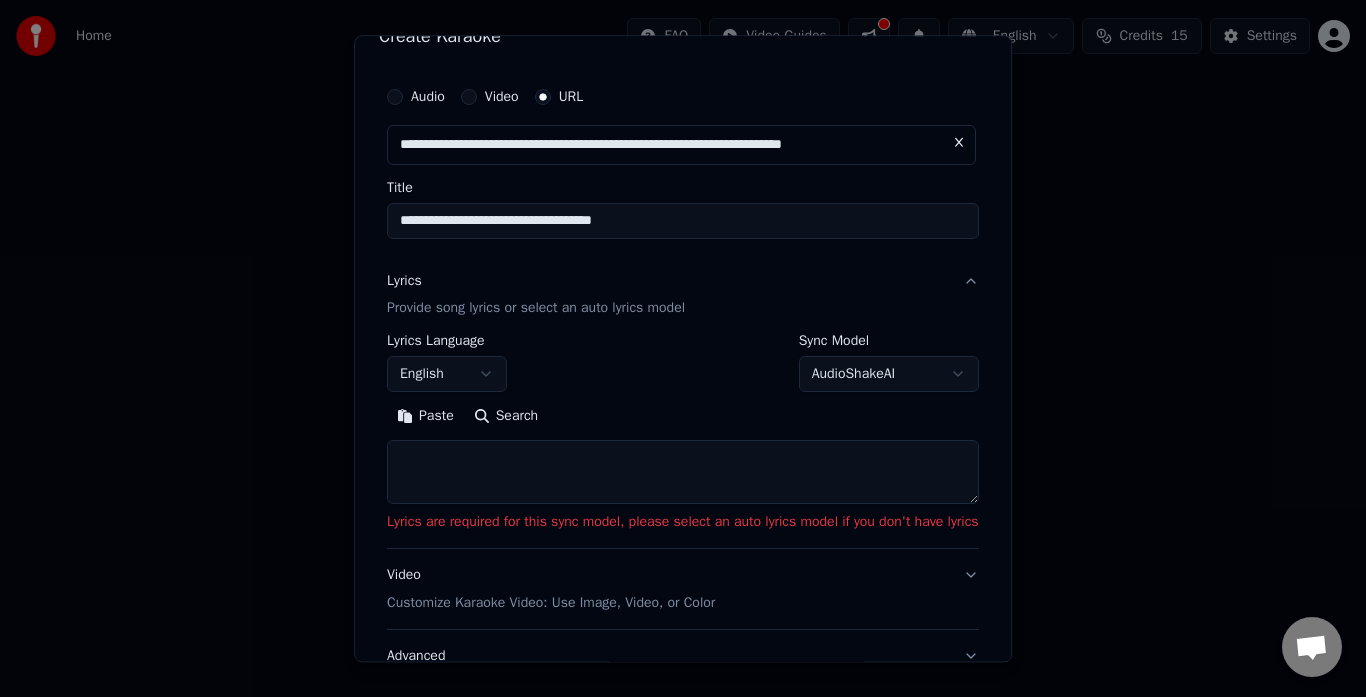 click on "**********" at bounding box center (683, 212) 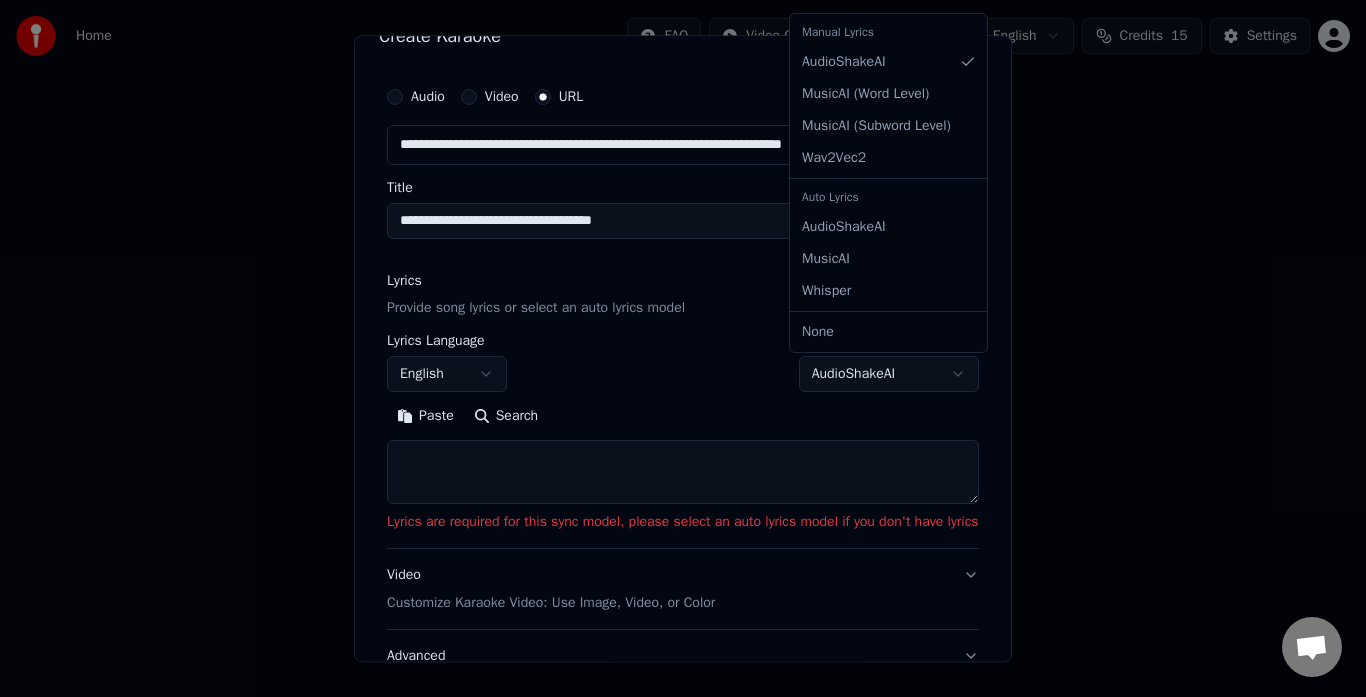 click on "**********" at bounding box center (683, 212) 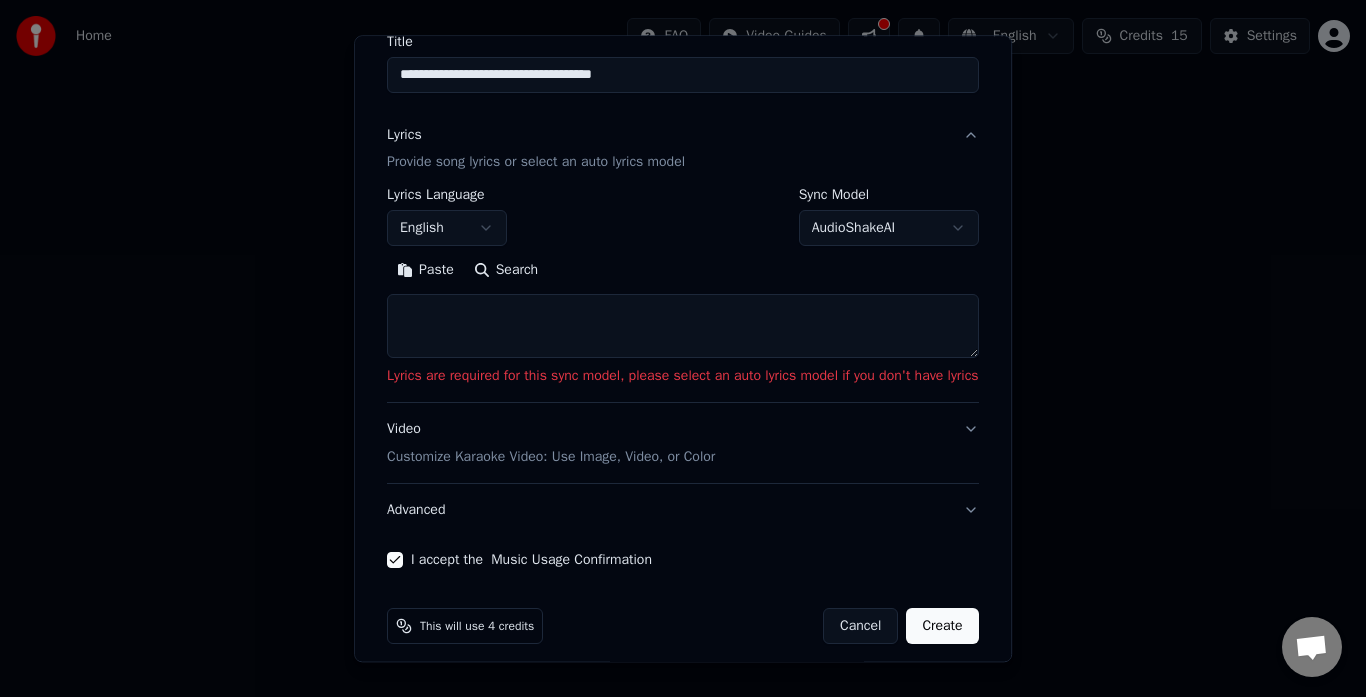 scroll, scrollTop: 194, scrollLeft: 0, axis: vertical 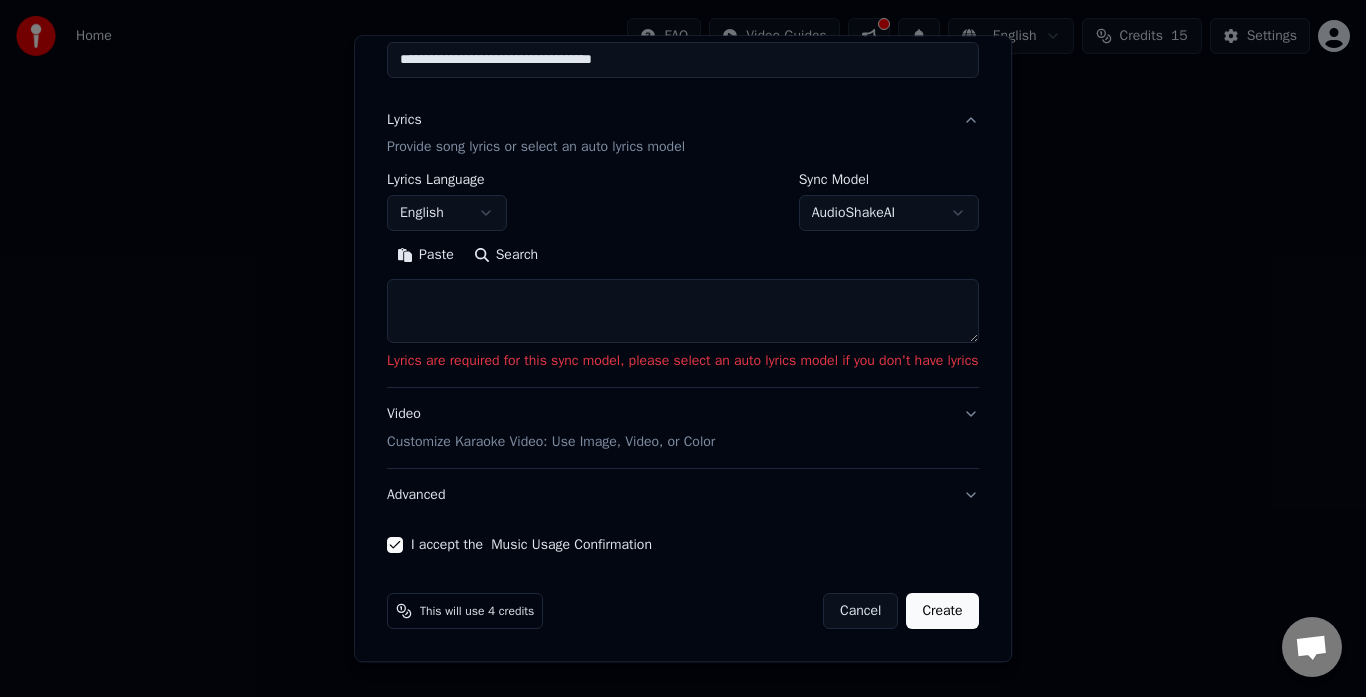click on "Advanced" at bounding box center (683, 496) 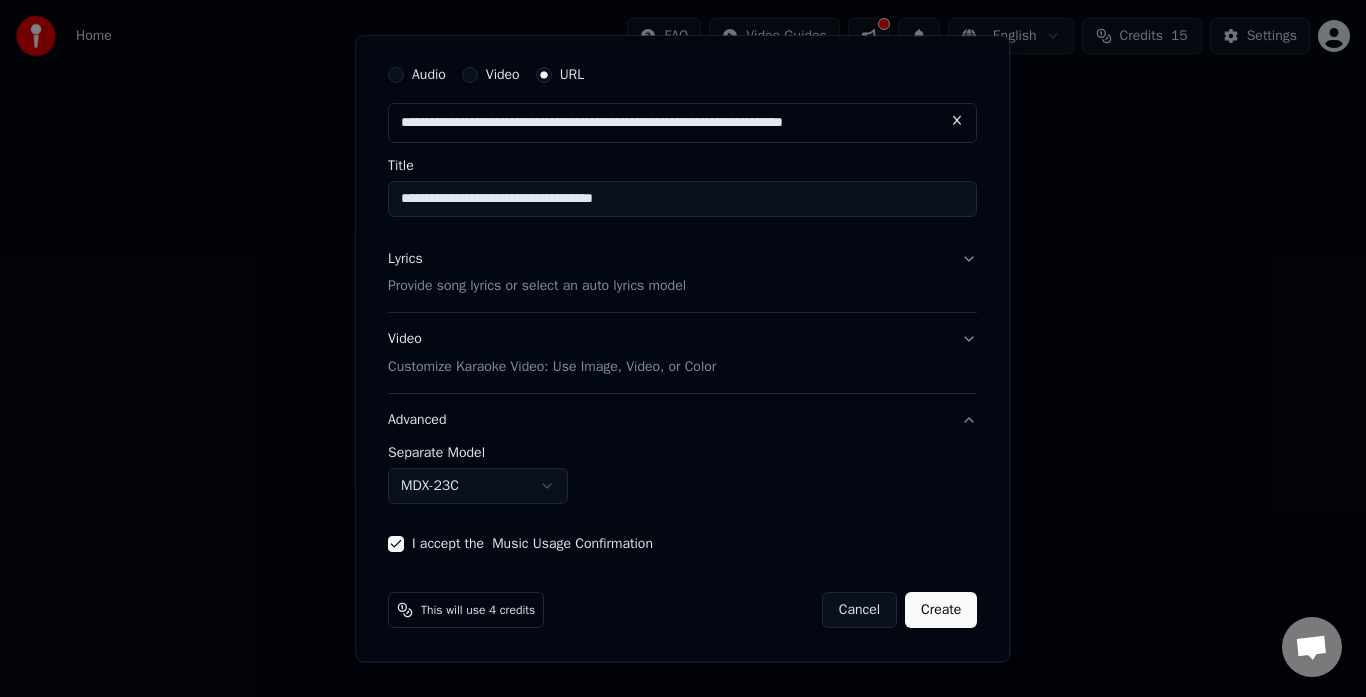scroll, scrollTop: 55, scrollLeft: 0, axis: vertical 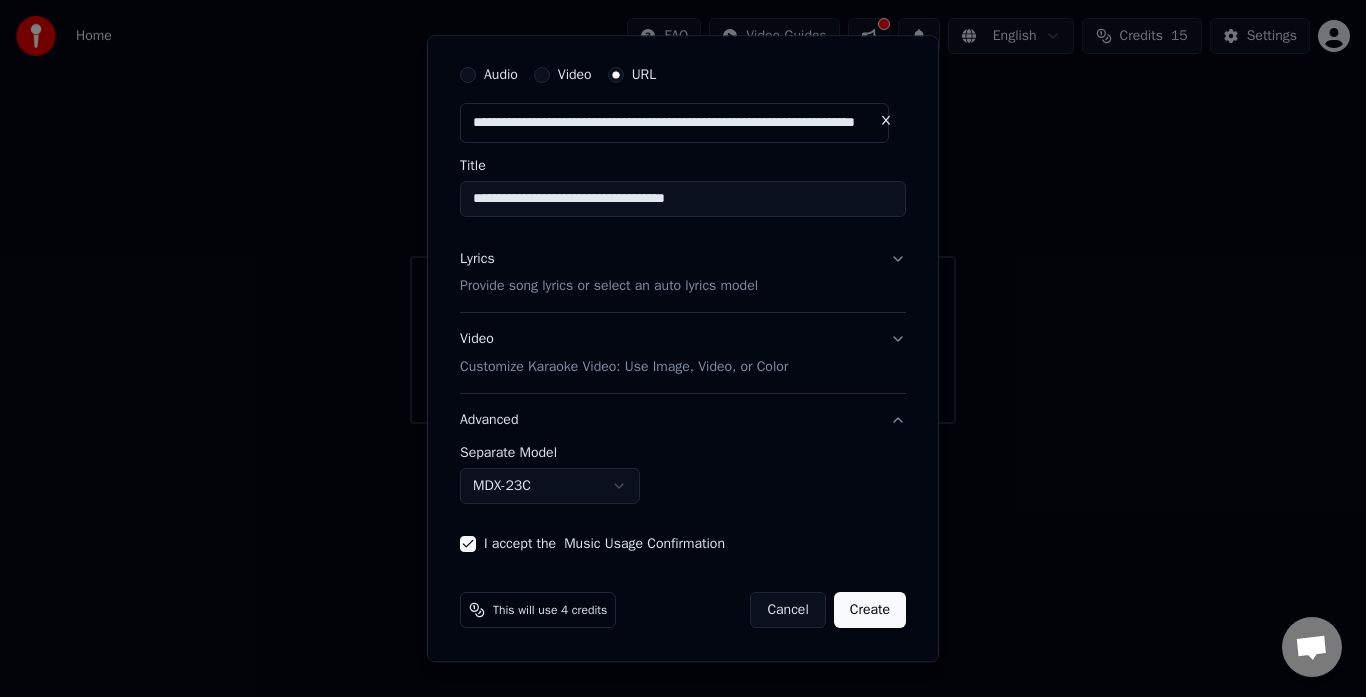 click on "Separate Model" at bounding box center (683, 454) 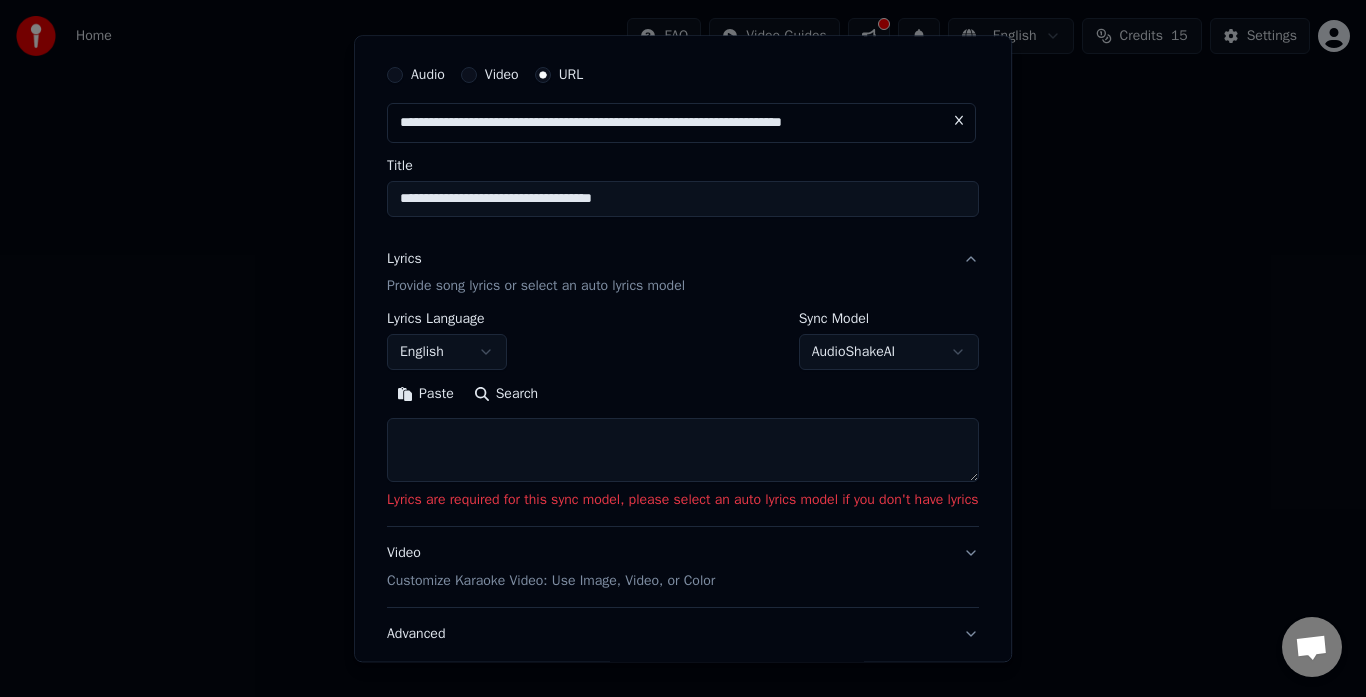 click on "**********" at bounding box center (683, 342) 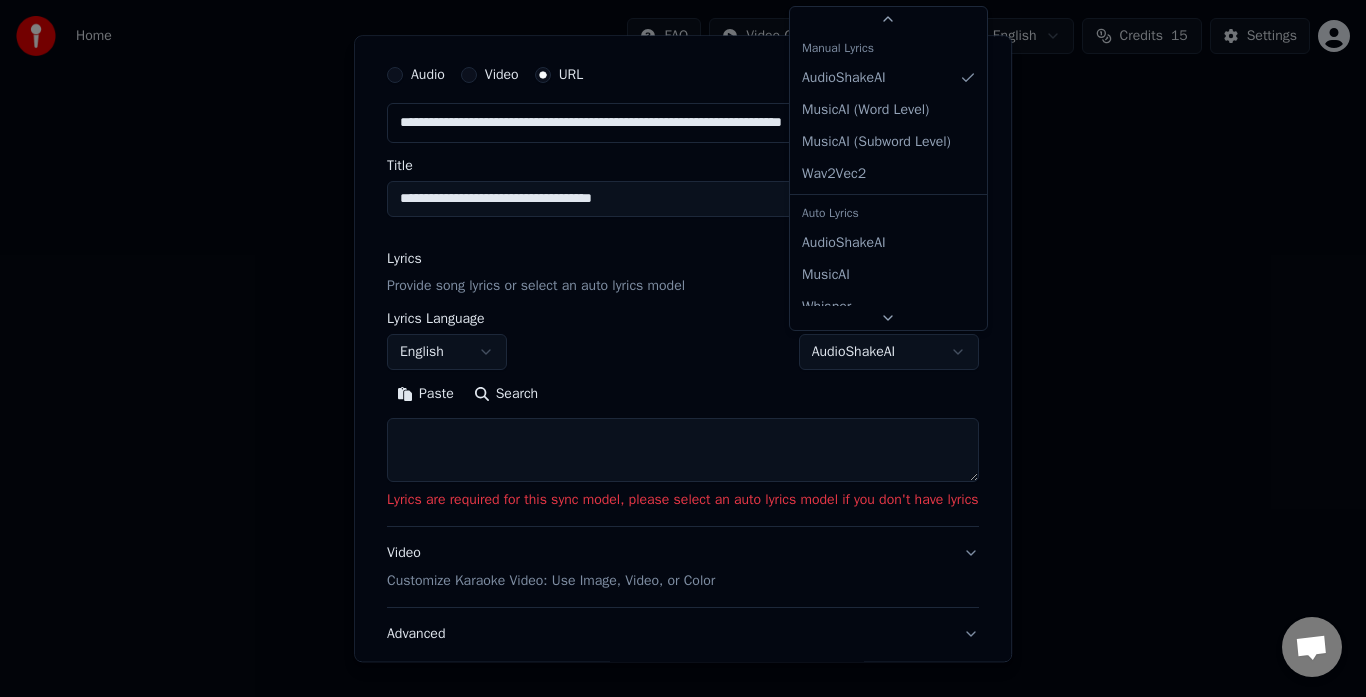 scroll, scrollTop: 0, scrollLeft: 0, axis: both 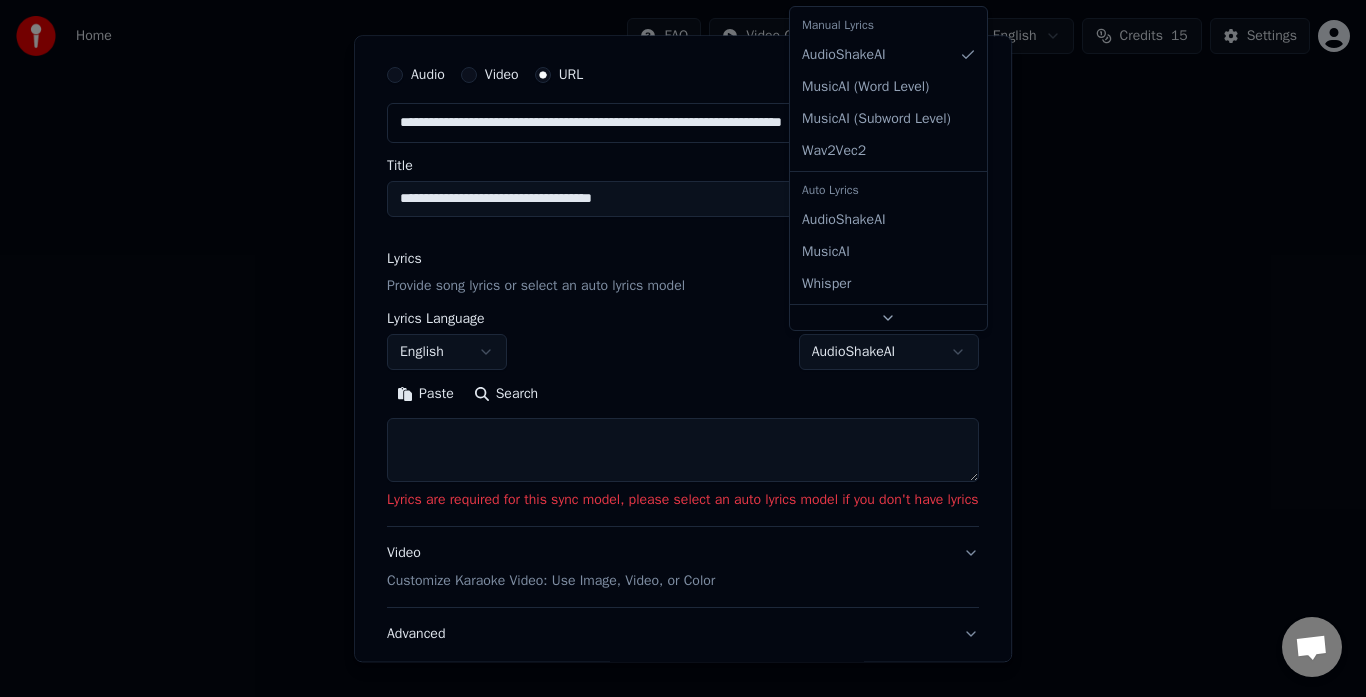 select on "**********" 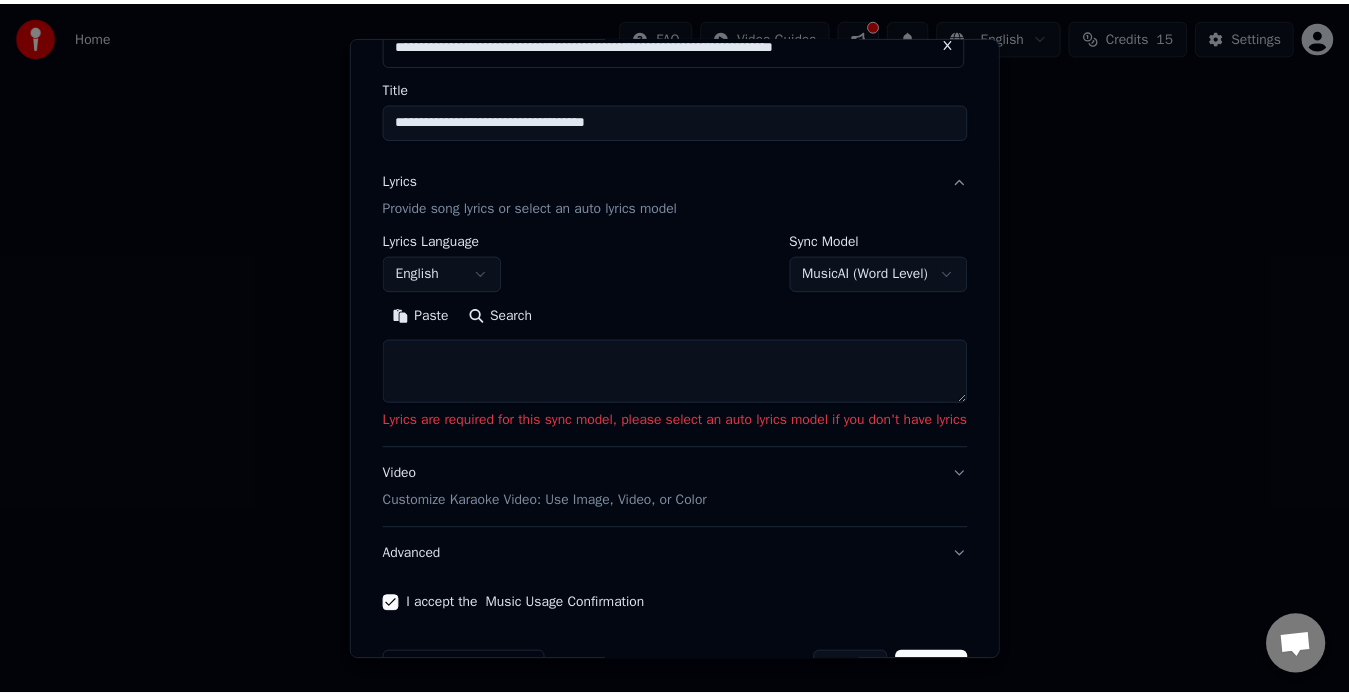 scroll, scrollTop: 135, scrollLeft: 0, axis: vertical 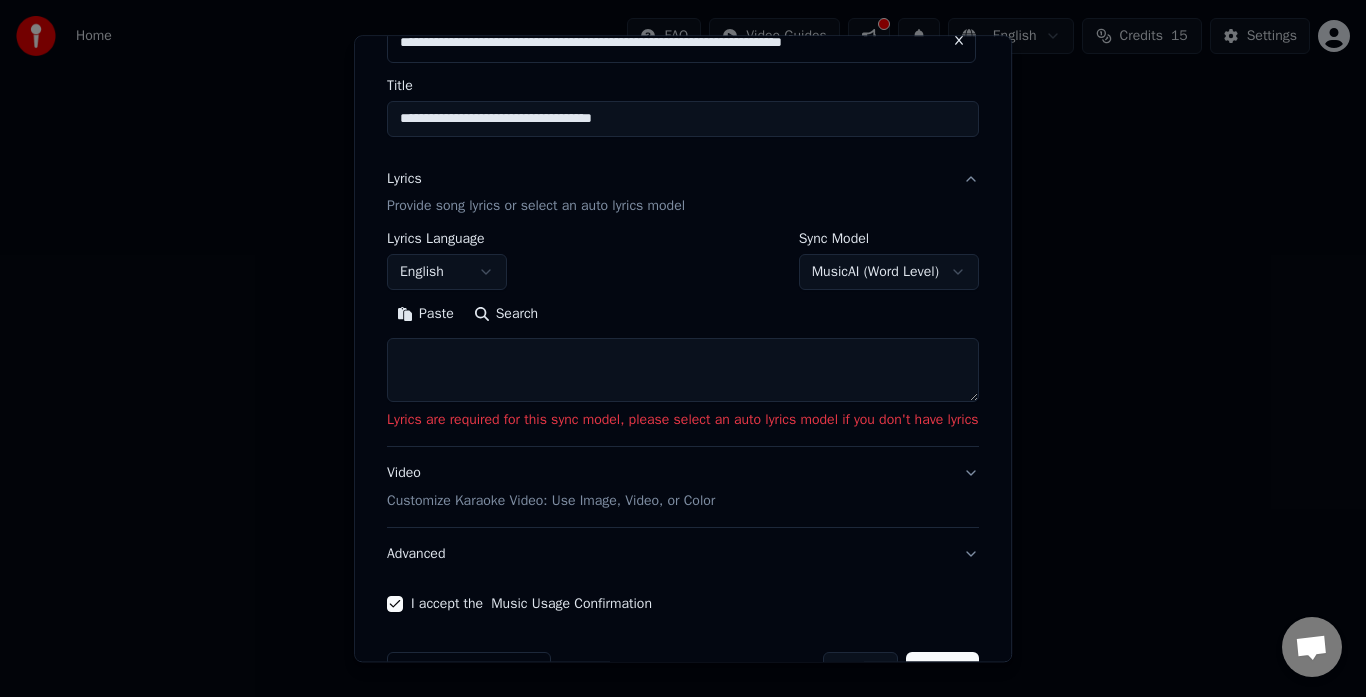 click on "**********" at bounding box center [683, 340] 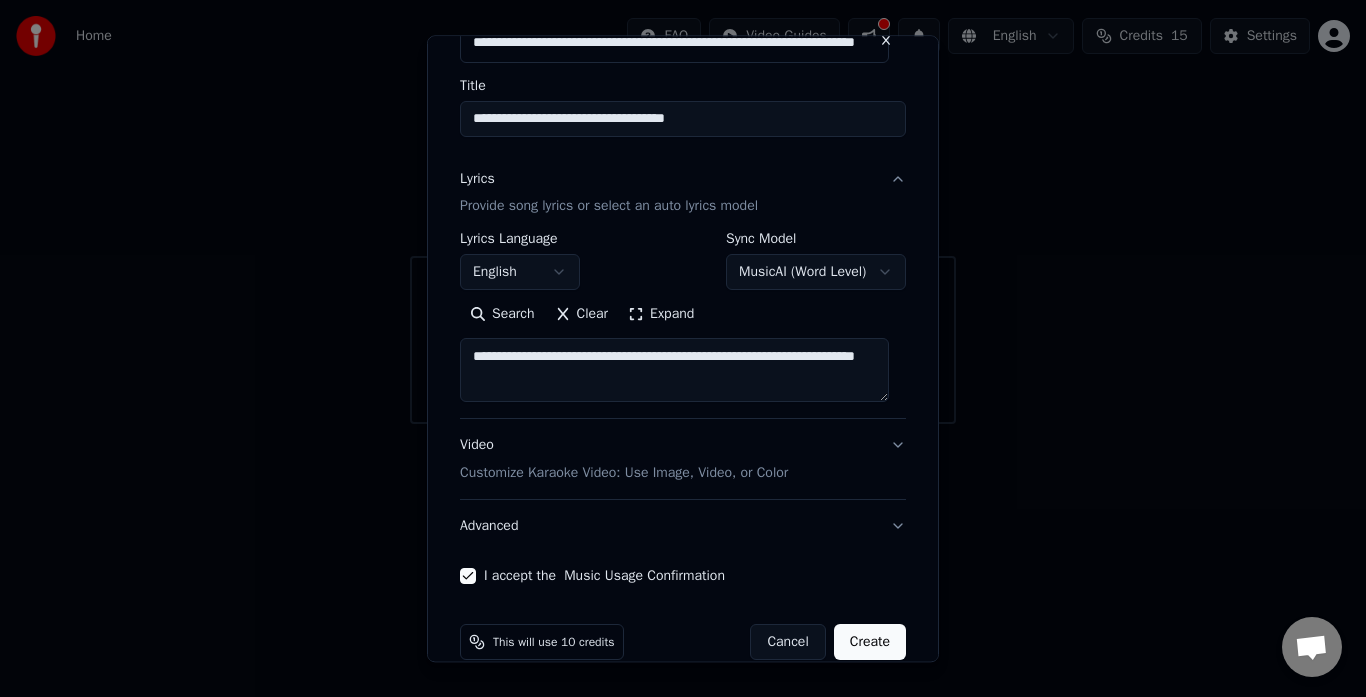 type on "**********" 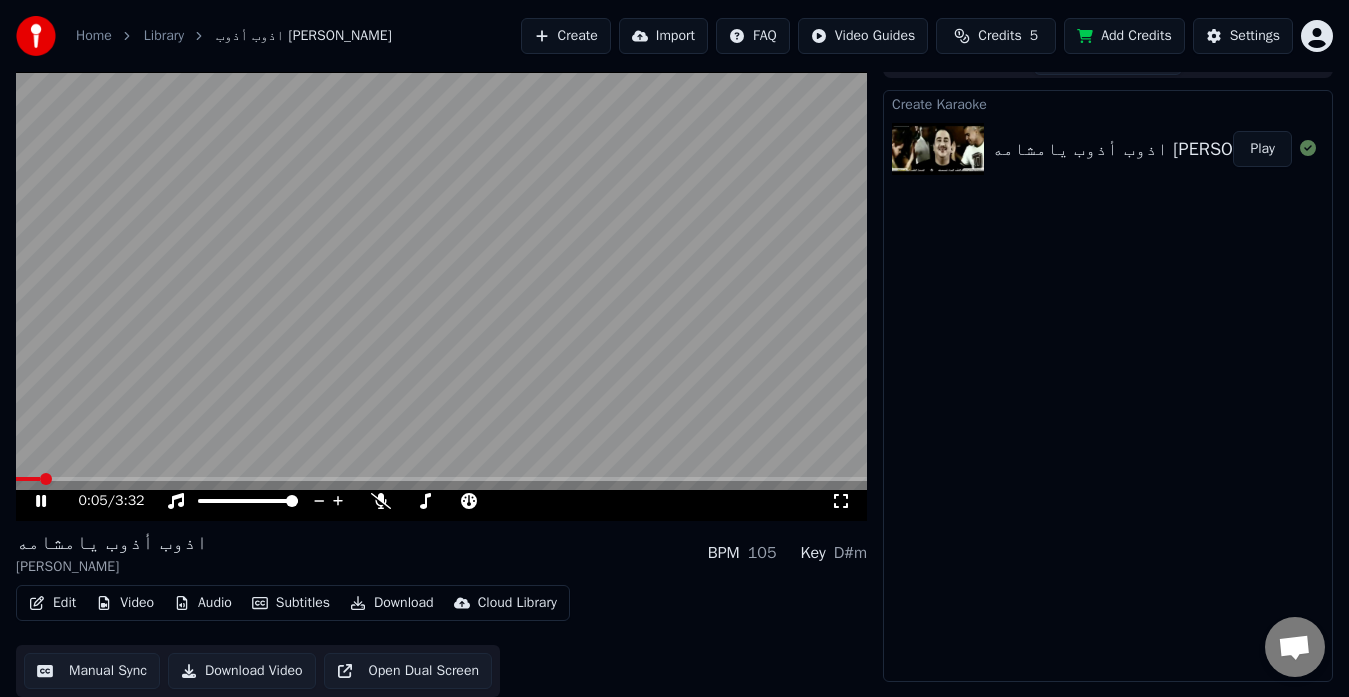 scroll, scrollTop: 0, scrollLeft: 0, axis: both 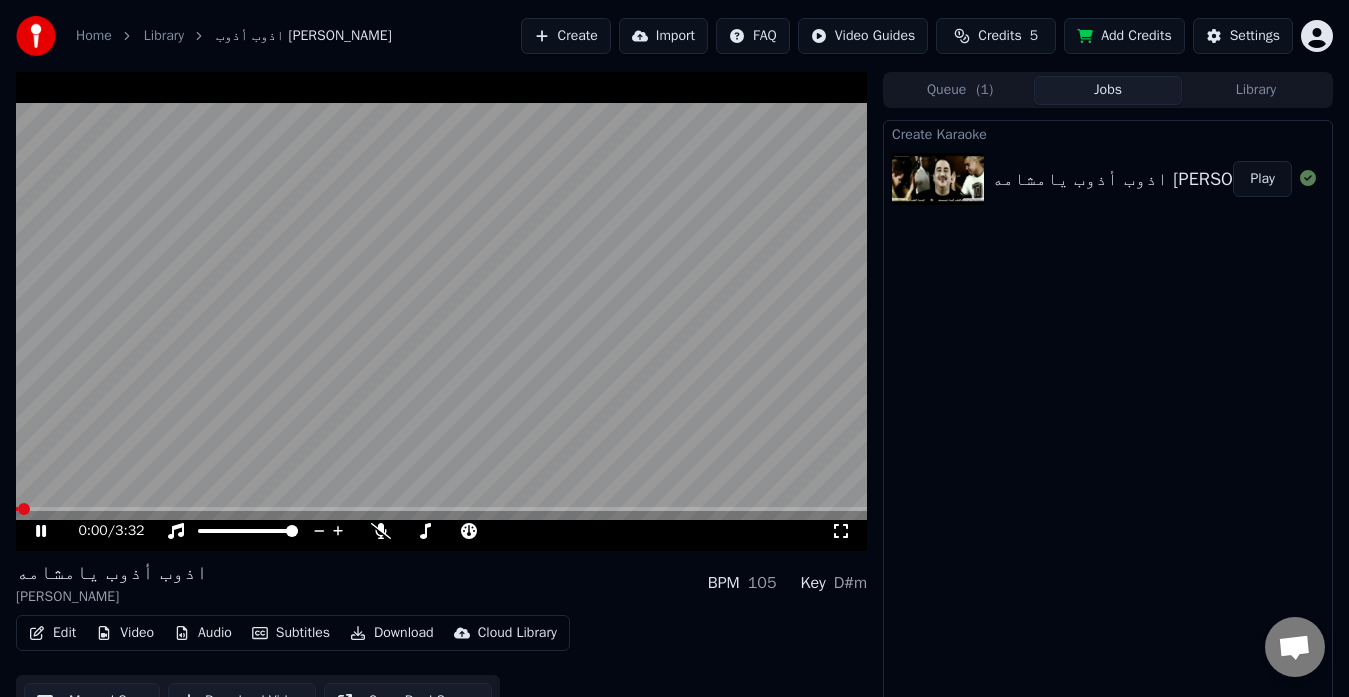 click at bounding box center (441, 311) 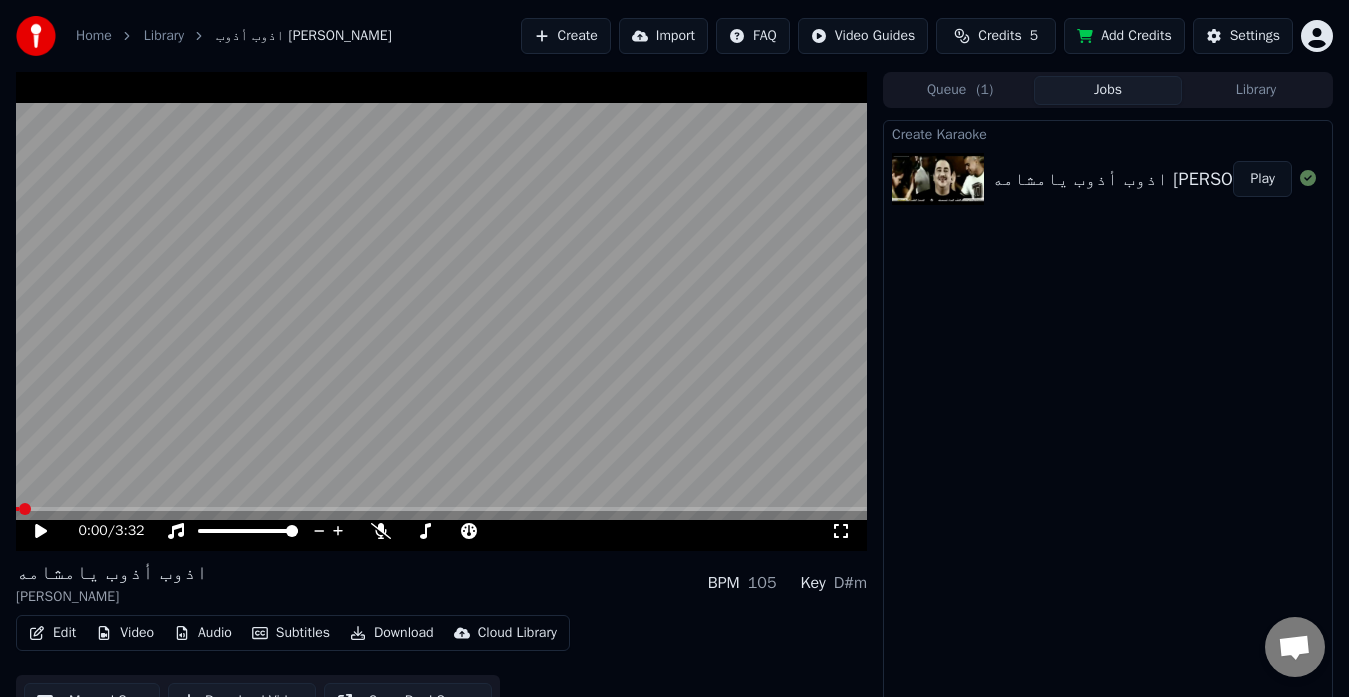 click on "اذوب أذوب يامشامه [PERSON_NAME] العراقي" at bounding box center [1190, 179] 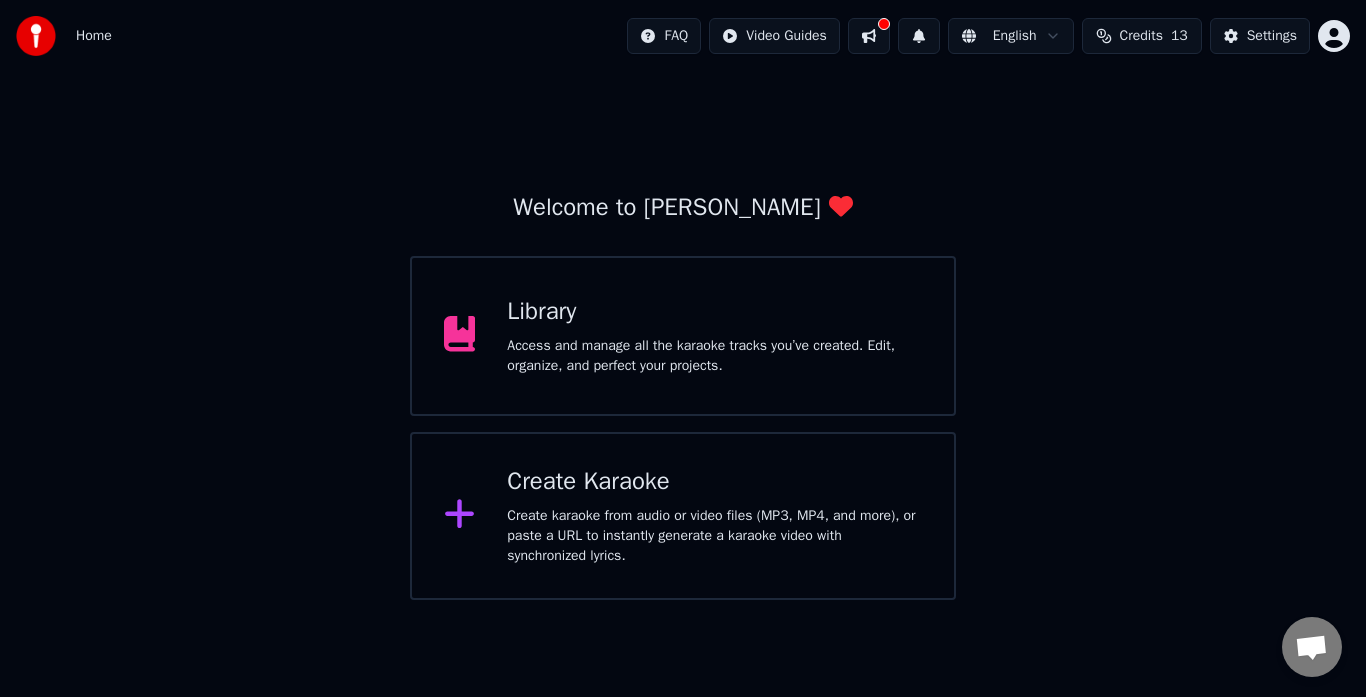 click on "Access and manage all the karaoke tracks you’ve created. Edit, organize, and perfect your projects." at bounding box center [714, 356] 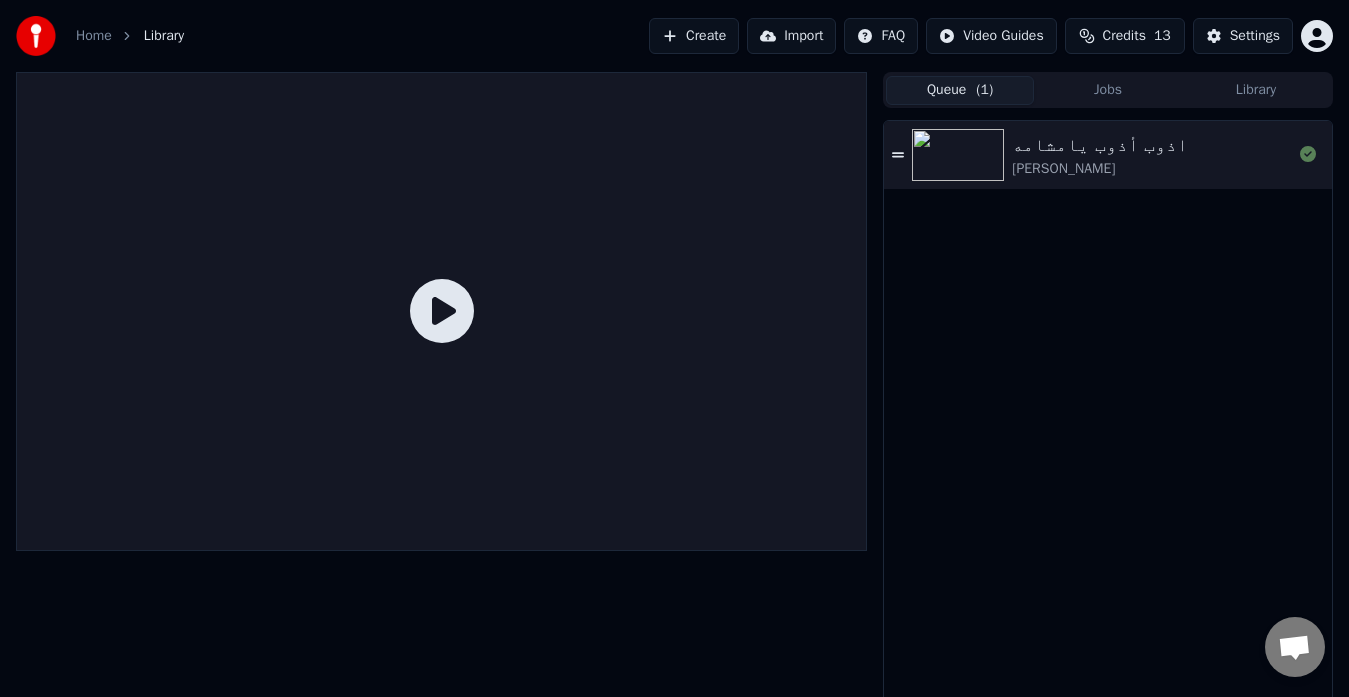 click at bounding box center [962, 155] 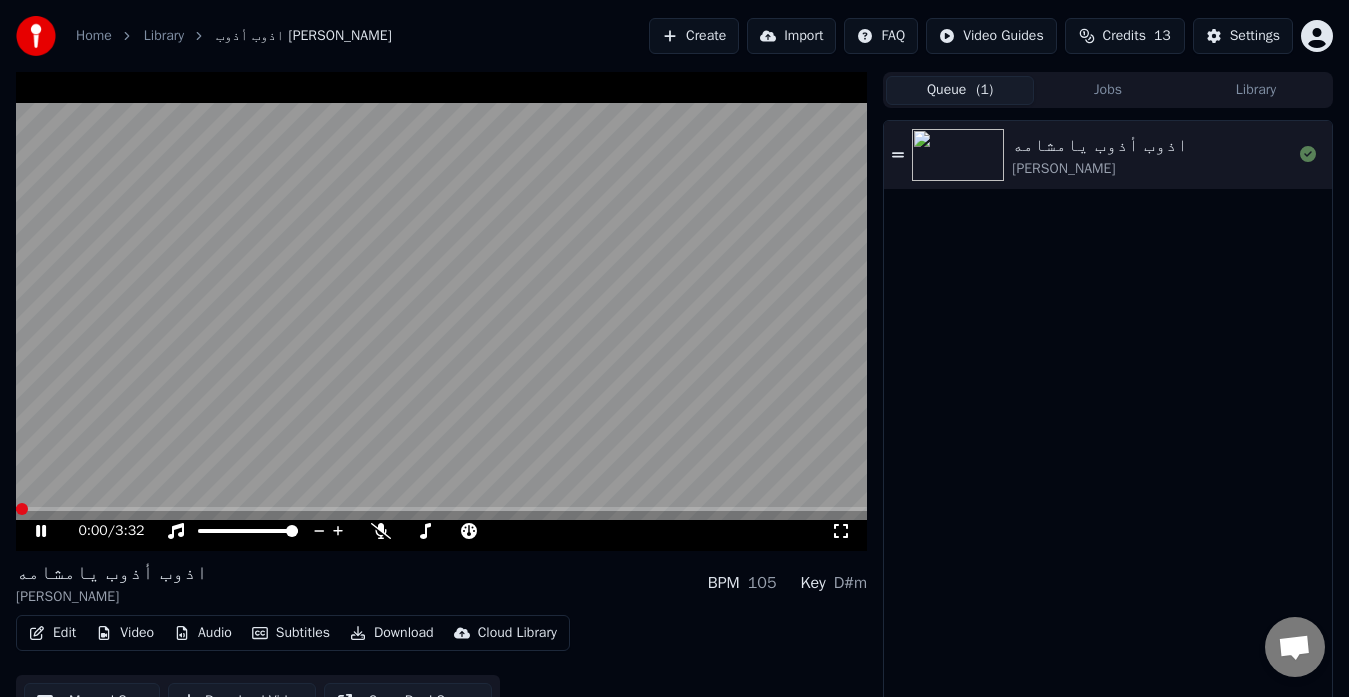 scroll, scrollTop: 30, scrollLeft: 0, axis: vertical 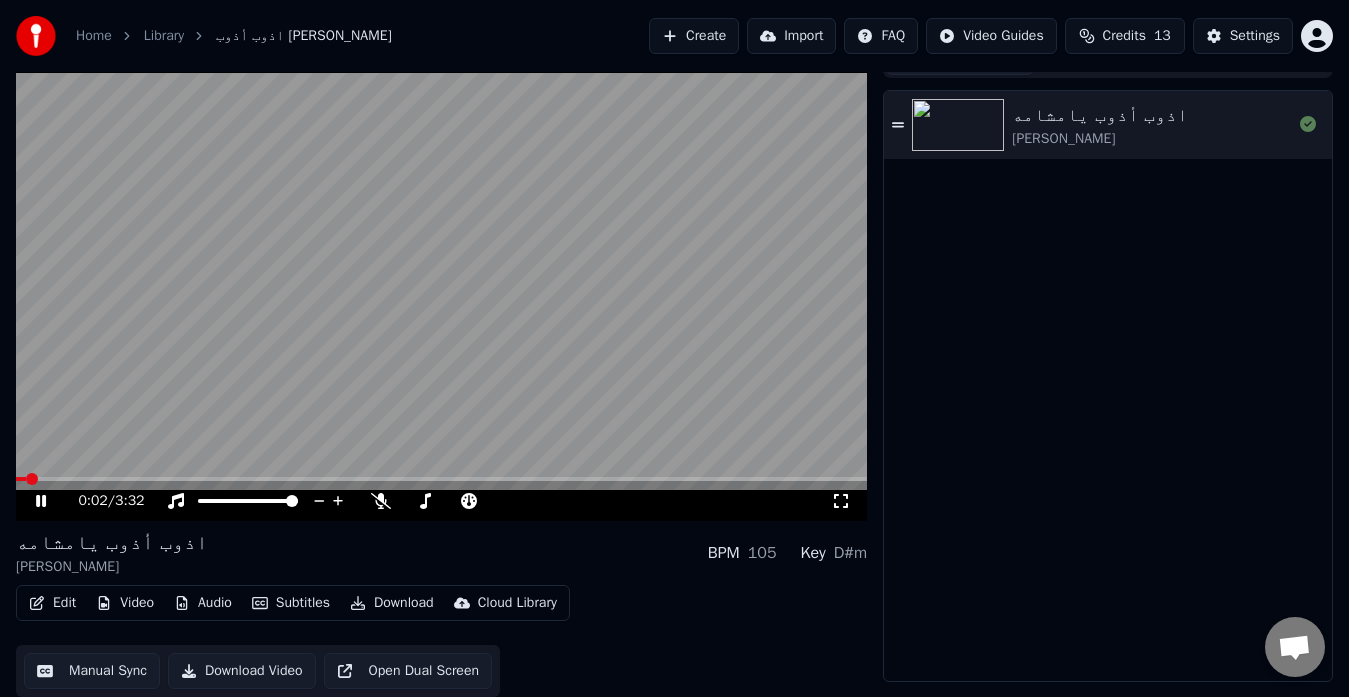 click at bounding box center (441, 281) 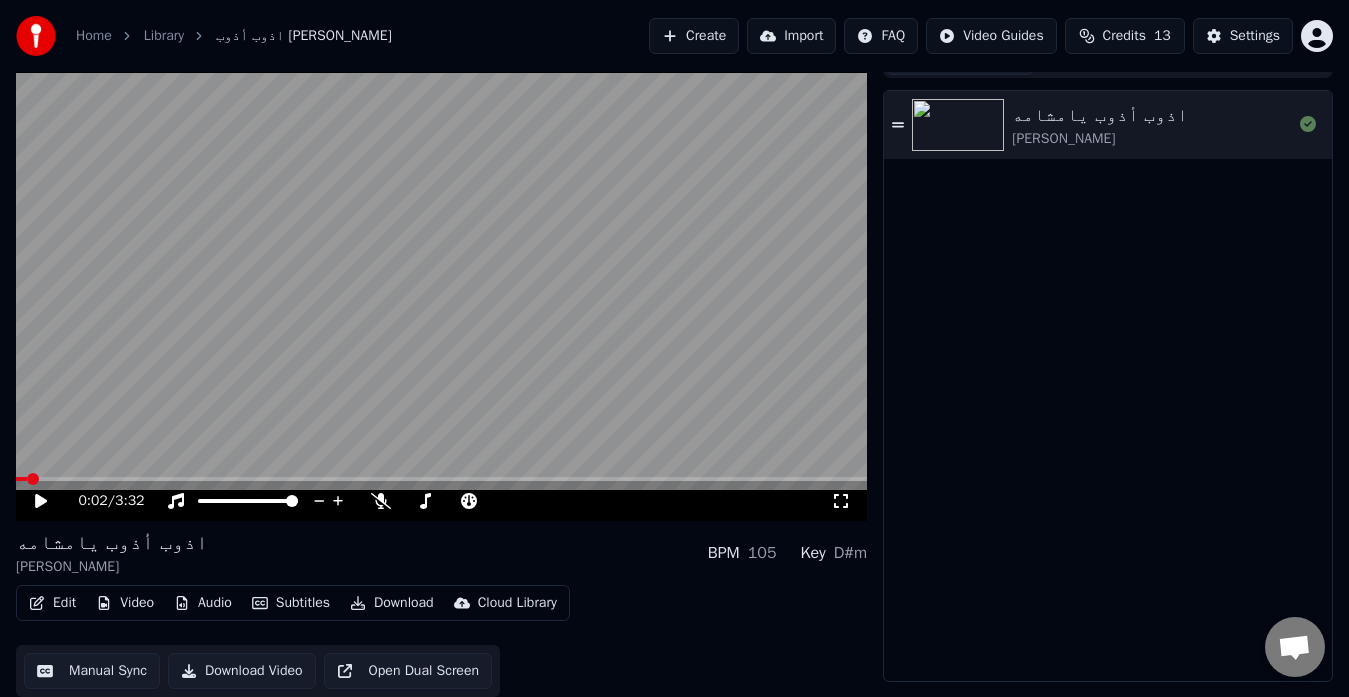 click at bounding box center [441, 281] 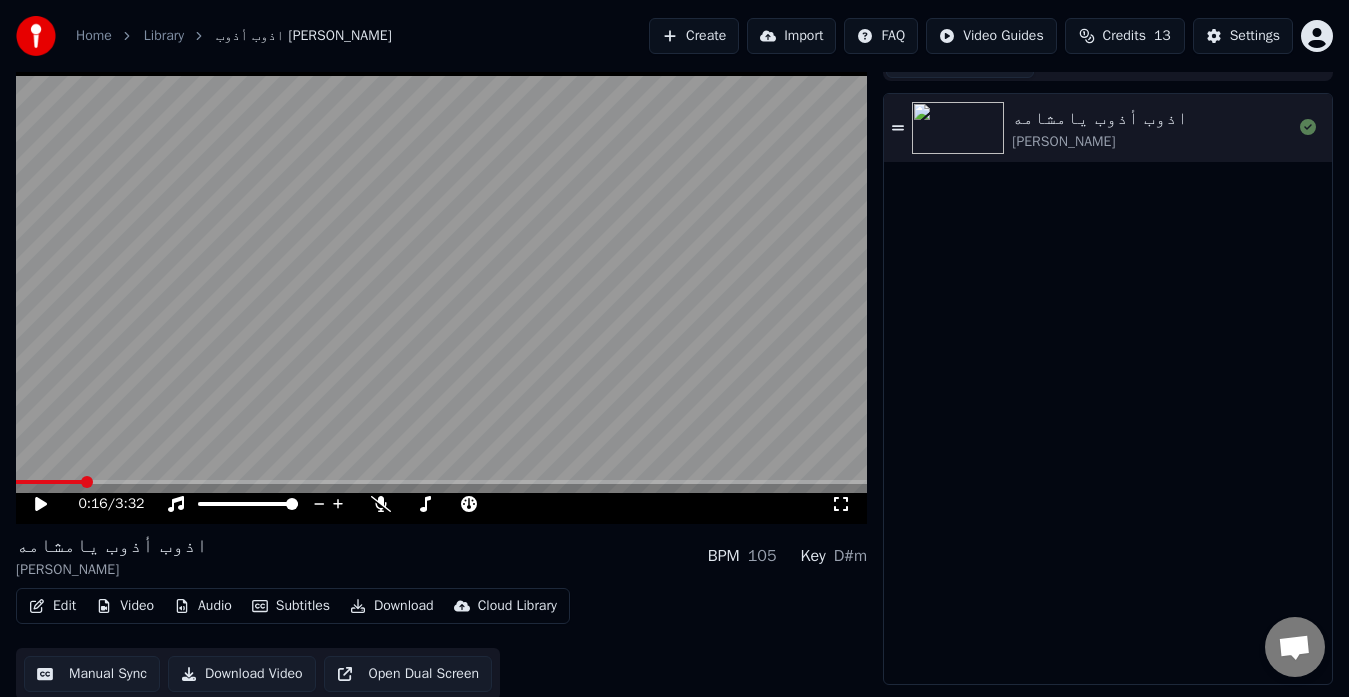 scroll, scrollTop: 30, scrollLeft: 0, axis: vertical 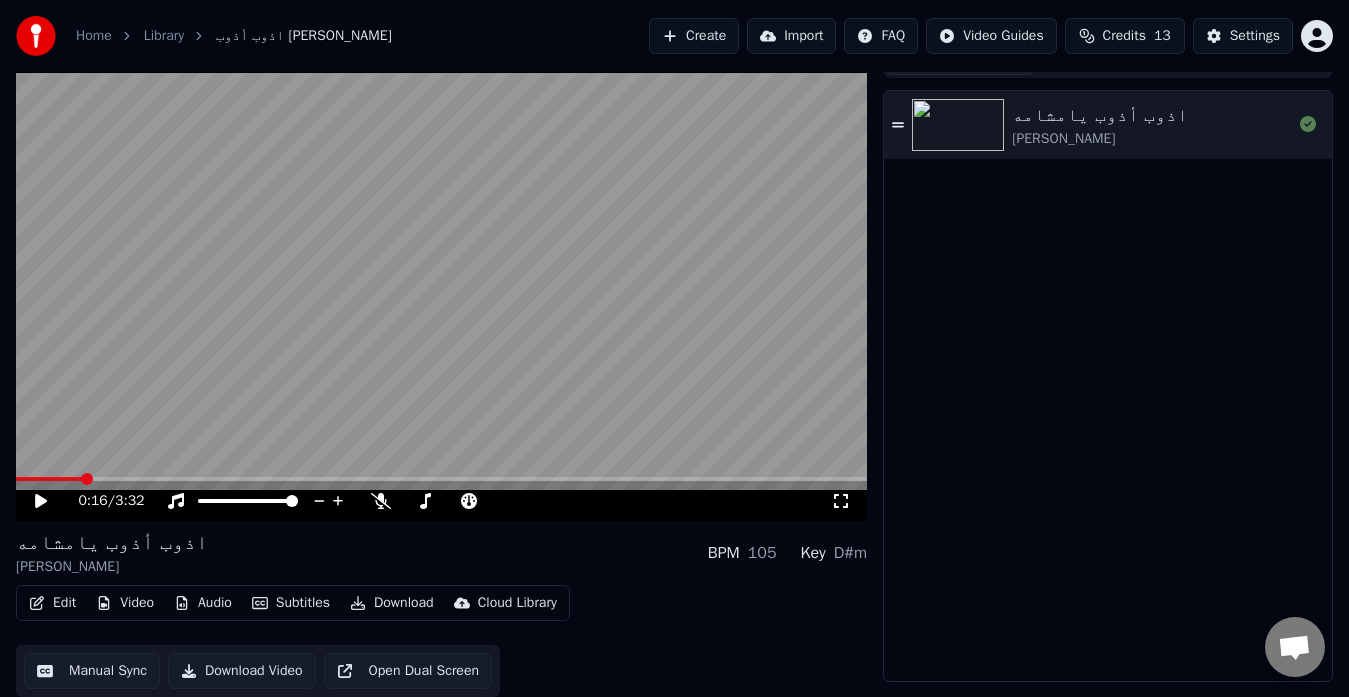click on "Home" at bounding box center (94, 36) 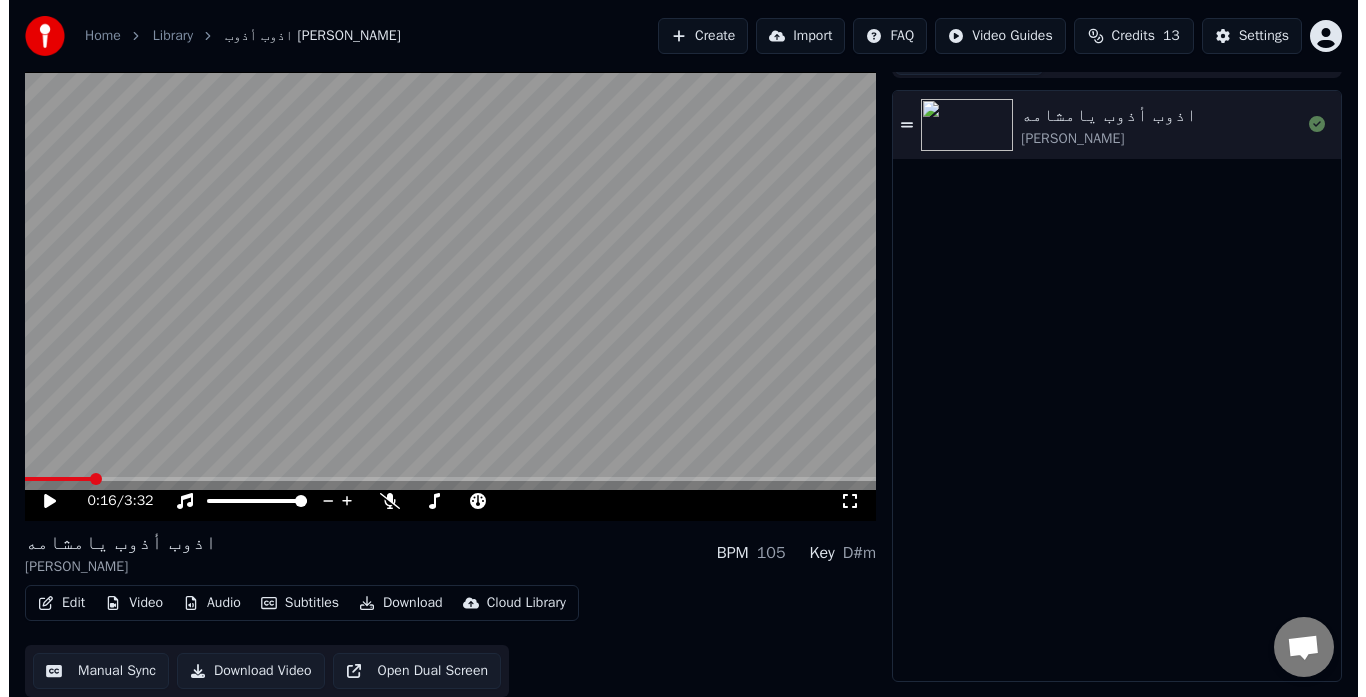 scroll, scrollTop: 0, scrollLeft: 0, axis: both 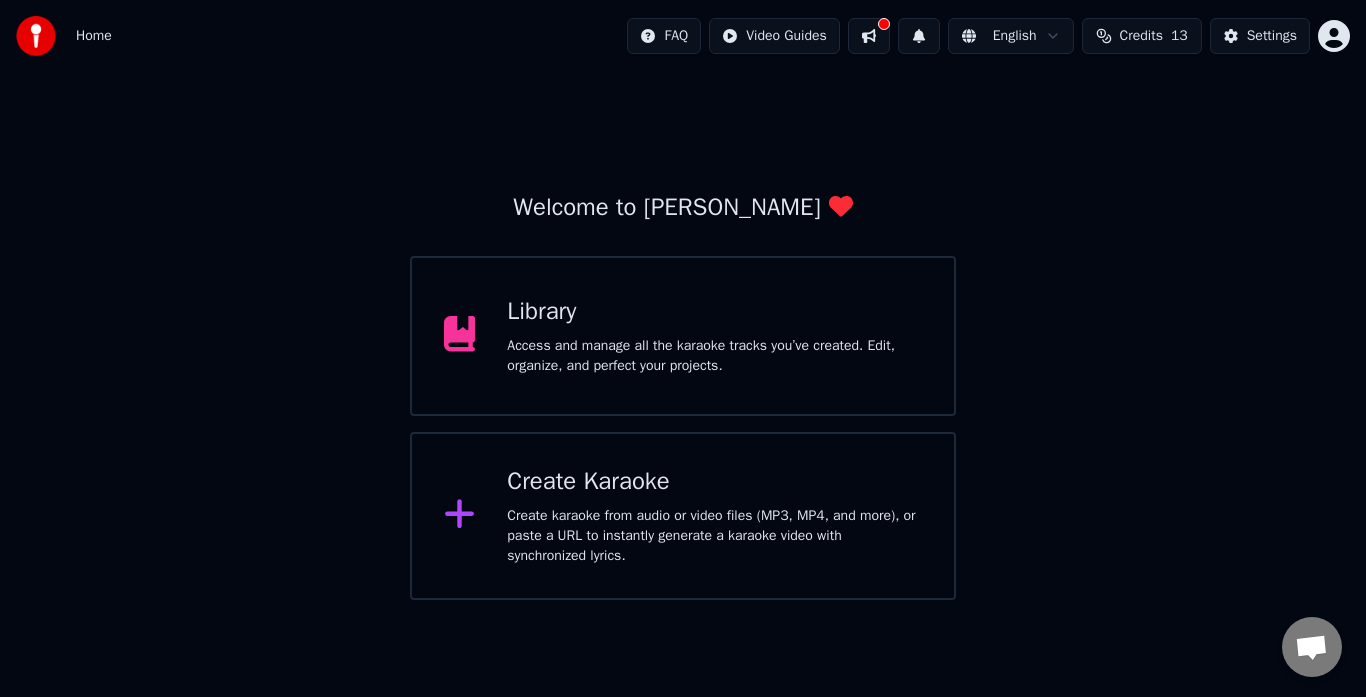 click on "Create karaoke from audio or video files (MP3, MP4, and more), or paste a URL to instantly generate a karaoke video with synchronized lyrics." at bounding box center (714, 536) 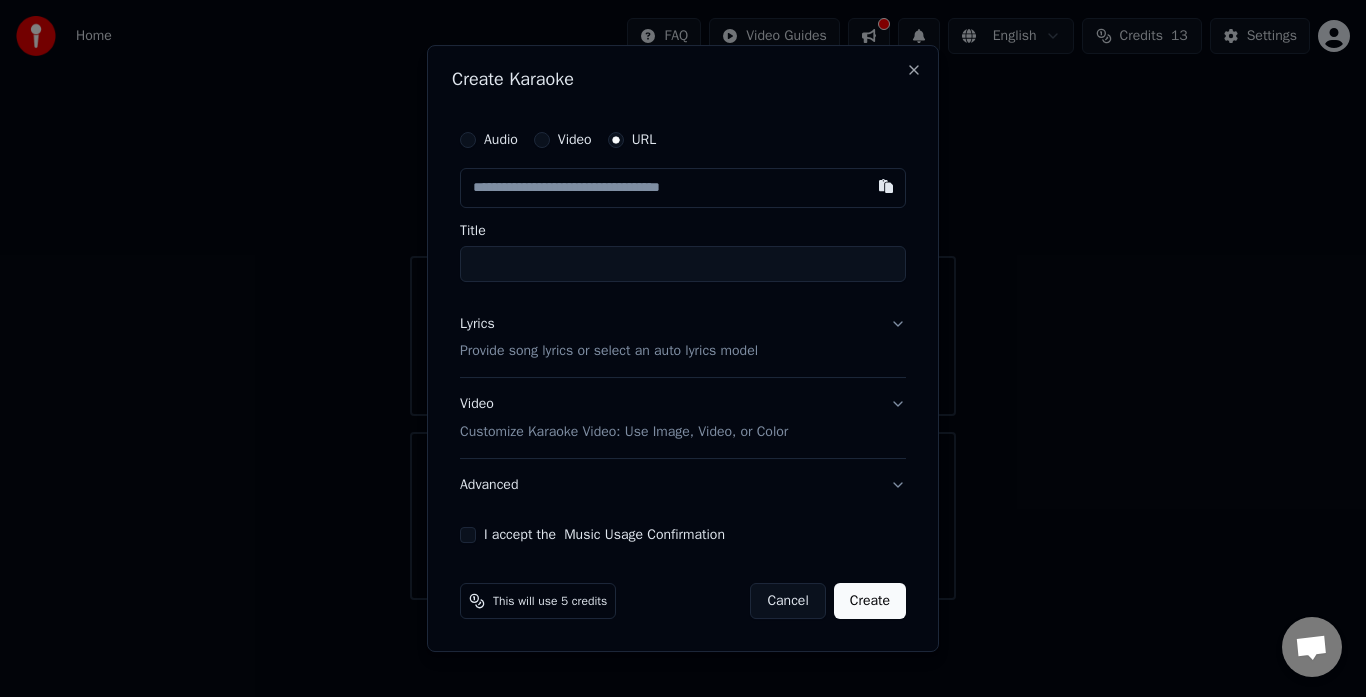 paste on "**********" 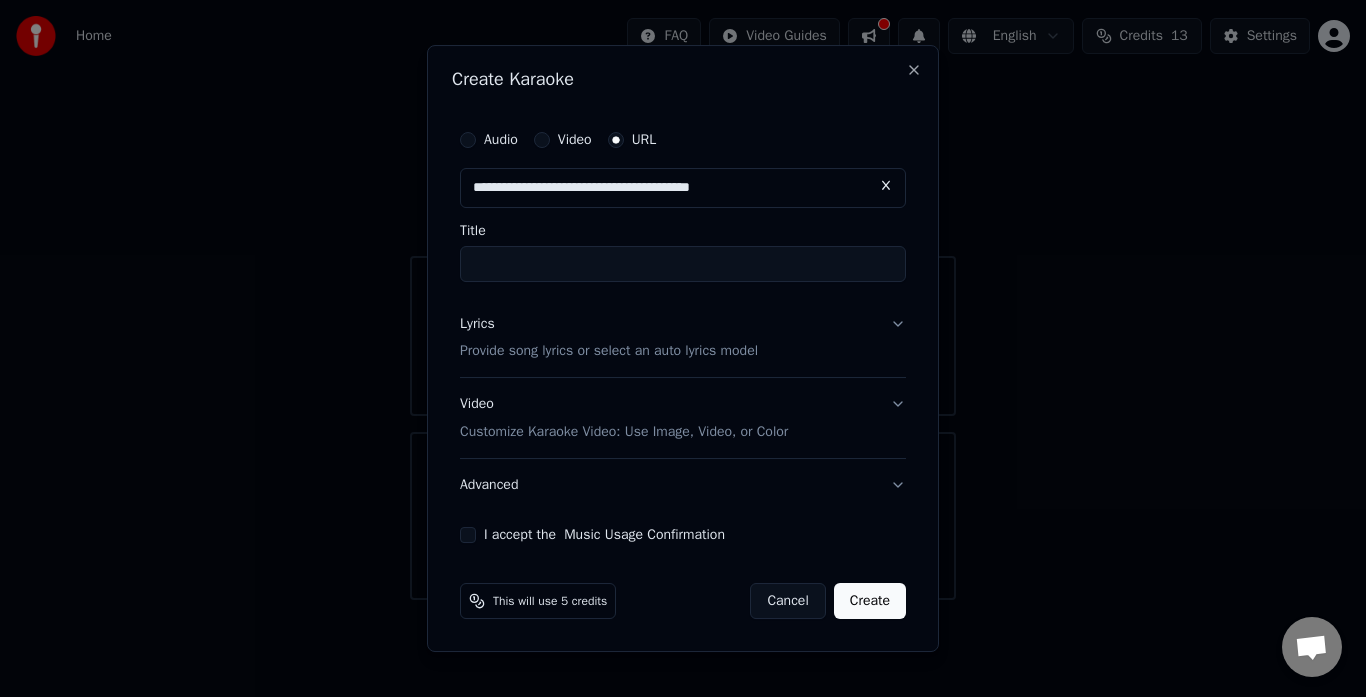 type on "**********" 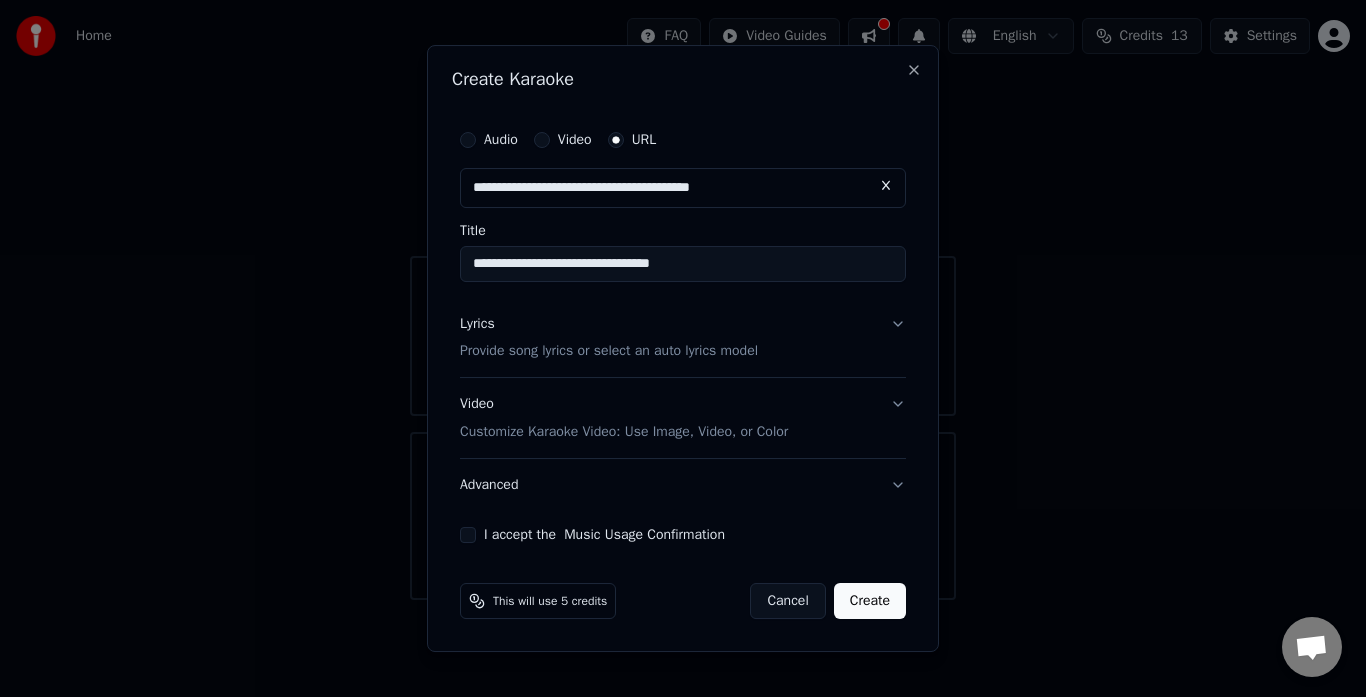 type on "**********" 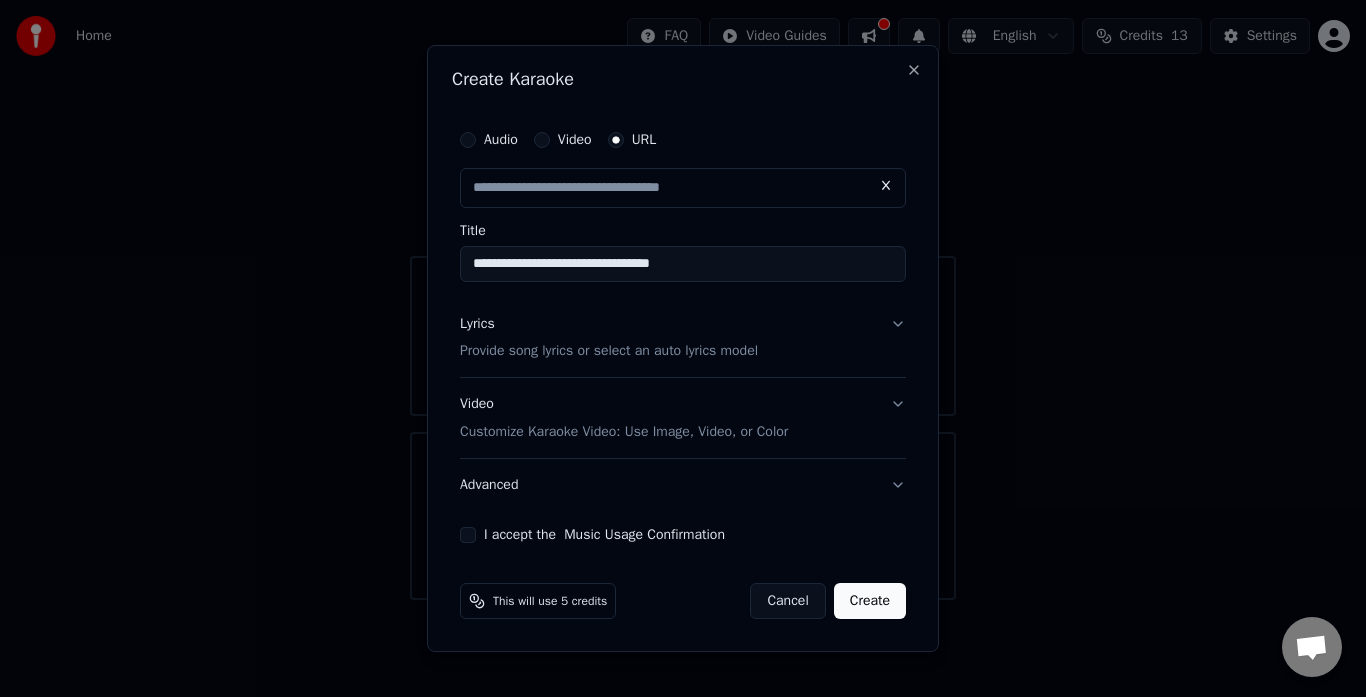 click on "Provide song lyrics or select an auto lyrics model" at bounding box center [609, 352] 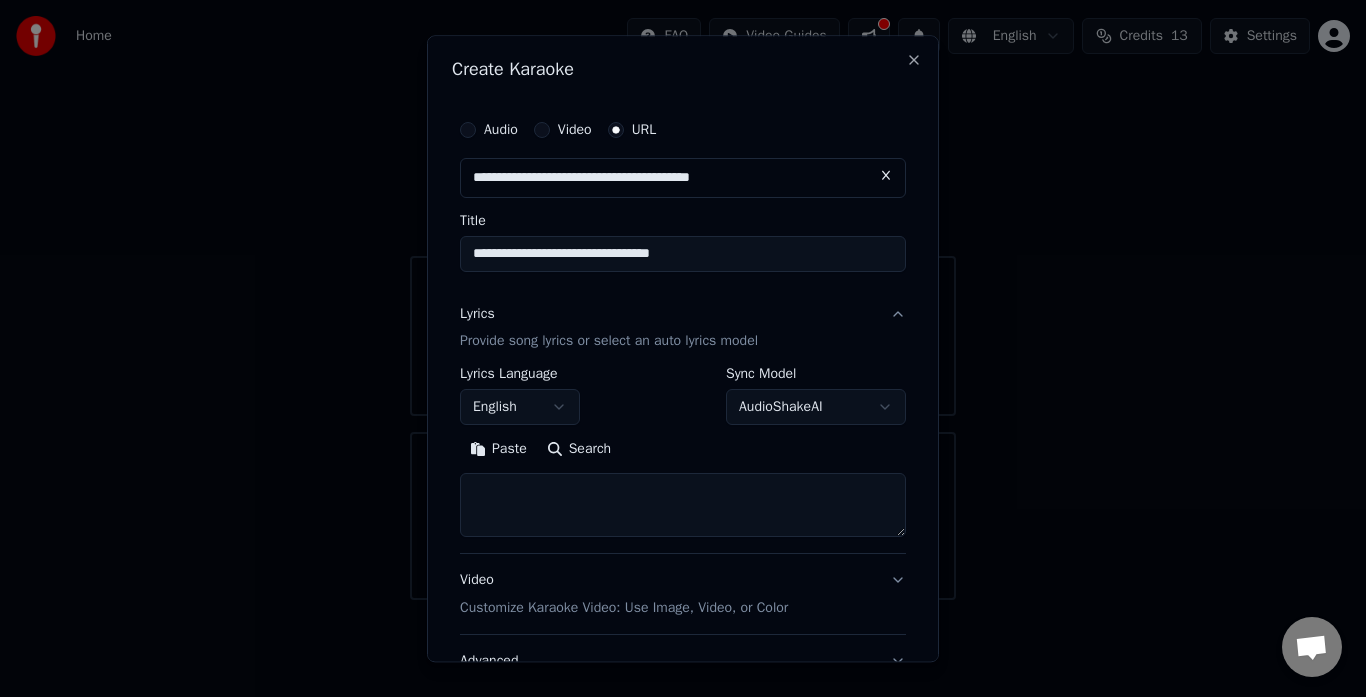 click at bounding box center (683, 506) 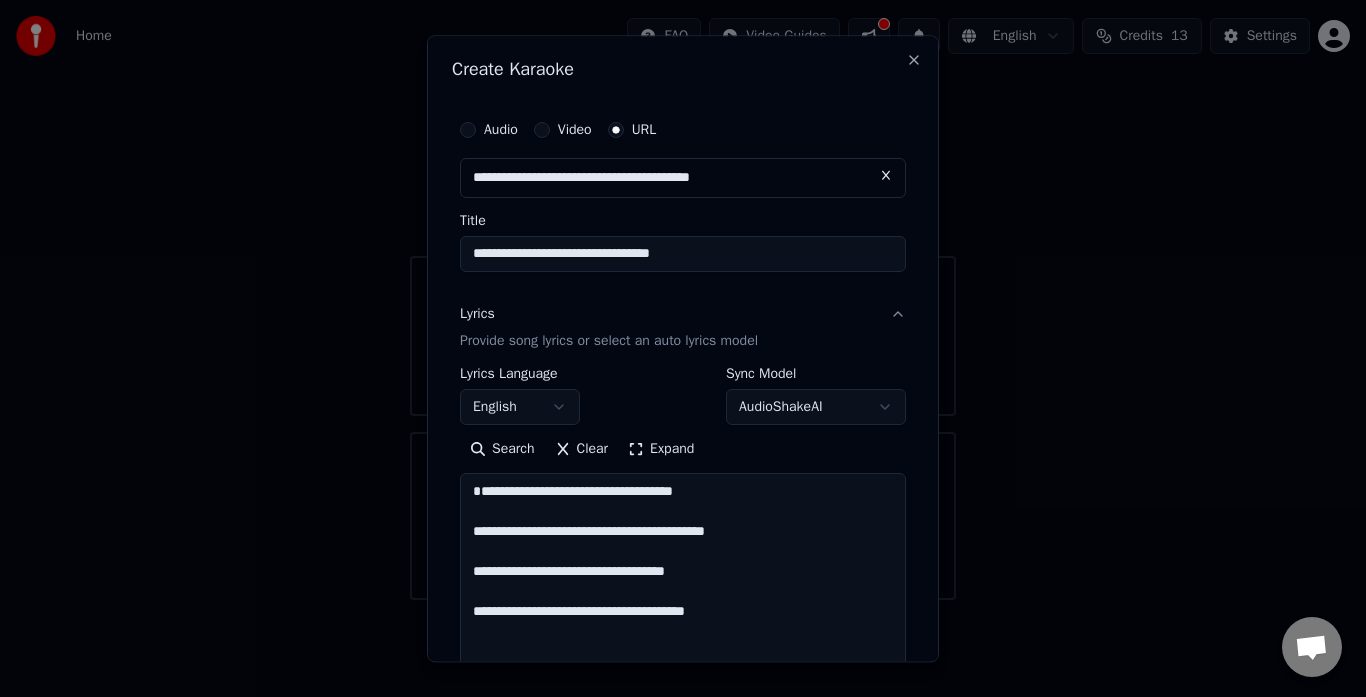 scroll, scrollTop: 385, scrollLeft: 0, axis: vertical 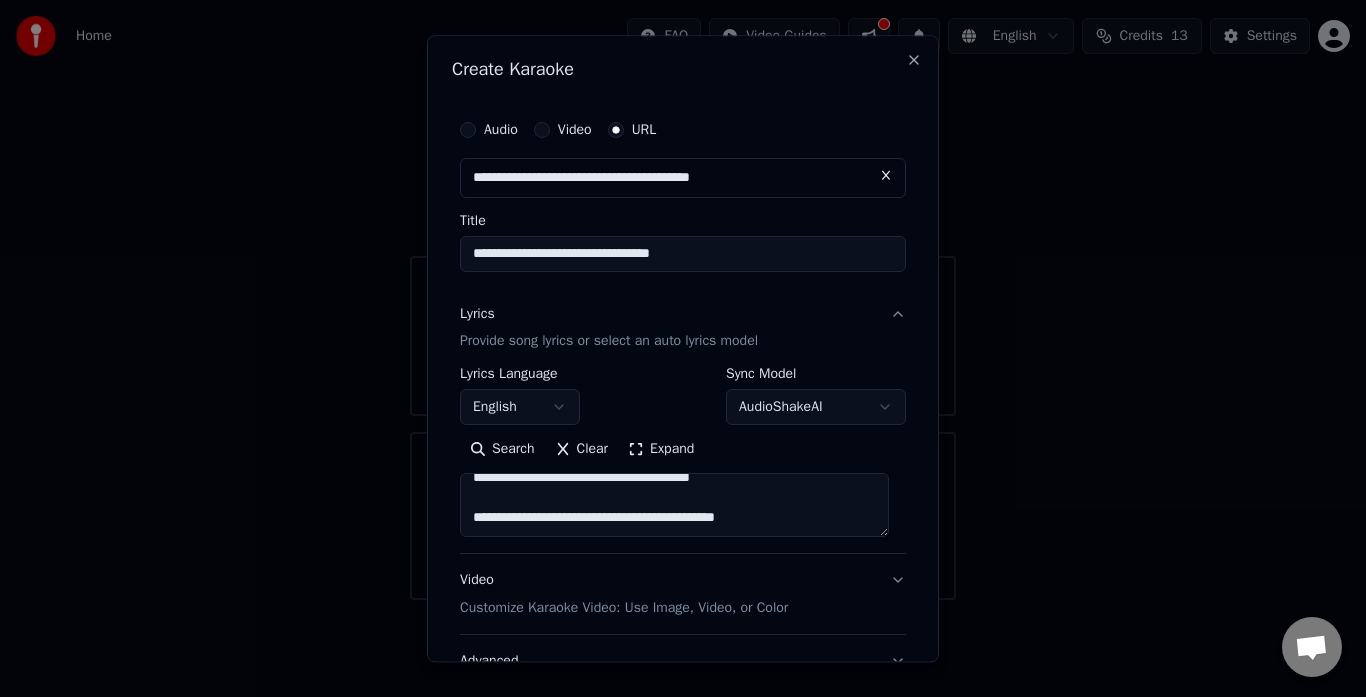 type on "**********" 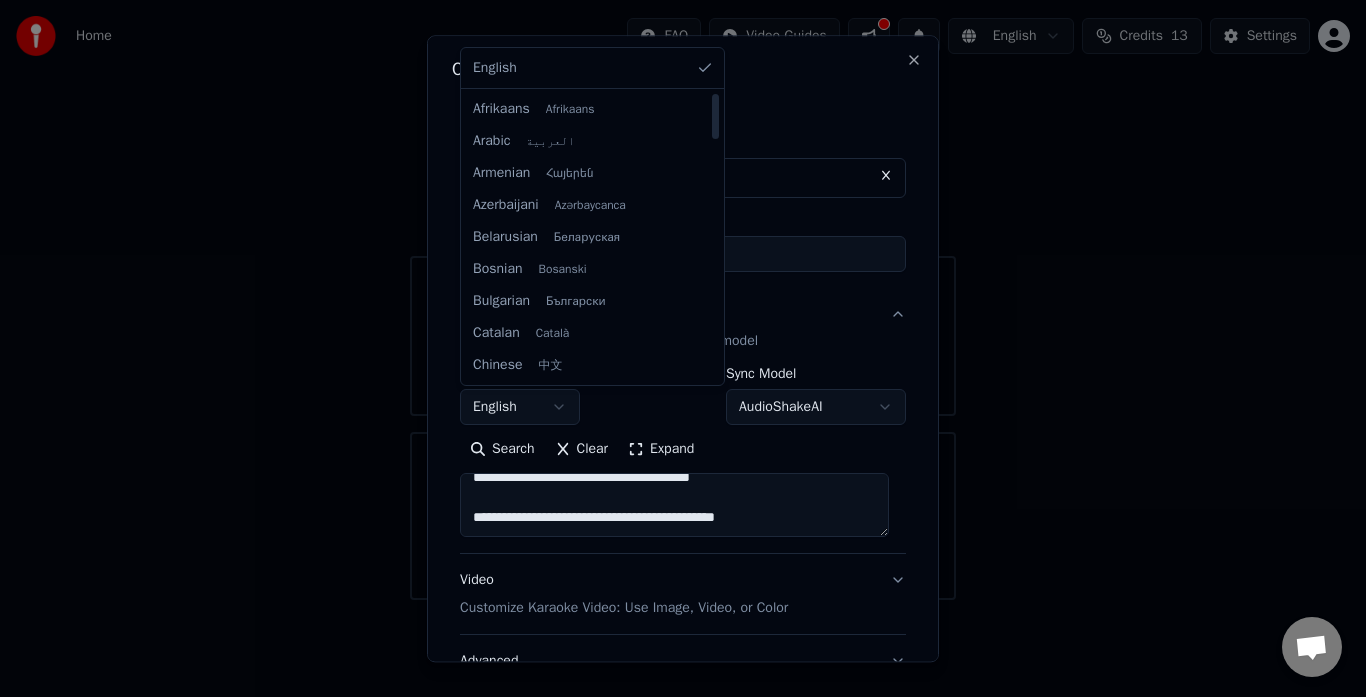 select on "**" 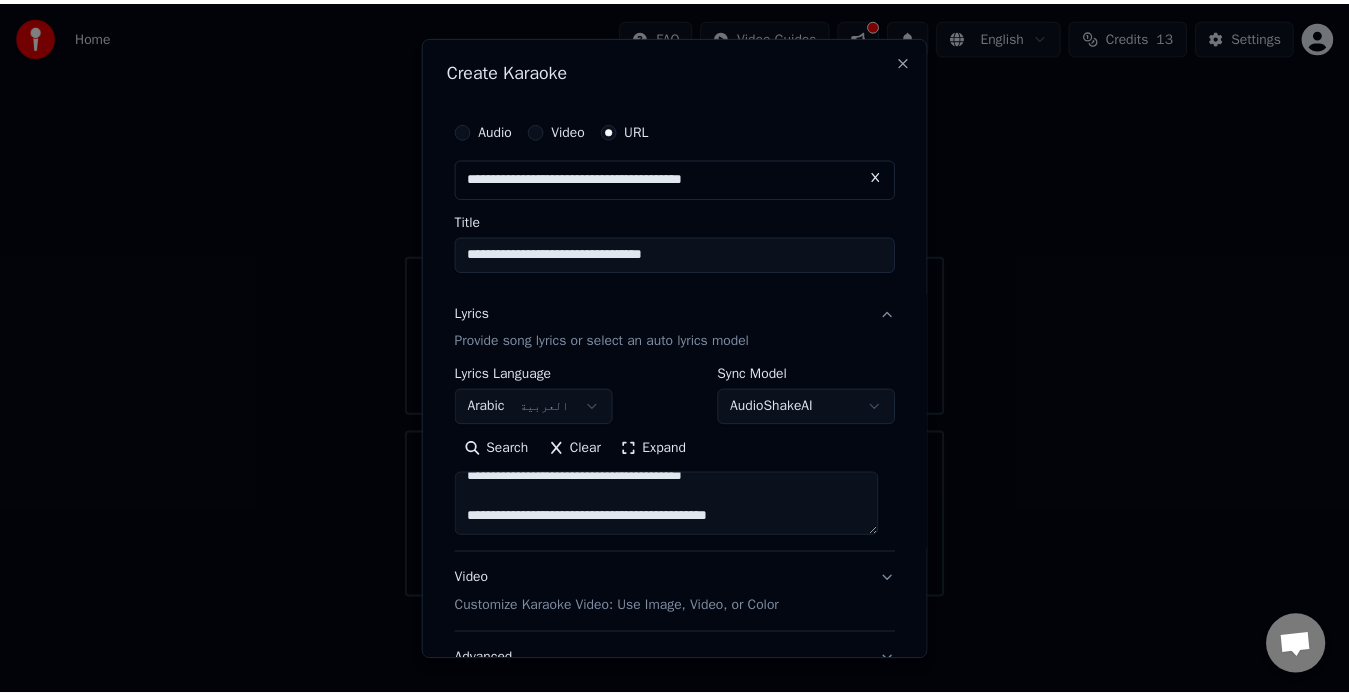 scroll, scrollTop: 166, scrollLeft: 0, axis: vertical 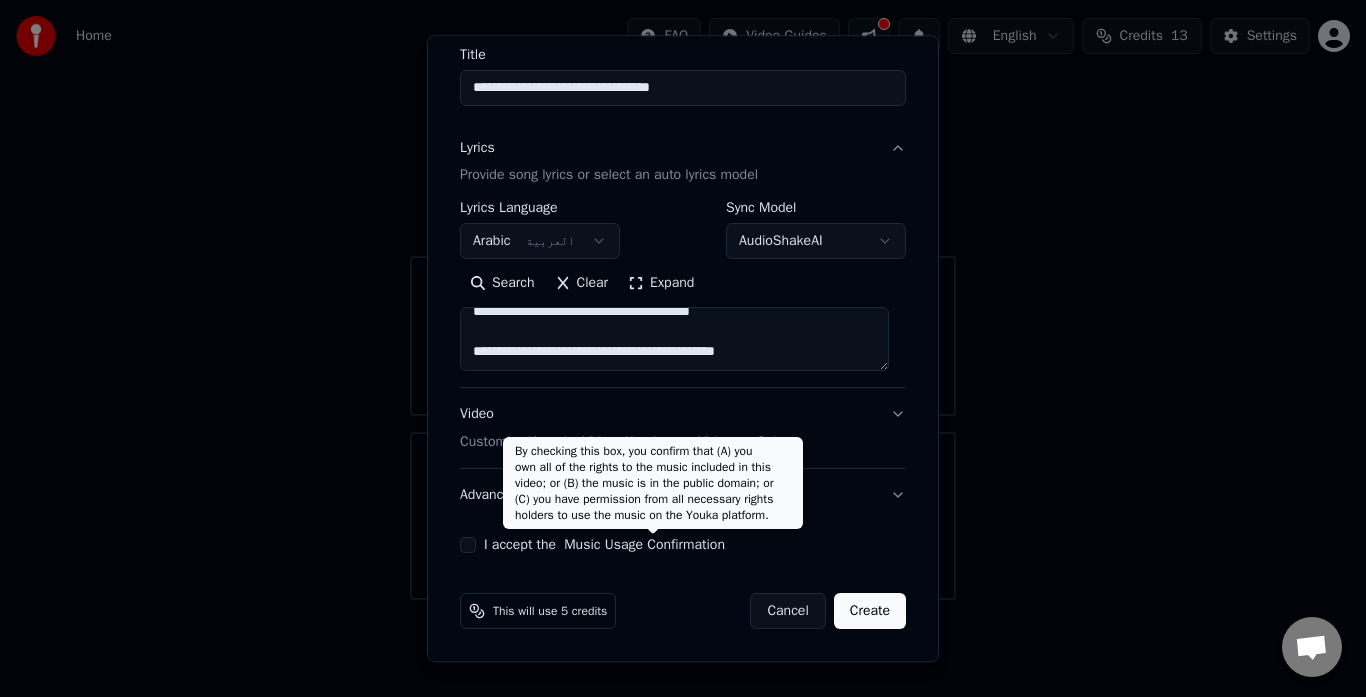 click on "By checking this box, you confirm that (A) you own all of the rights to the music included in this video; or (B) the music is in the public domain; or (C) you have permission from all necessary rights holders to use the music on the Youka platform. By checking this box, you confirm that (A) you own all of the rights to the music included in this video; or (B) the music is in the public domain; or (C) you have permission from all necessary rights holders to use the music on the Youka platform." at bounding box center [653, 483] 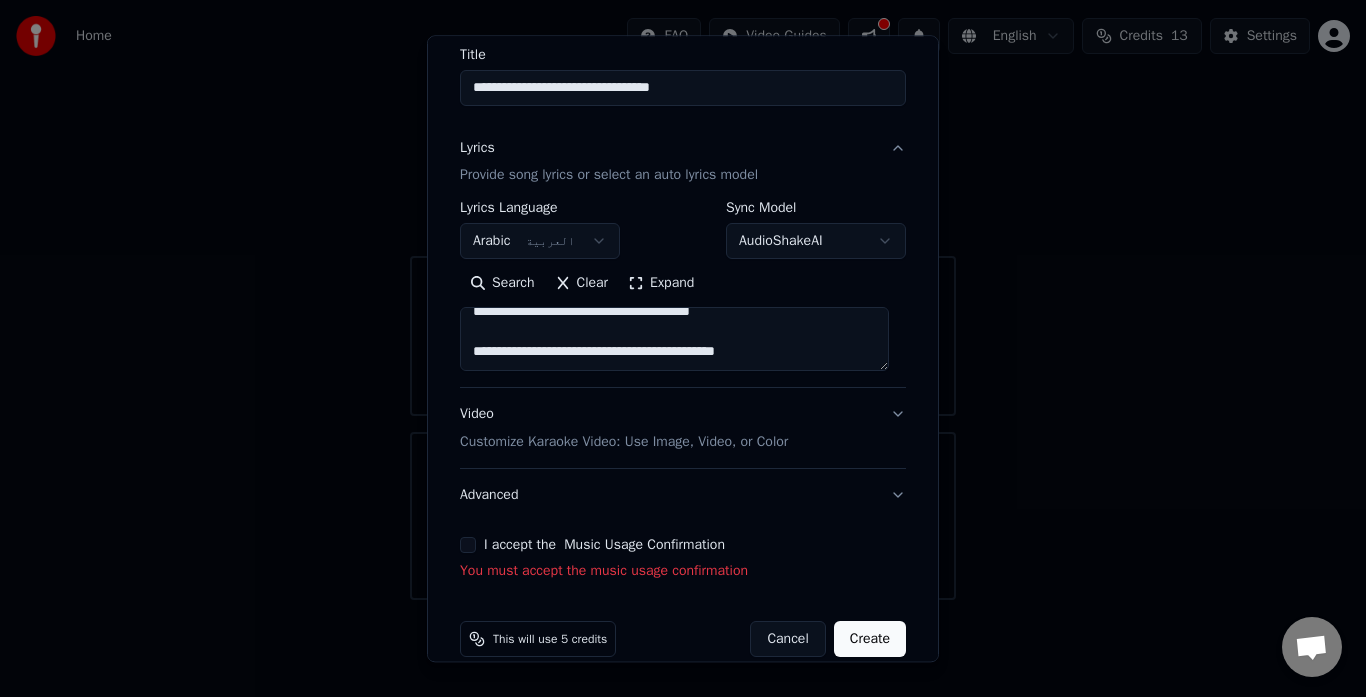 click on "Music Usage Confirmation" at bounding box center [644, 546] 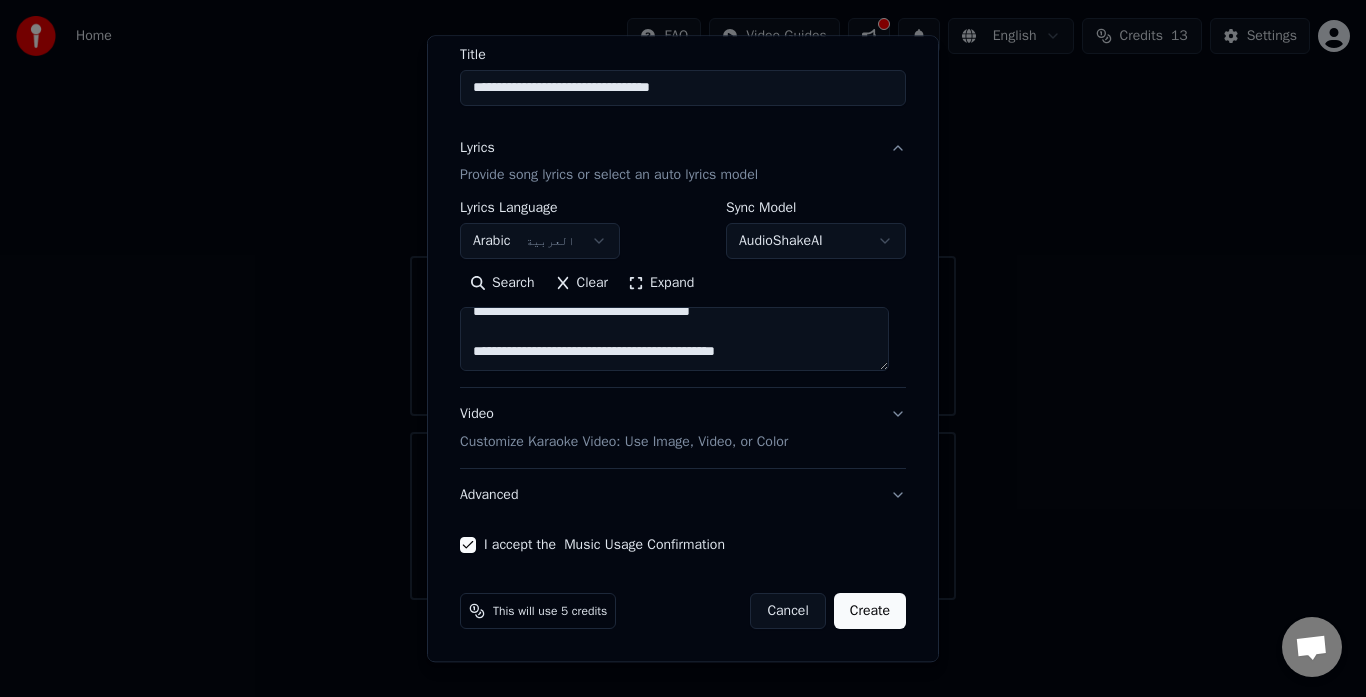 click on "Create" at bounding box center (870, 612) 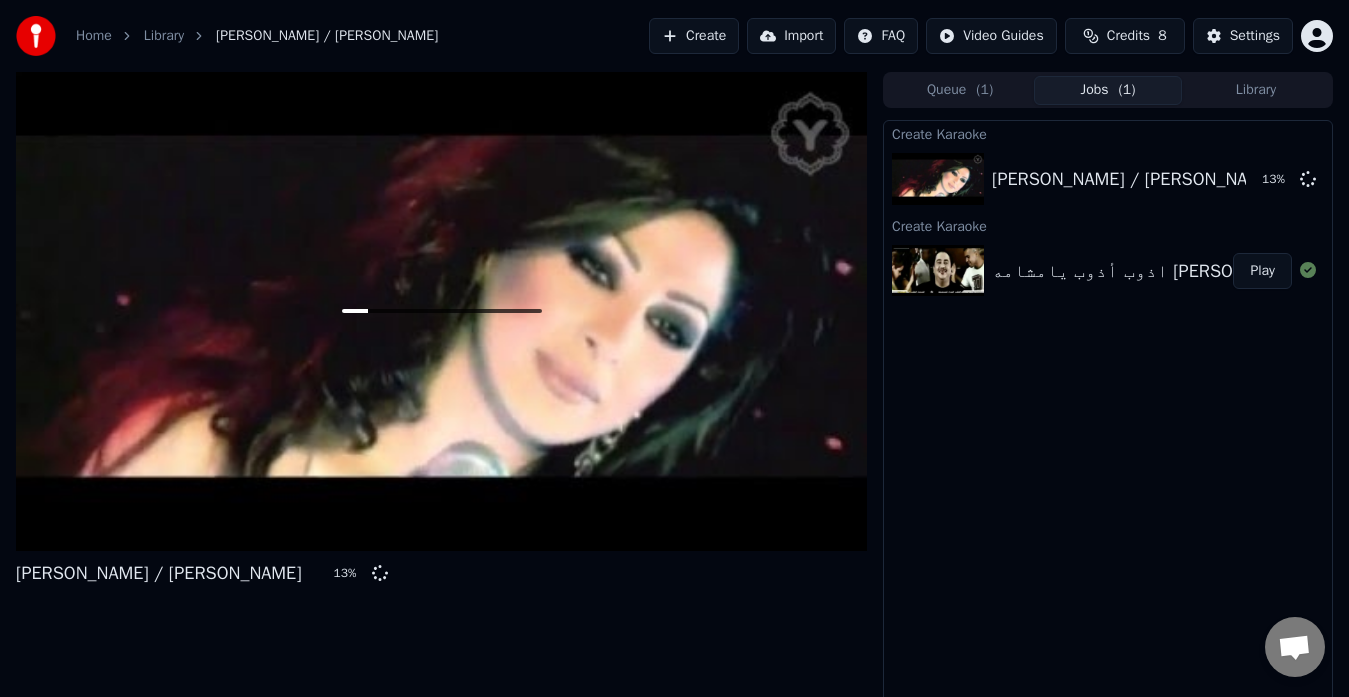 click on "اذوب أذوب يامشامه [PERSON_NAME] العراقي Play" at bounding box center [1108, 271] 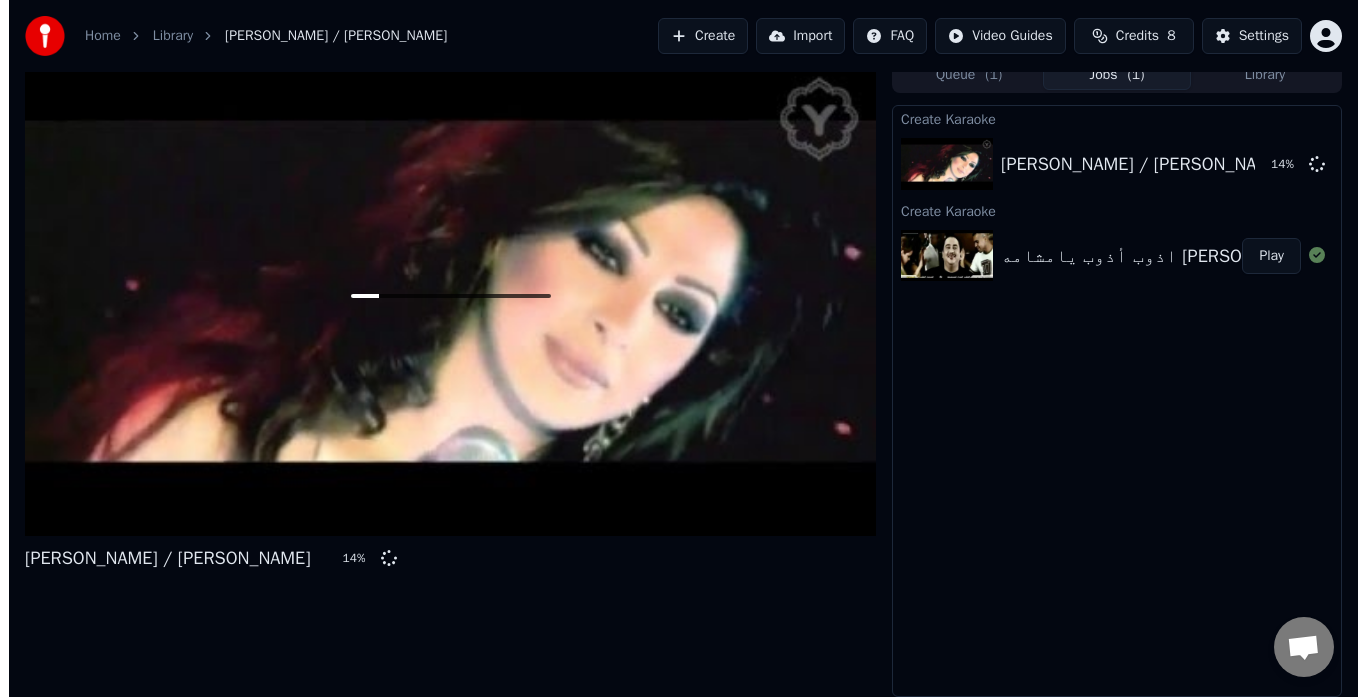 scroll, scrollTop: 0, scrollLeft: 0, axis: both 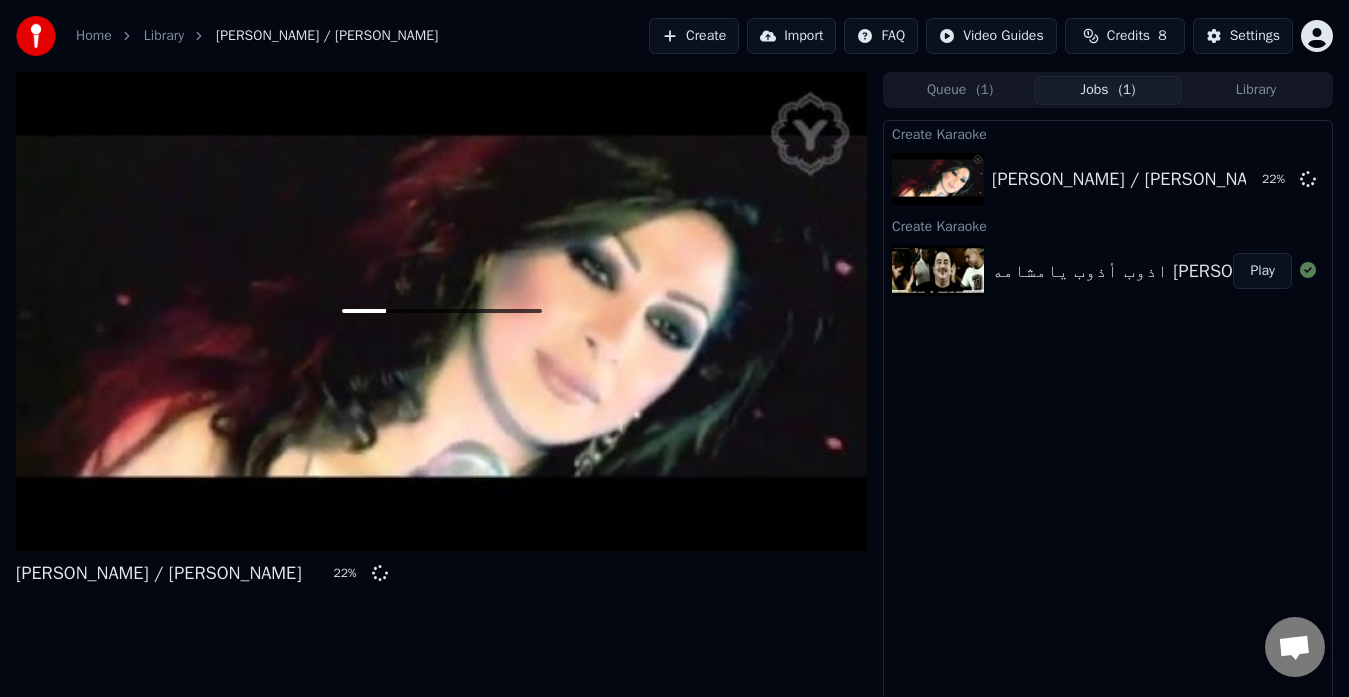 click on "Create" at bounding box center (694, 36) 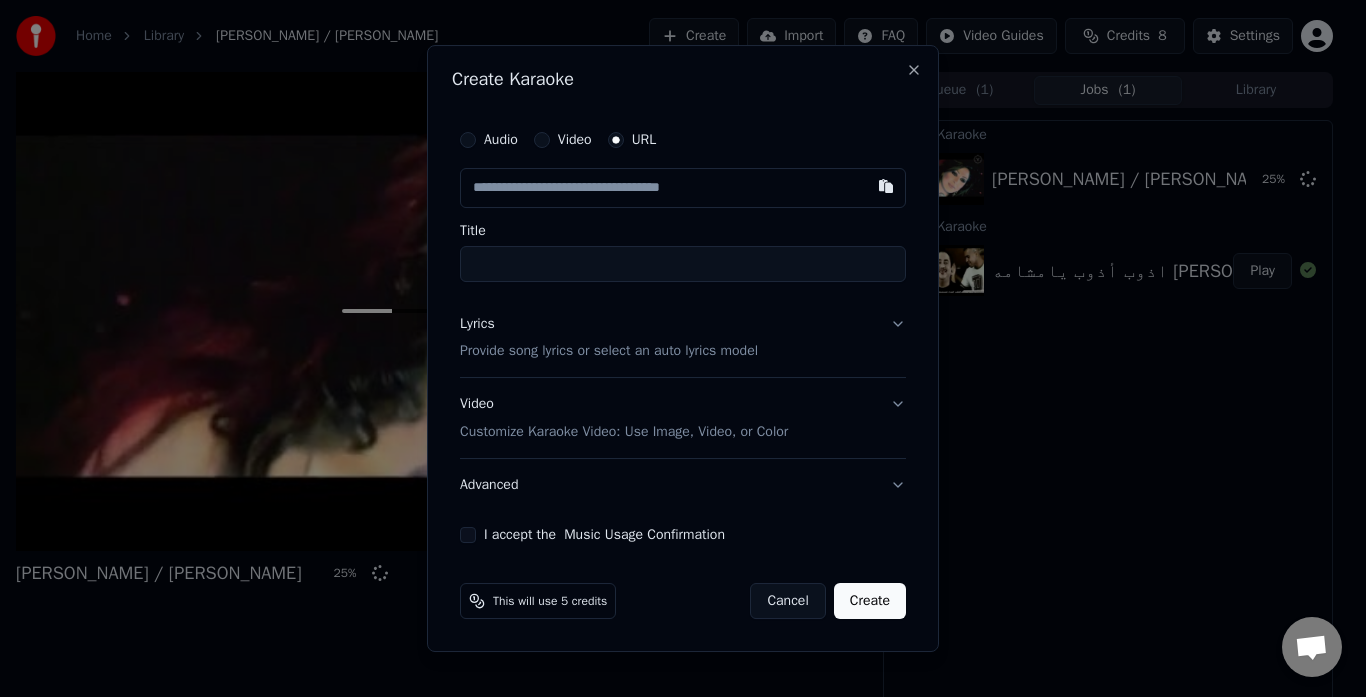 paste on "**********" 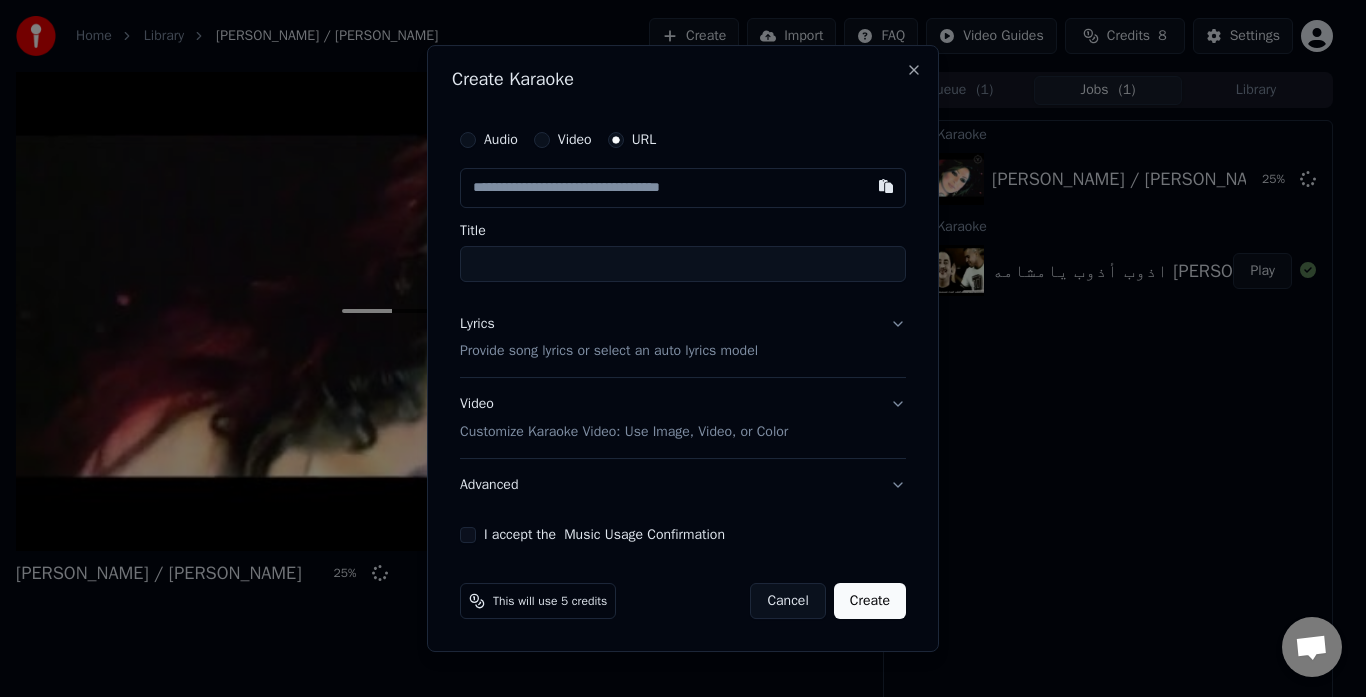 type on "**********" 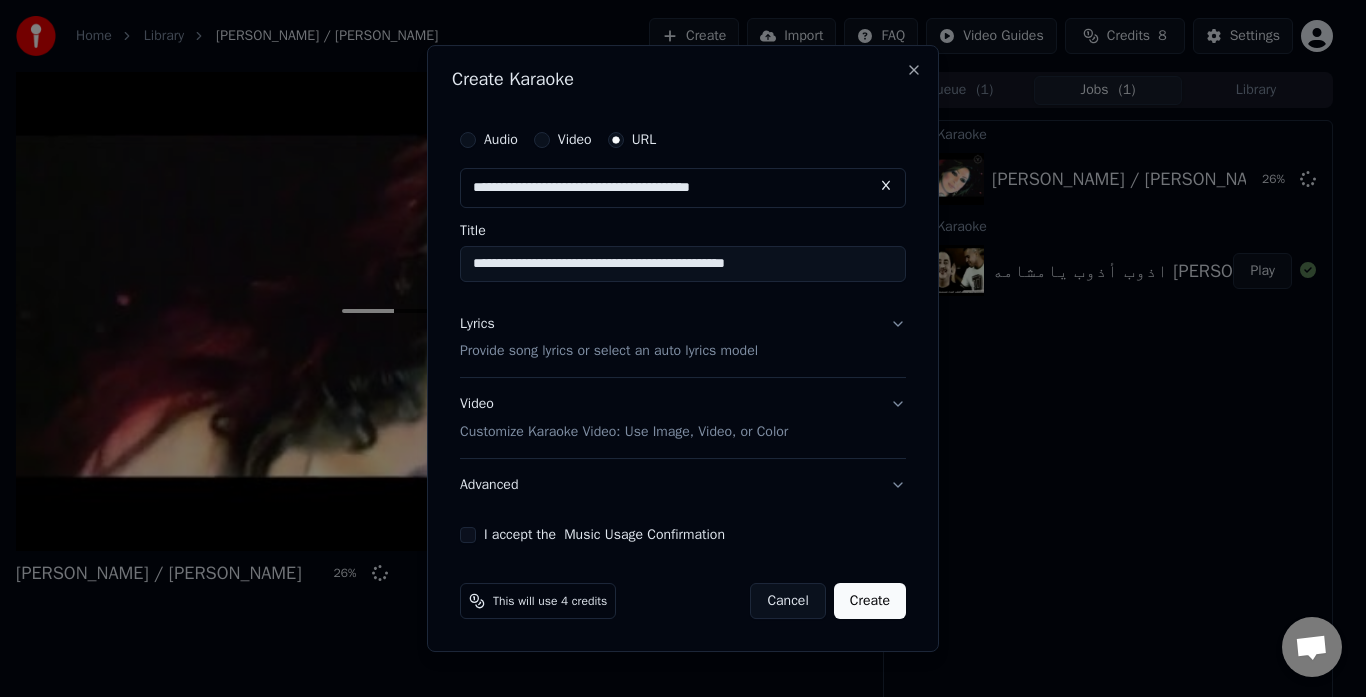 type on "**********" 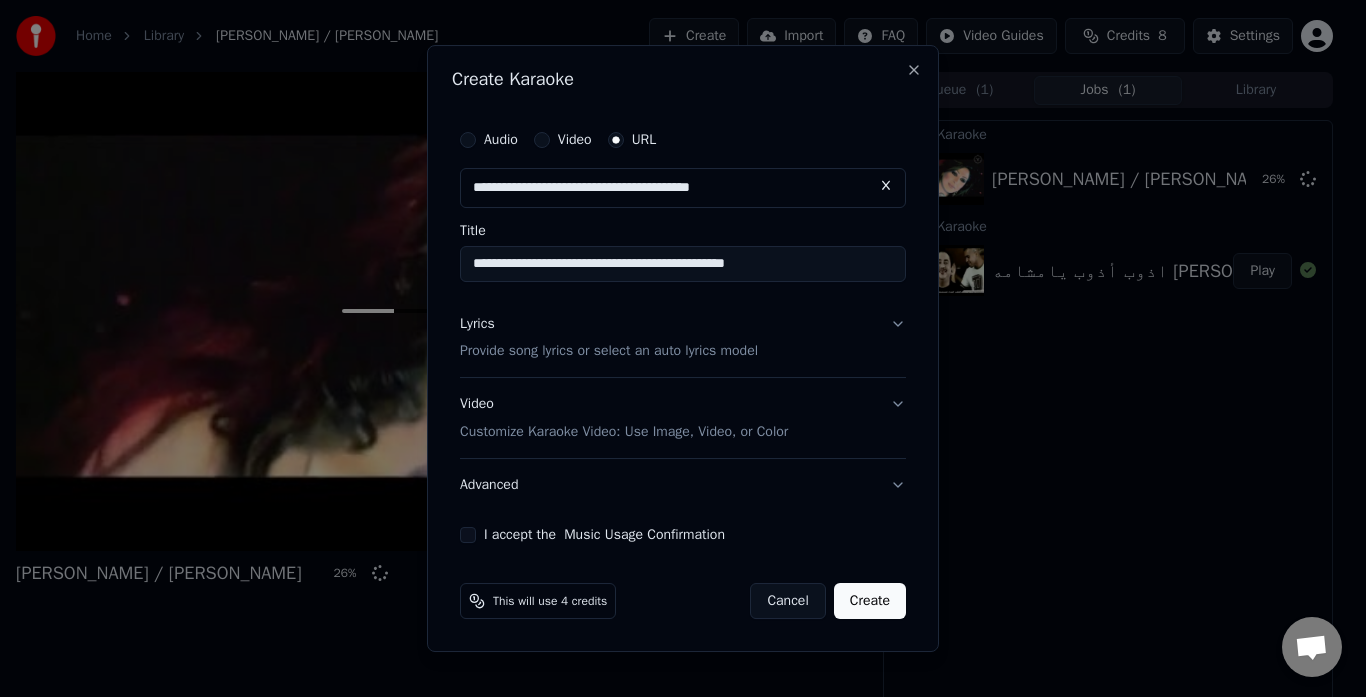 type on "**********" 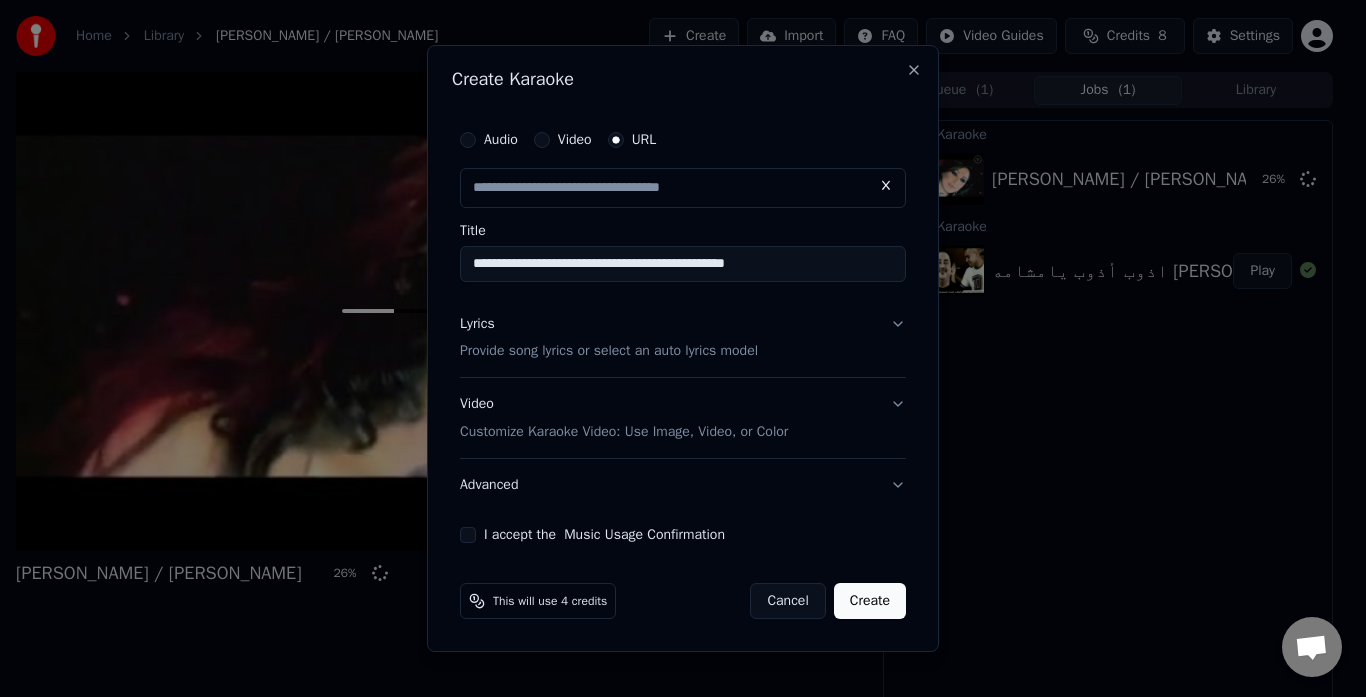 click on "Lyrics Provide song lyrics or select an auto lyrics model" at bounding box center [683, 338] 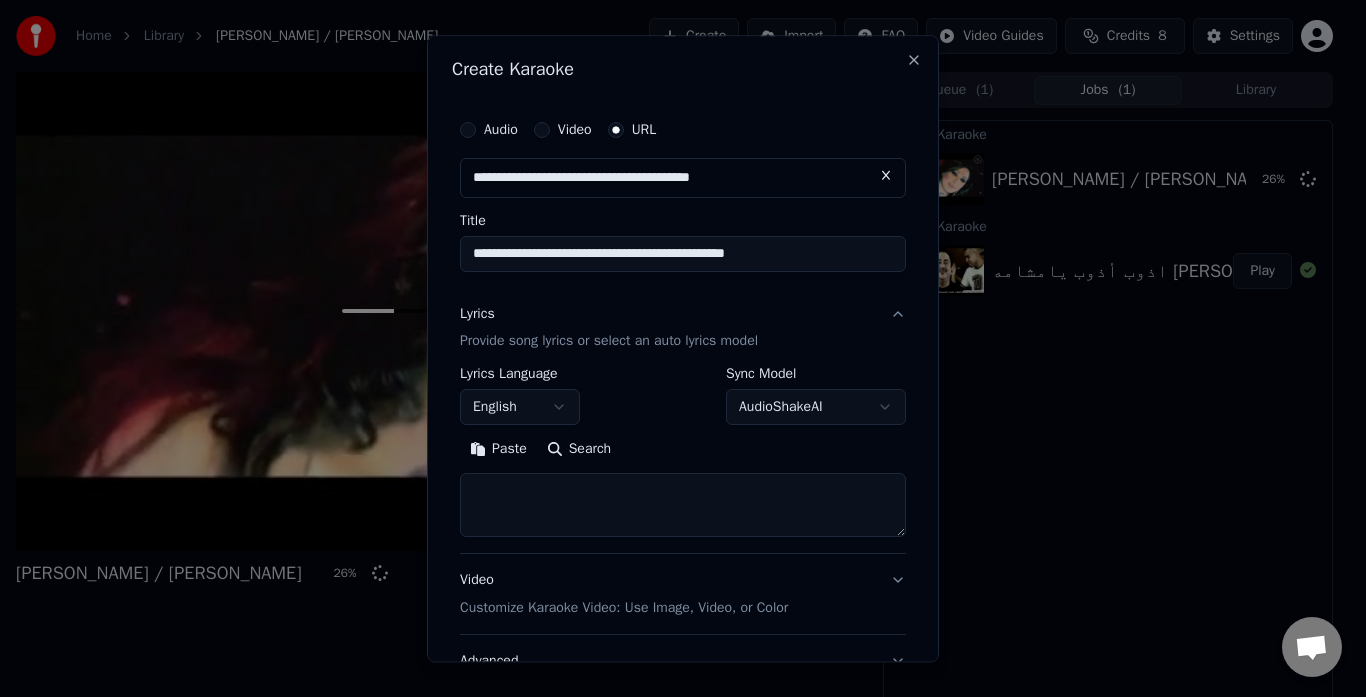 click at bounding box center (683, 506) 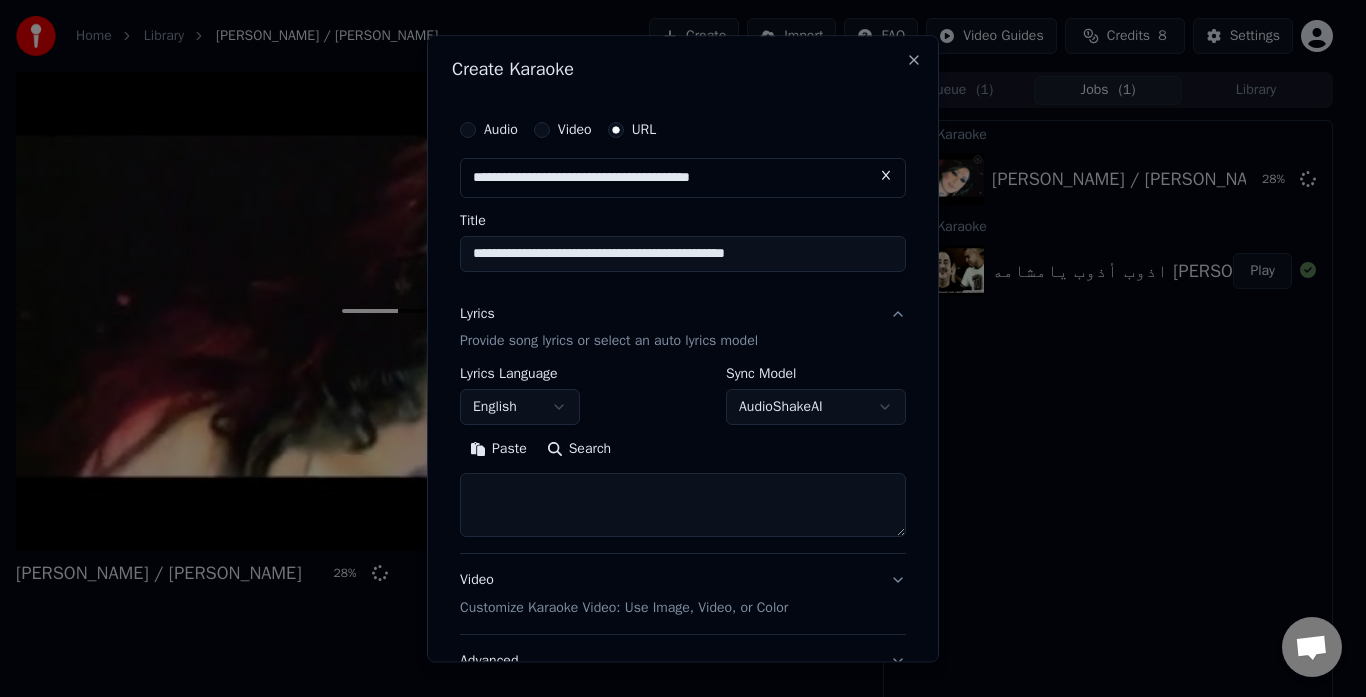 paste on "**********" 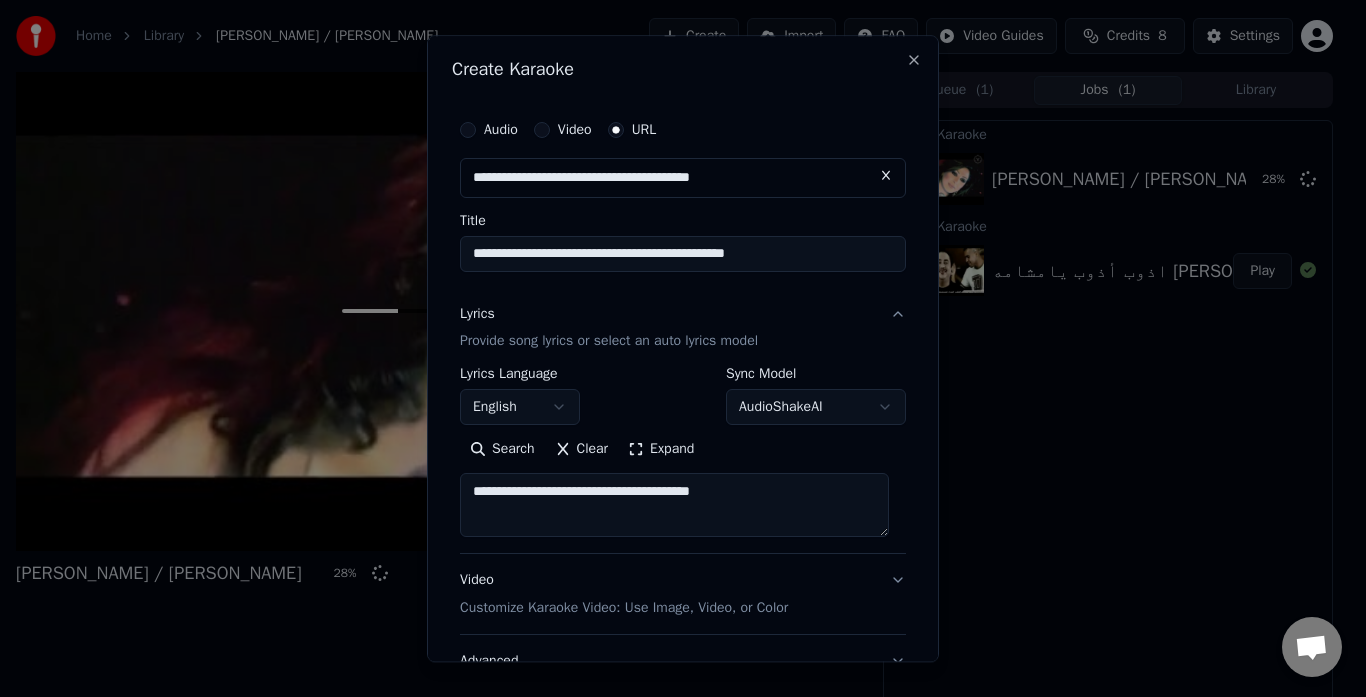 paste on "**********" 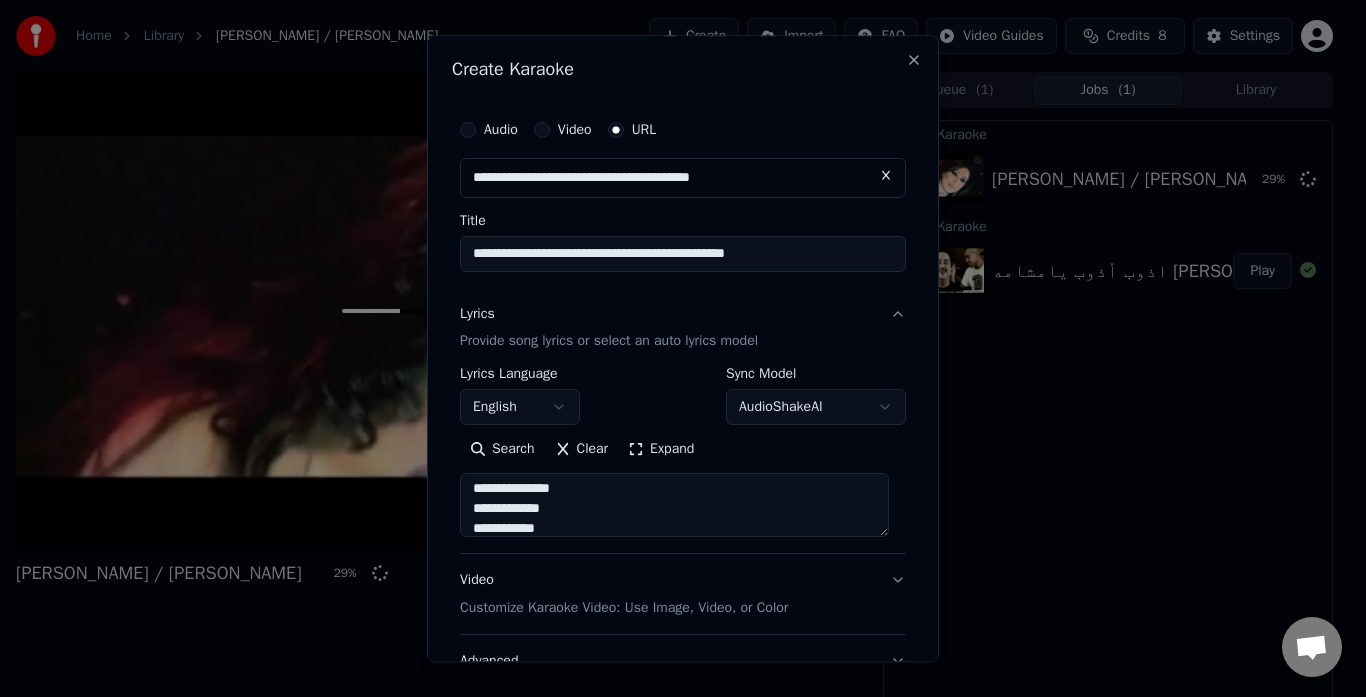 scroll, scrollTop: 0, scrollLeft: 0, axis: both 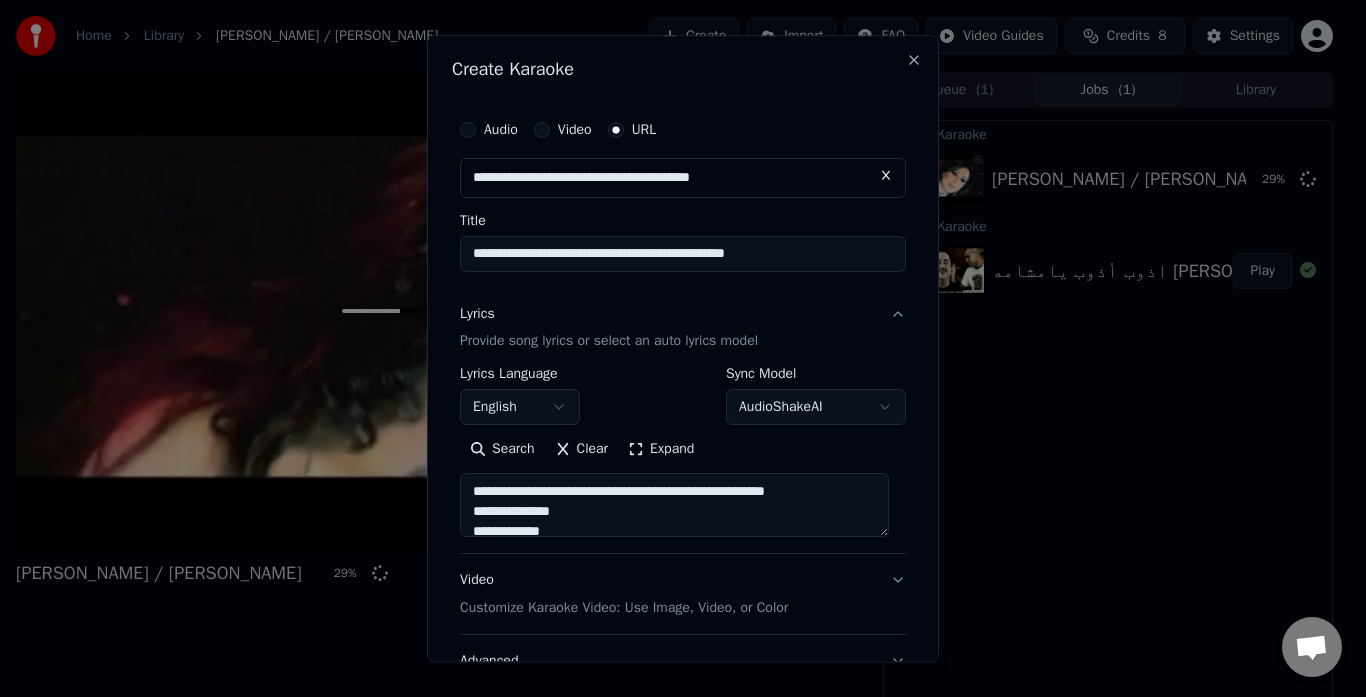 click on "**********" at bounding box center [674, 506] 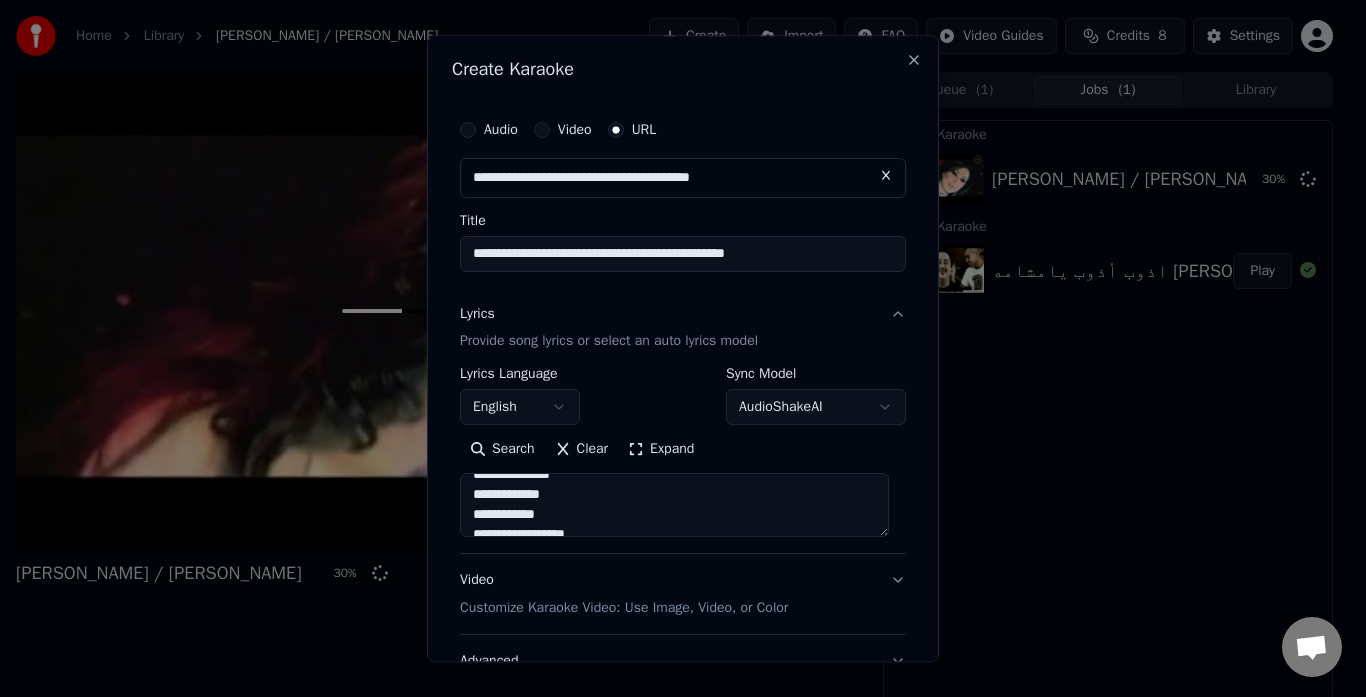 scroll, scrollTop: 853, scrollLeft: 0, axis: vertical 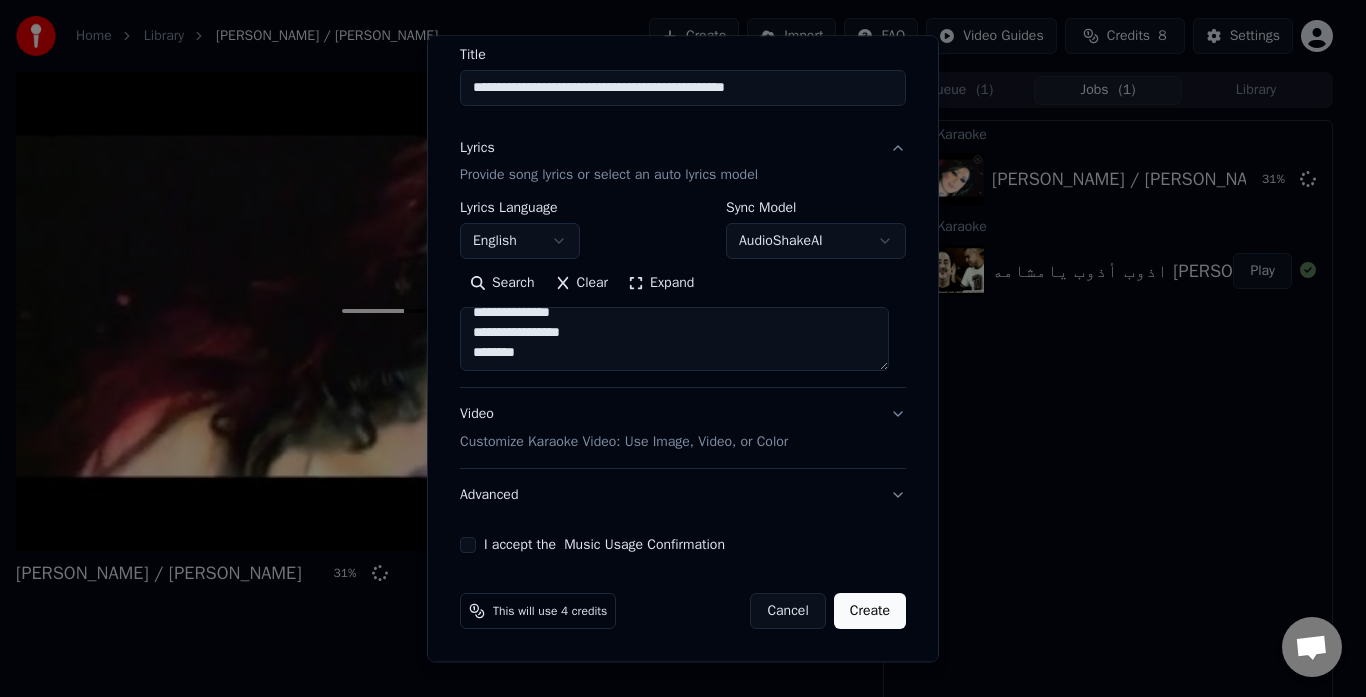 type on "**********" 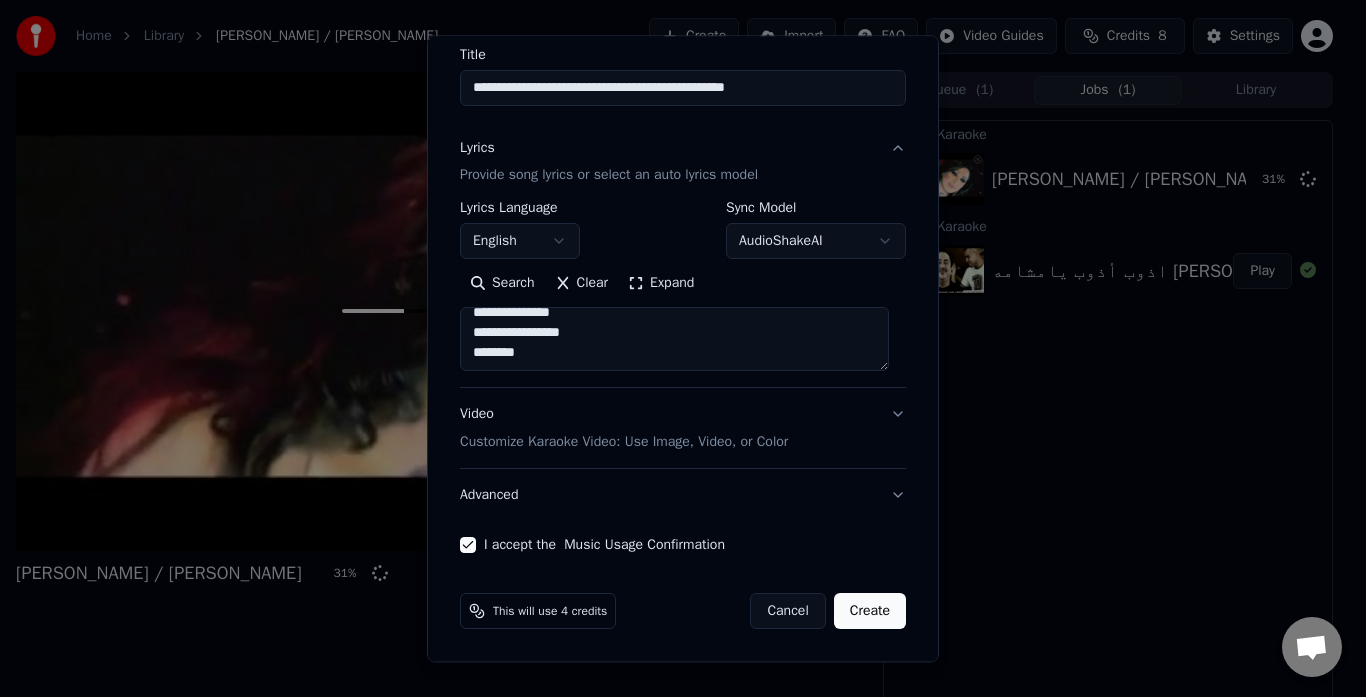 click on "Create" at bounding box center (870, 612) 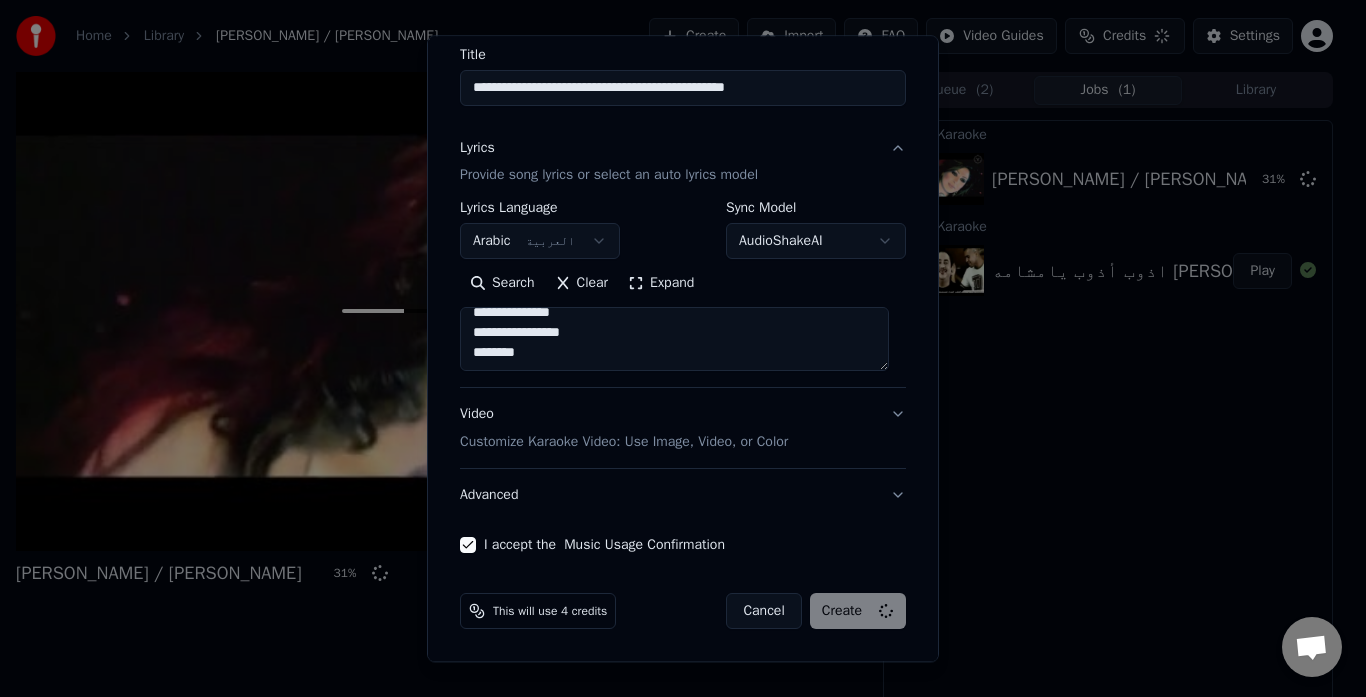 type 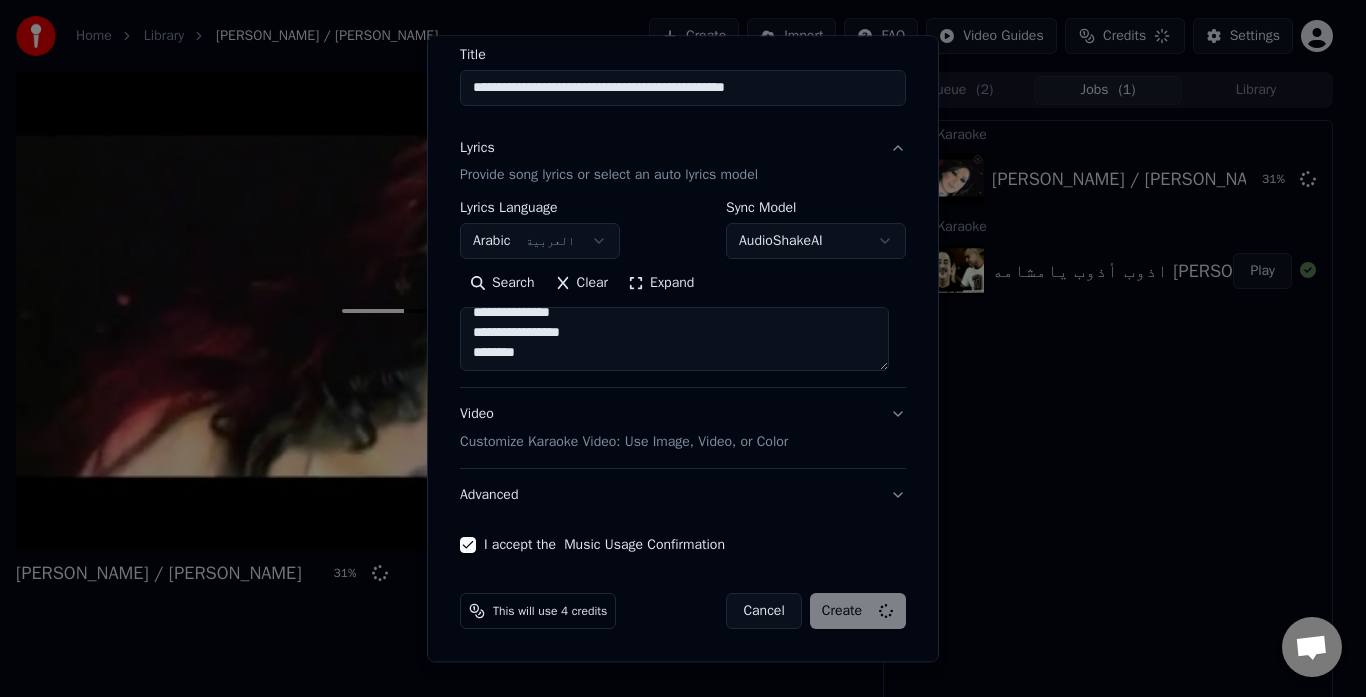 type 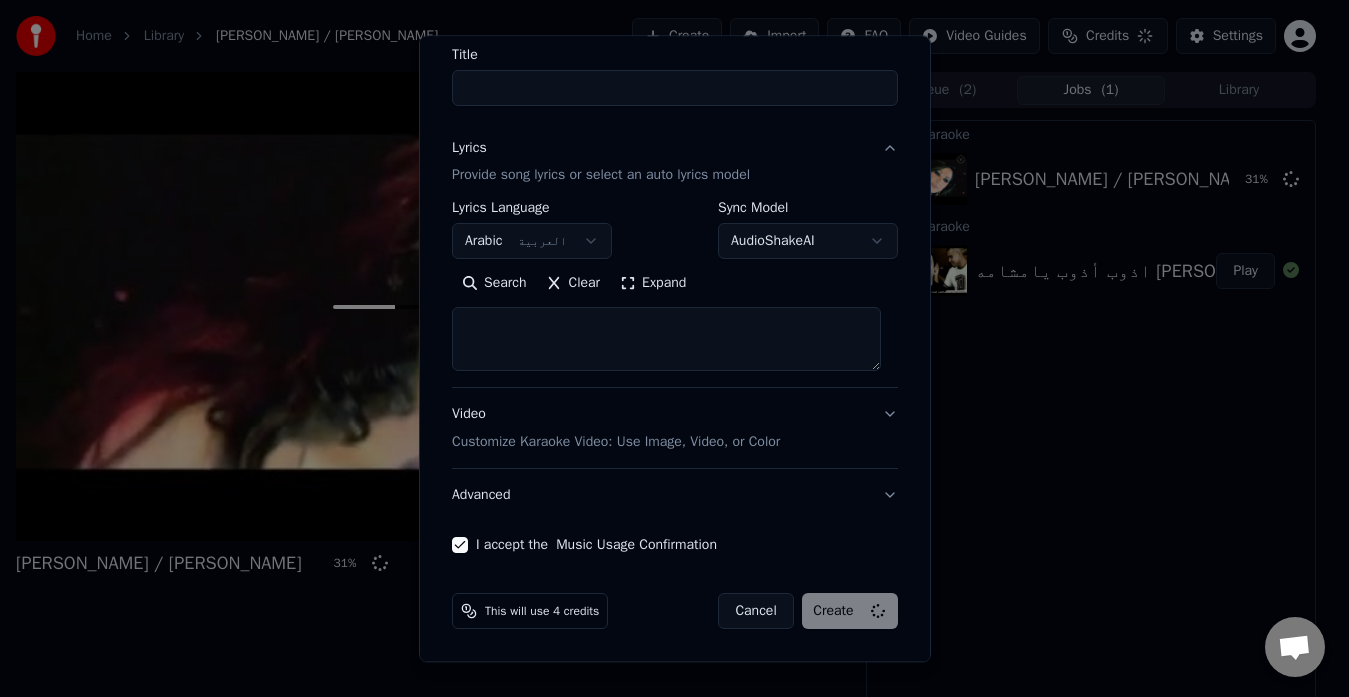 select 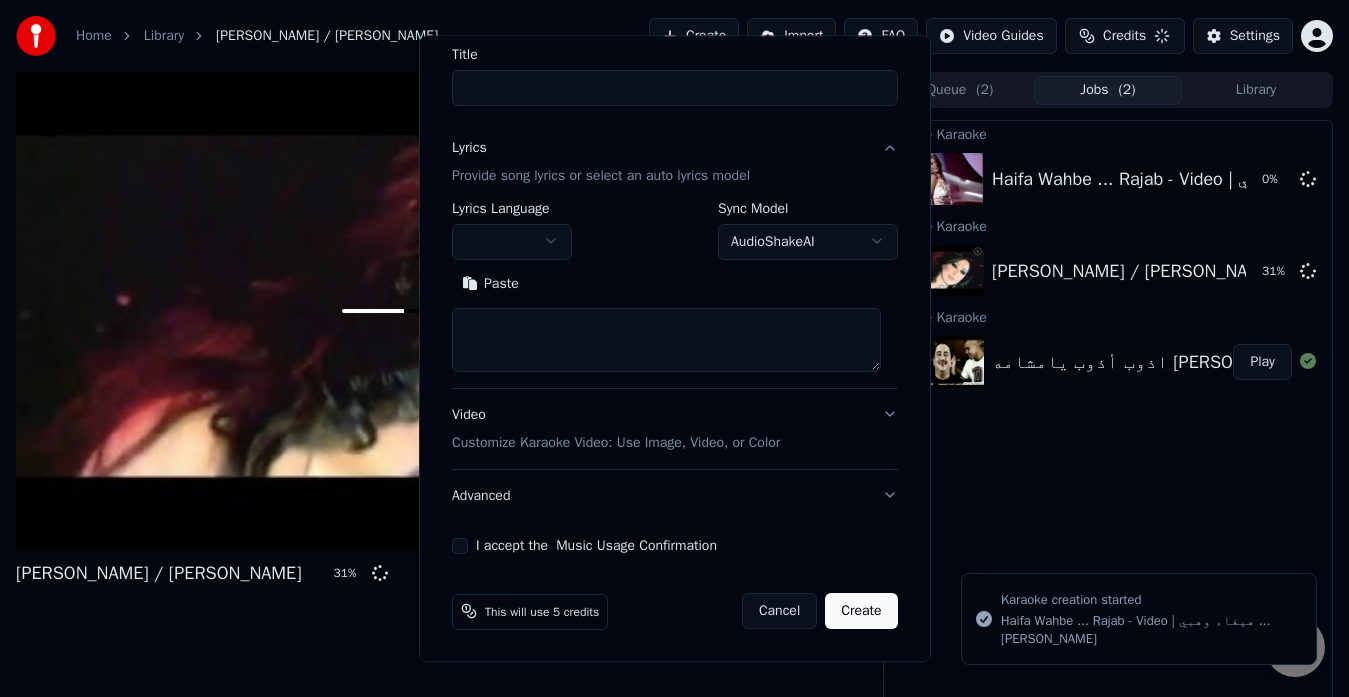 scroll, scrollTop: 0, scrollLeft: 0, axis: both 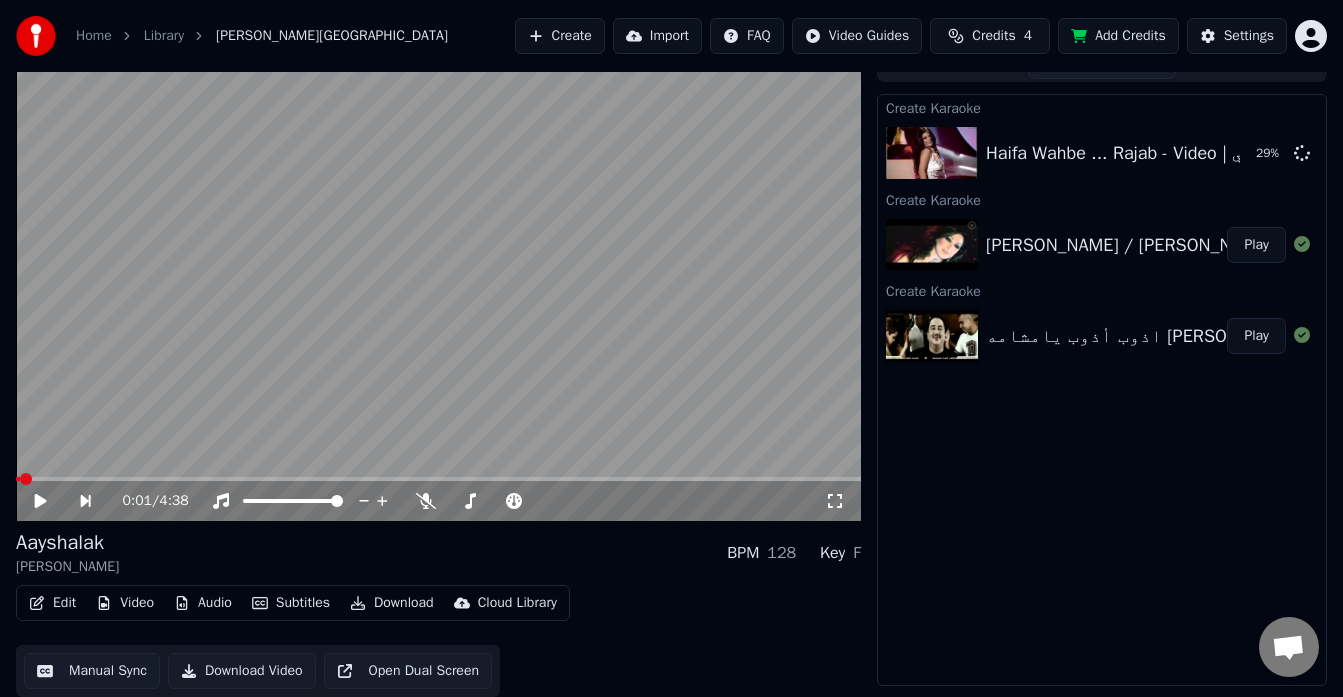 click on "Create" at bounding box center [560, 36] 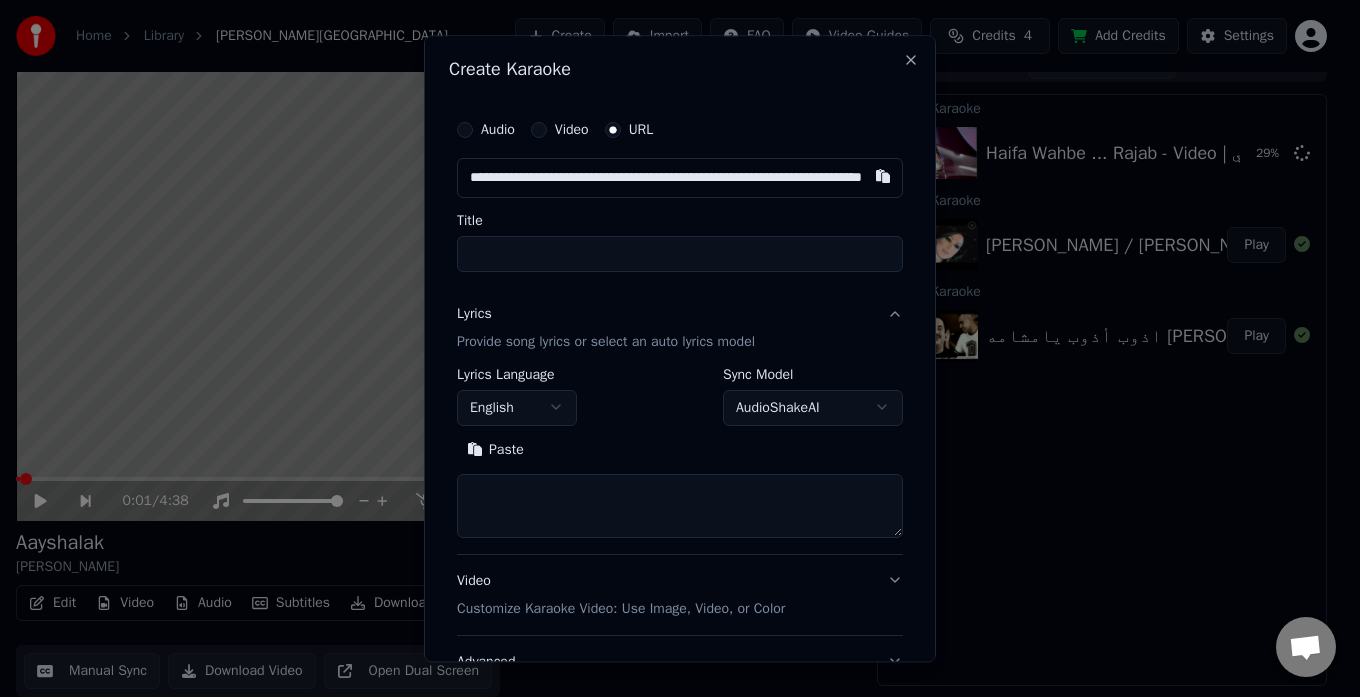 scroll, scrollTop: 0, scrollLeft: 182, axis: horizontal 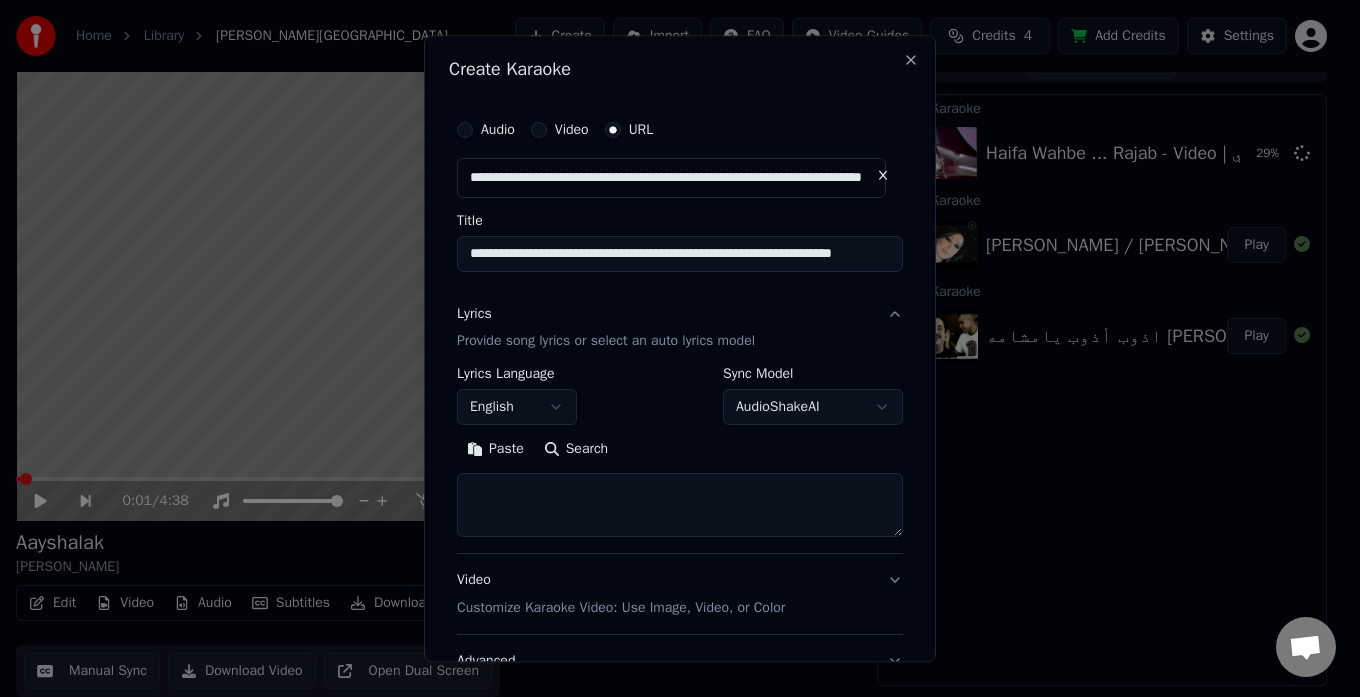 type on "**********" 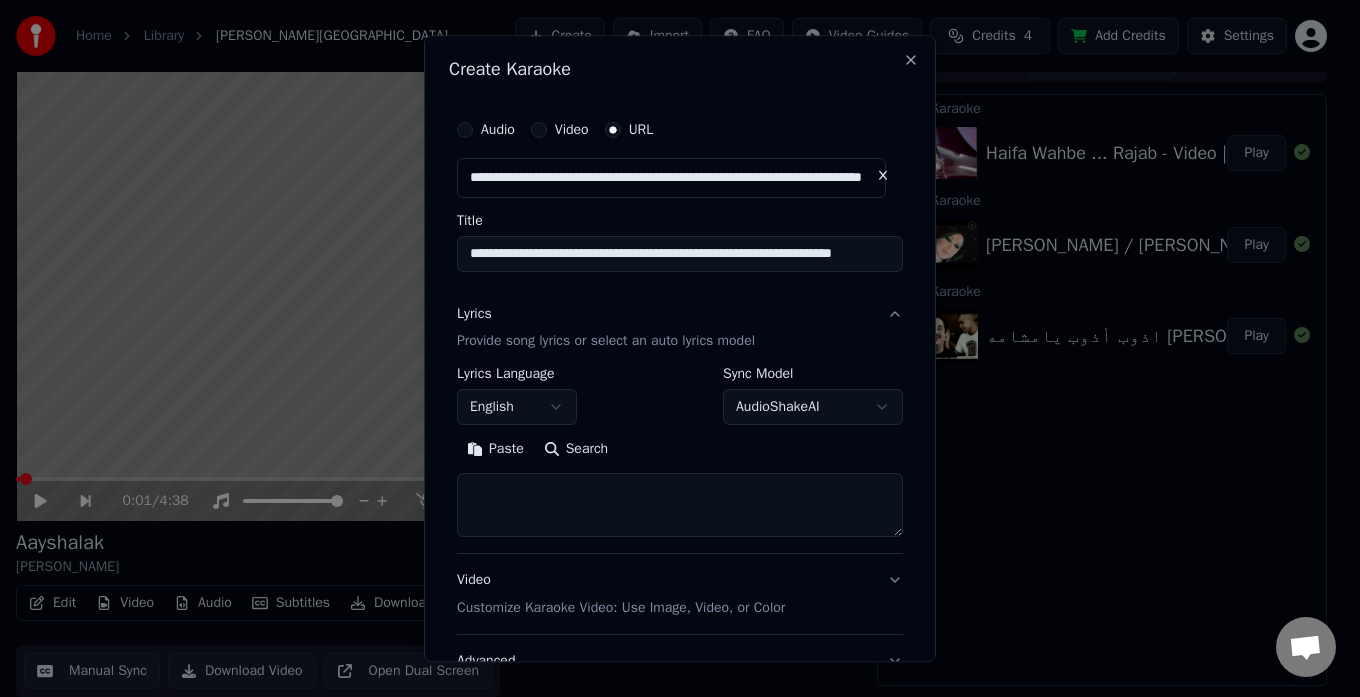 scroll, scrollTop: 0, scrollLeft: 0, axis: both 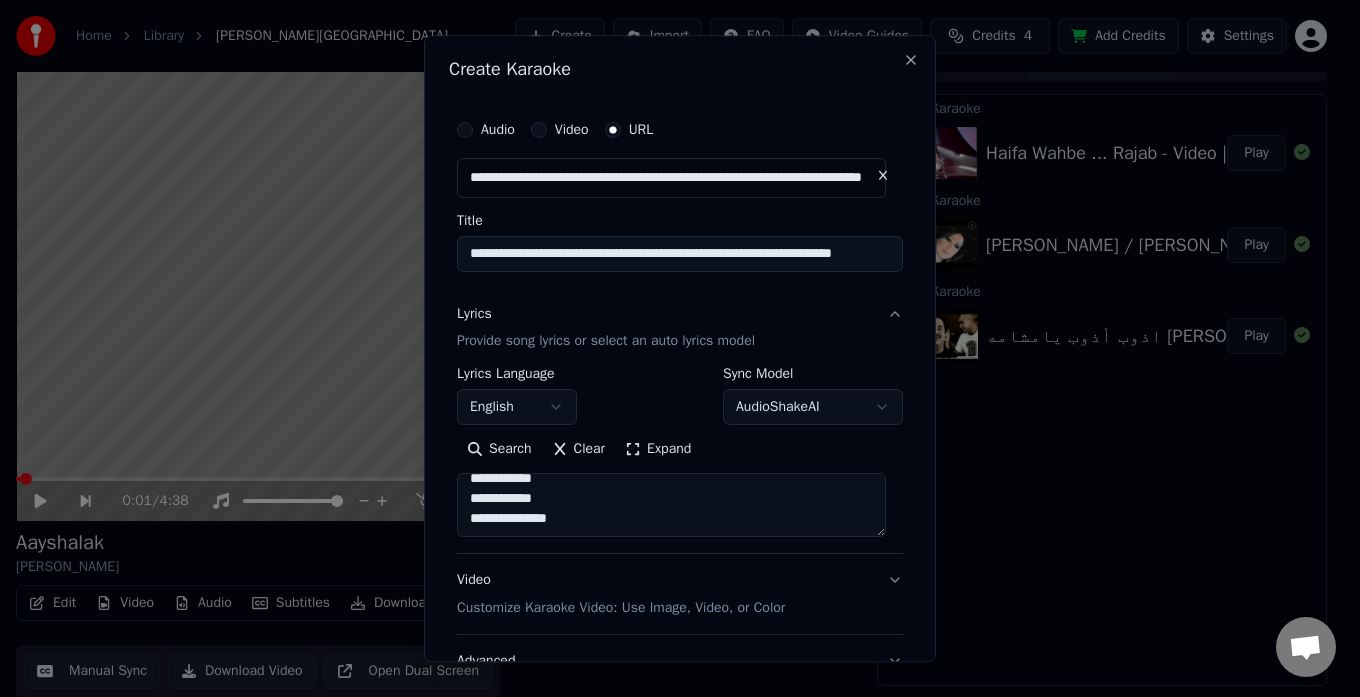 type on "**********" 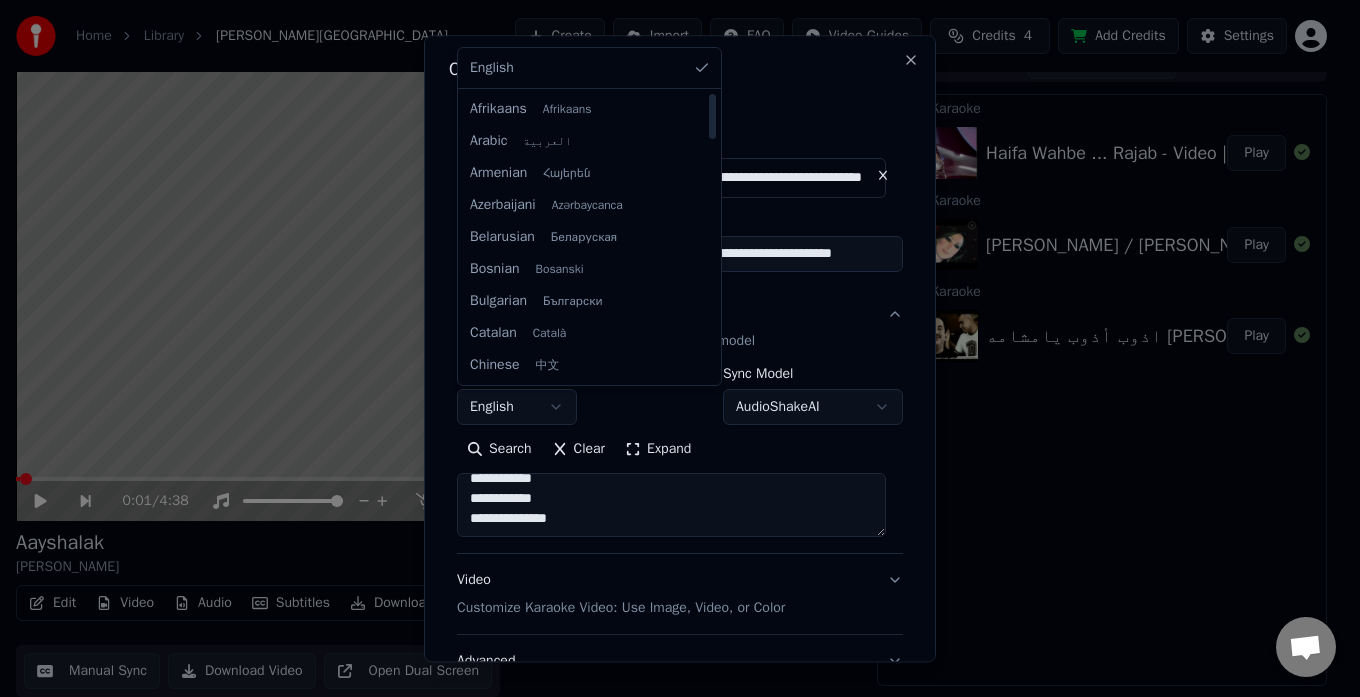 select on "**" 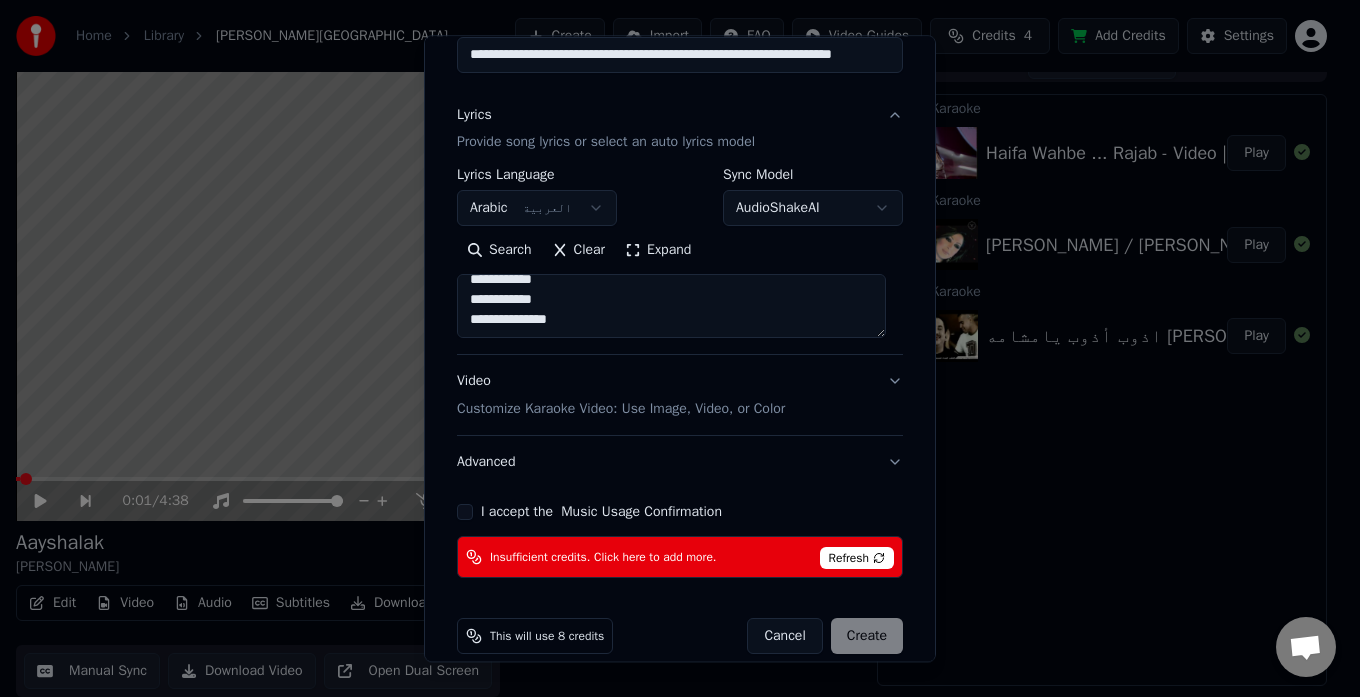 scroll, scrollTop: 224, scrollLeft: 0, axis: vertical 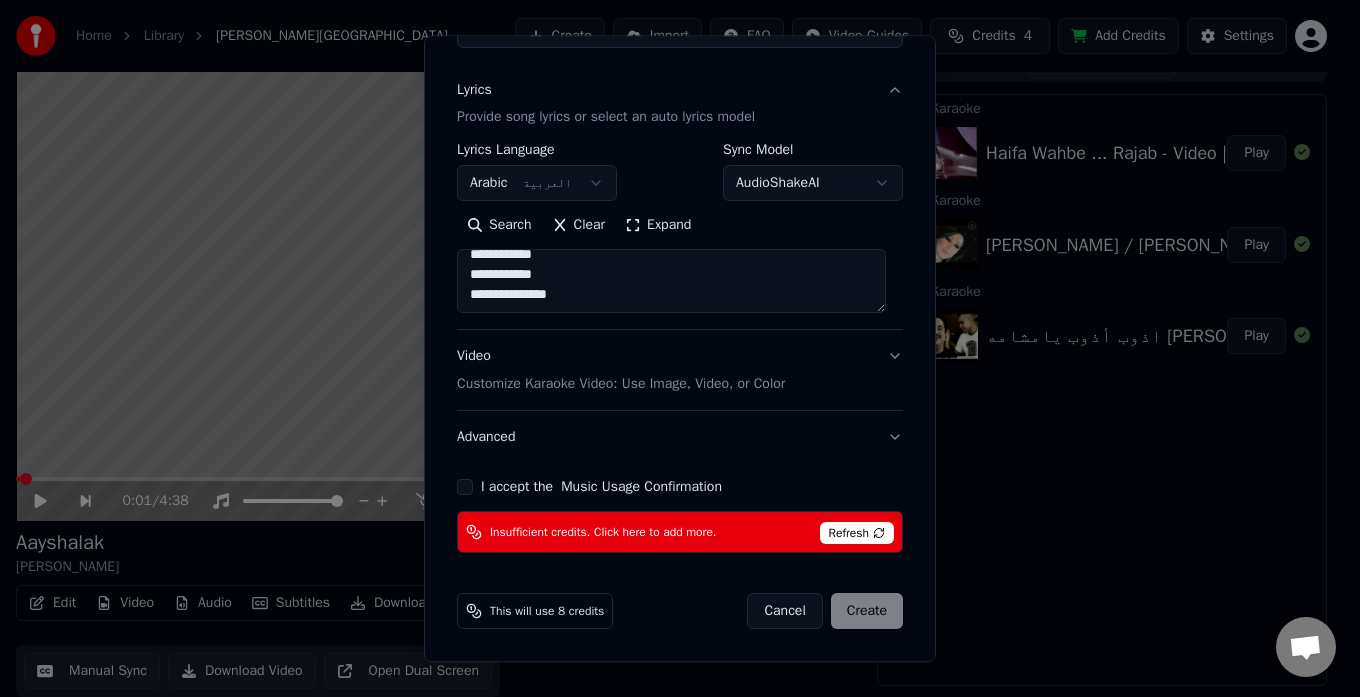 click on "I accept the   Music Usage Confirmation" at bounding box center (465, 488) 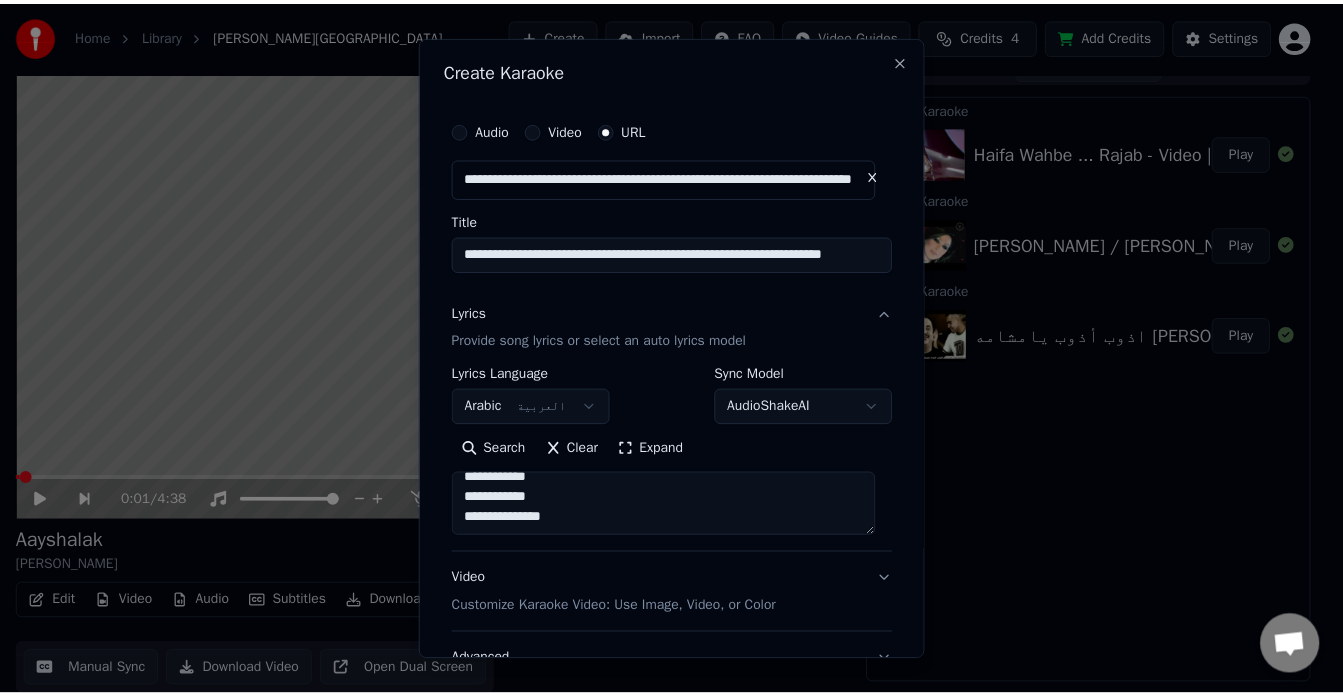 scroll, scrollTop: 224, scrollLeft: 0, axis: vertical 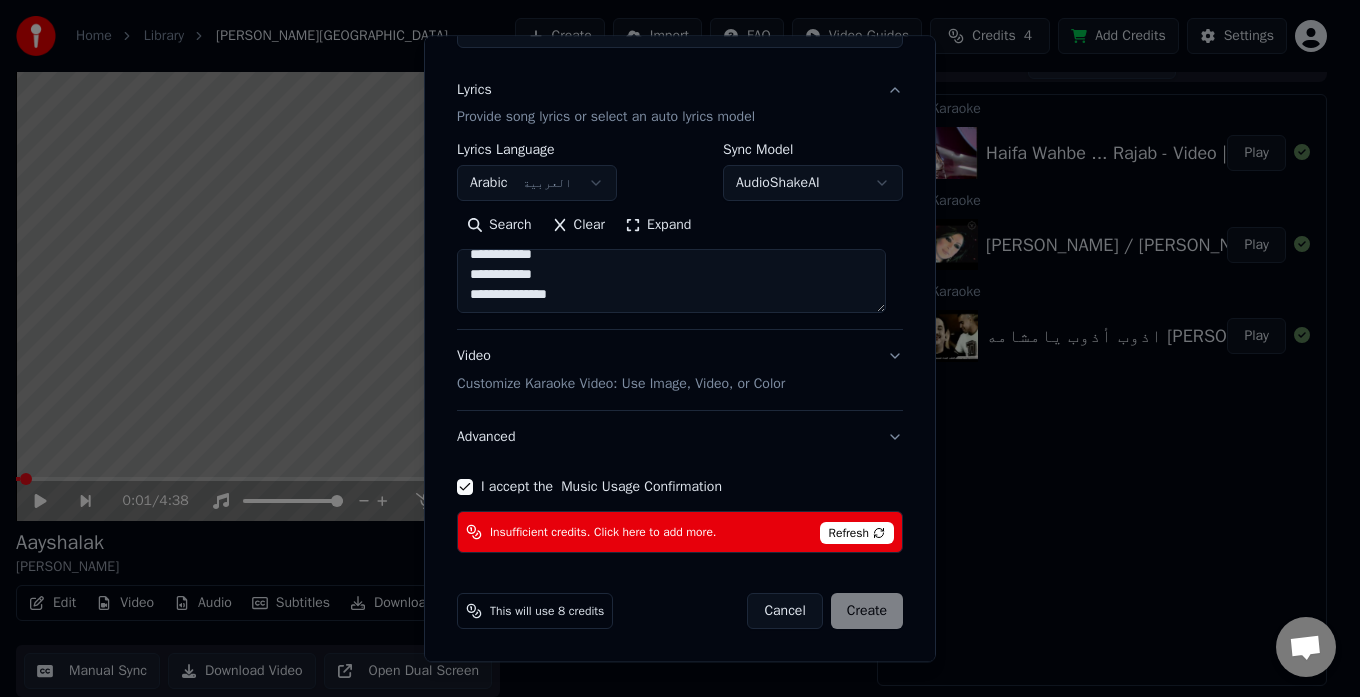 click on "Cancel Create" at bounding box center (825, 612) 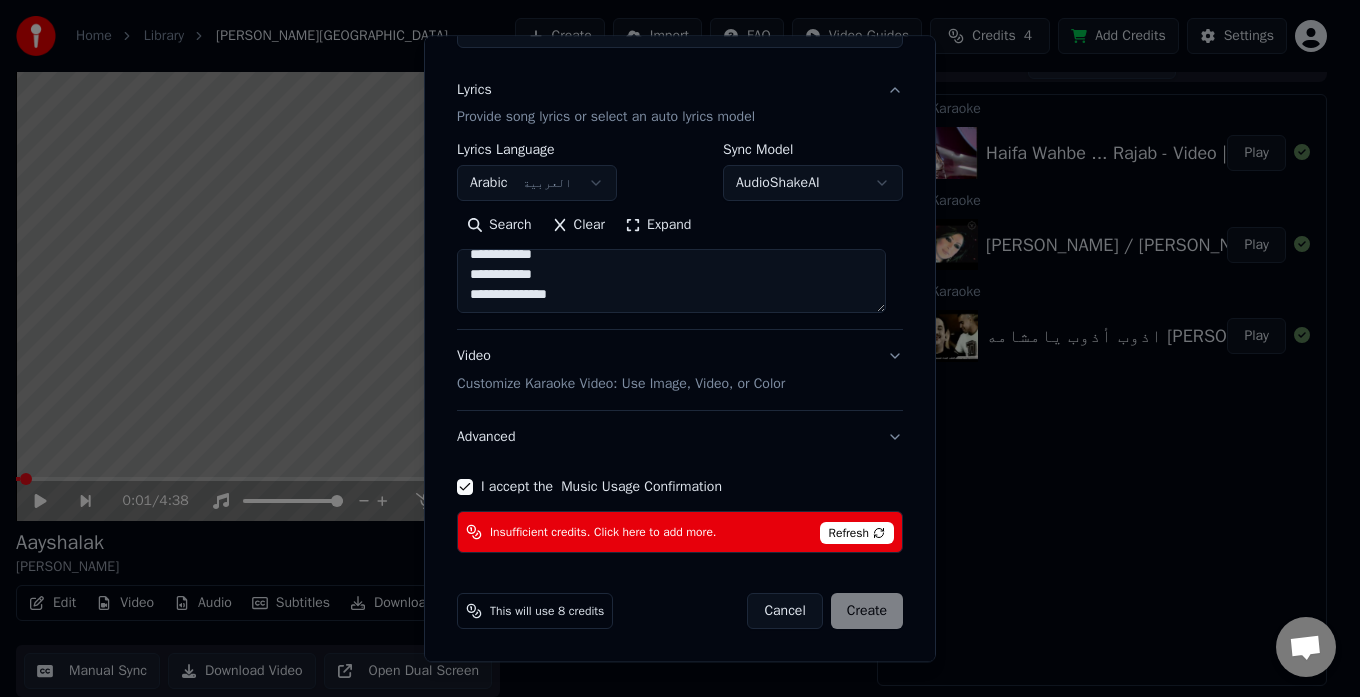 click on "Cancel Create" at bounding box center [825, 612] 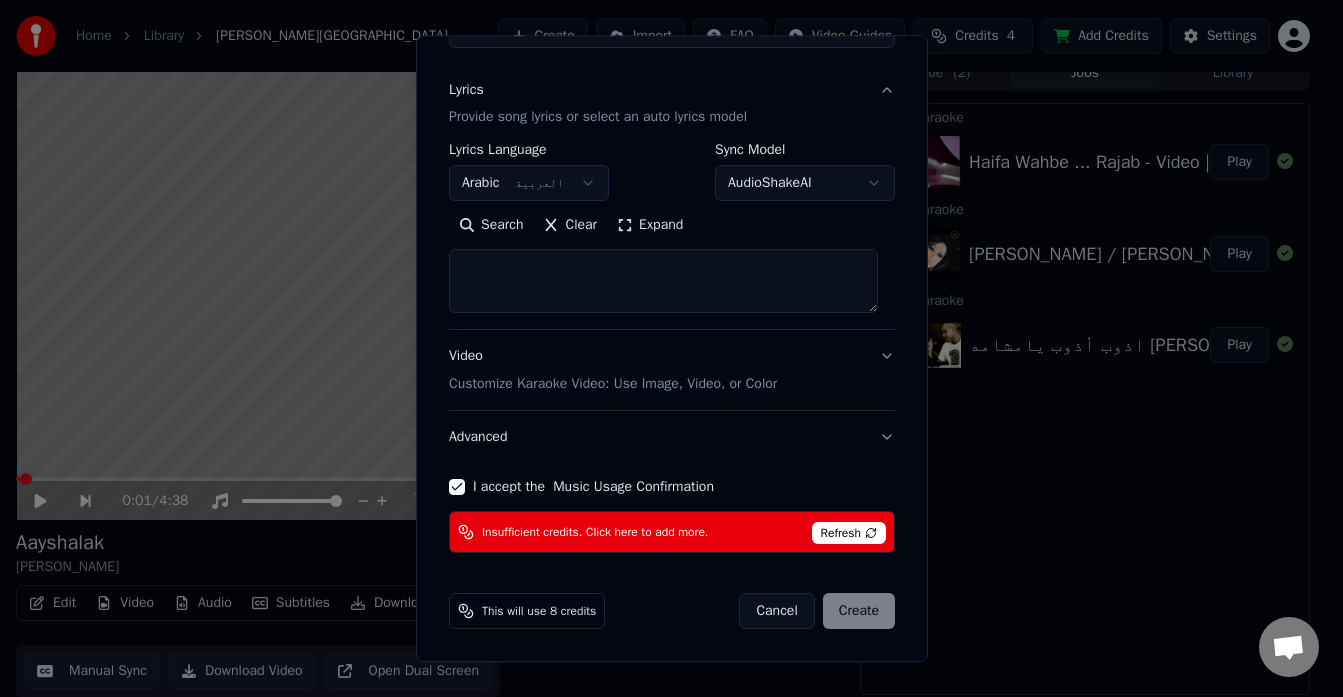 select 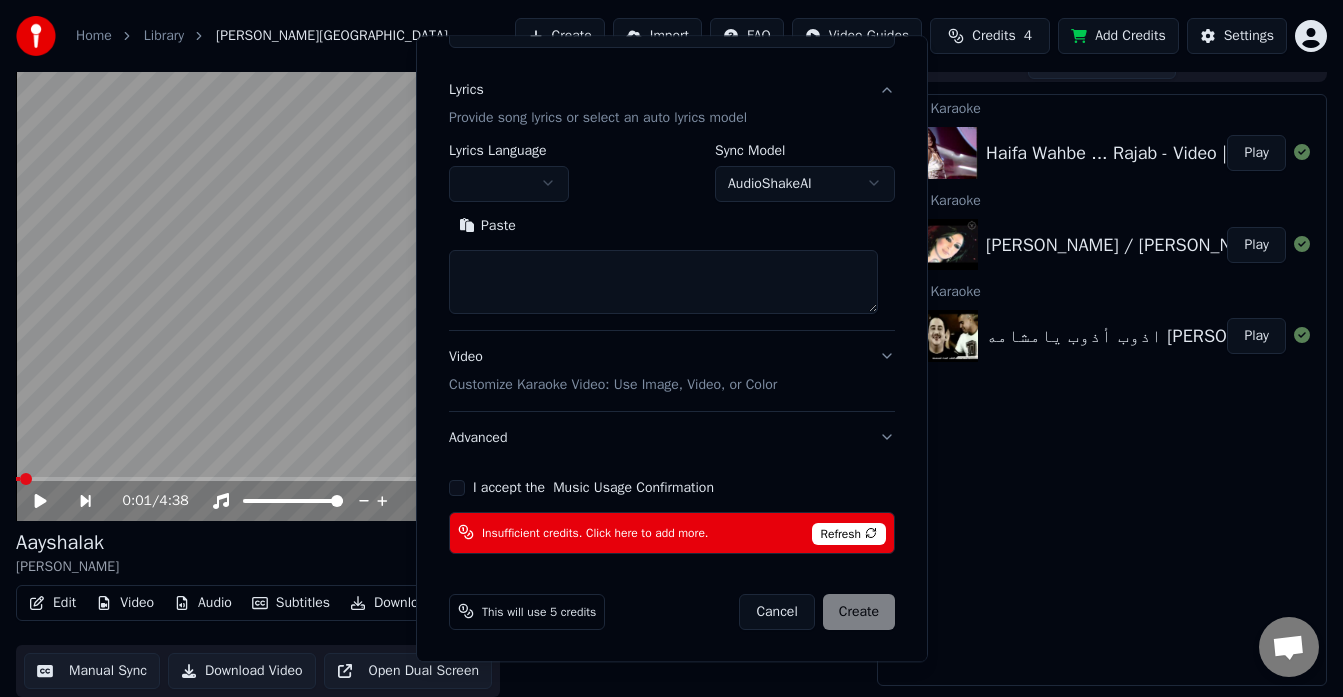 scroll, scrollTop: 0, scrollLeft: 0, axis: both 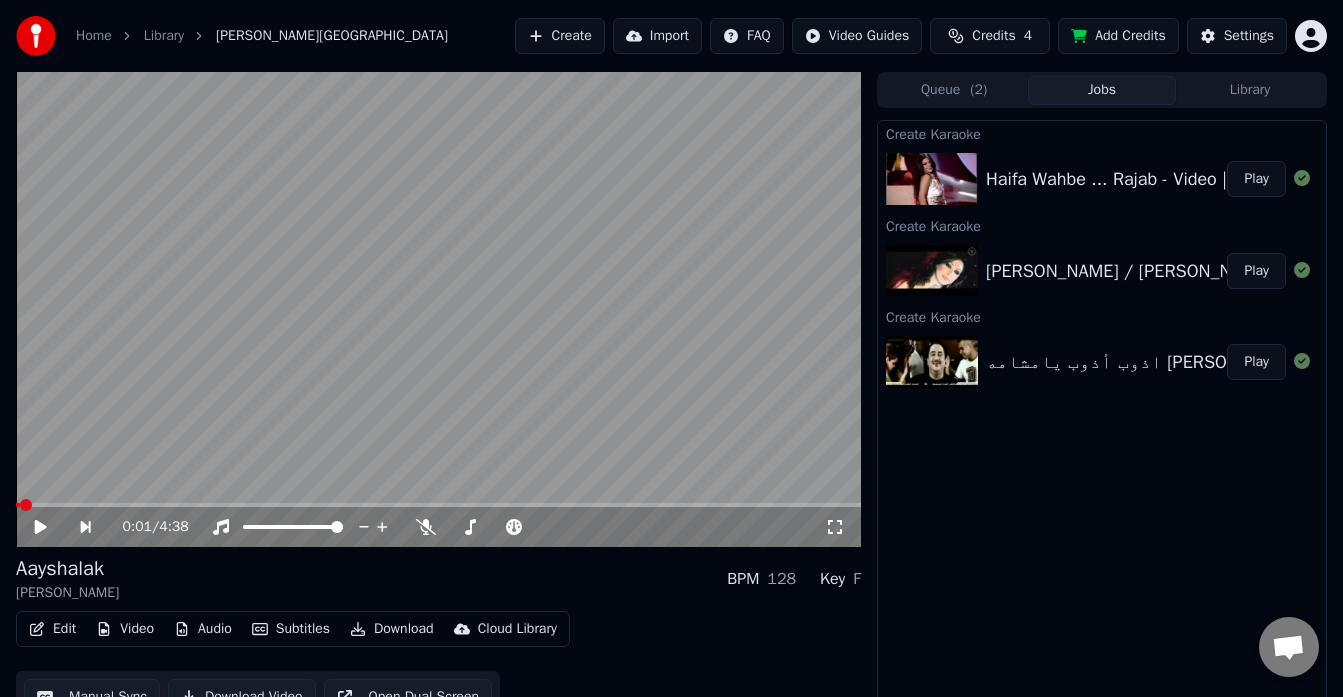 click at bounding box center [438, 309] 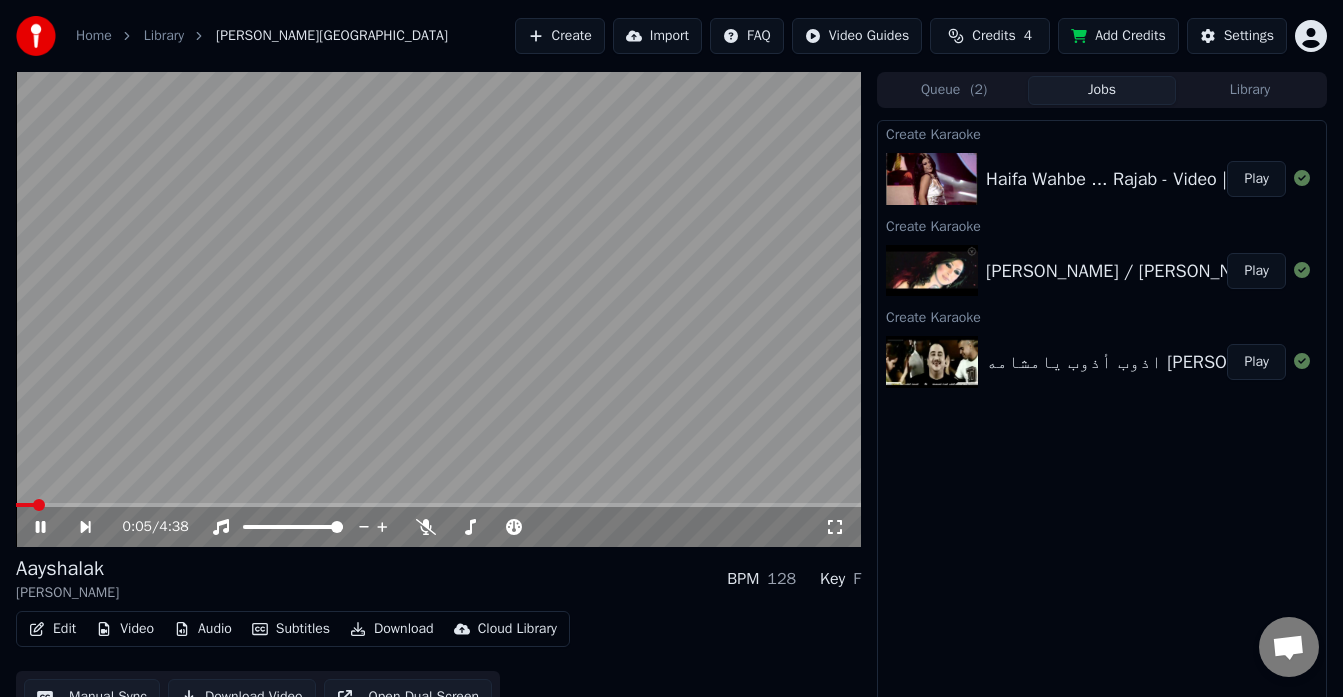 click at bounding box center (438, 309) 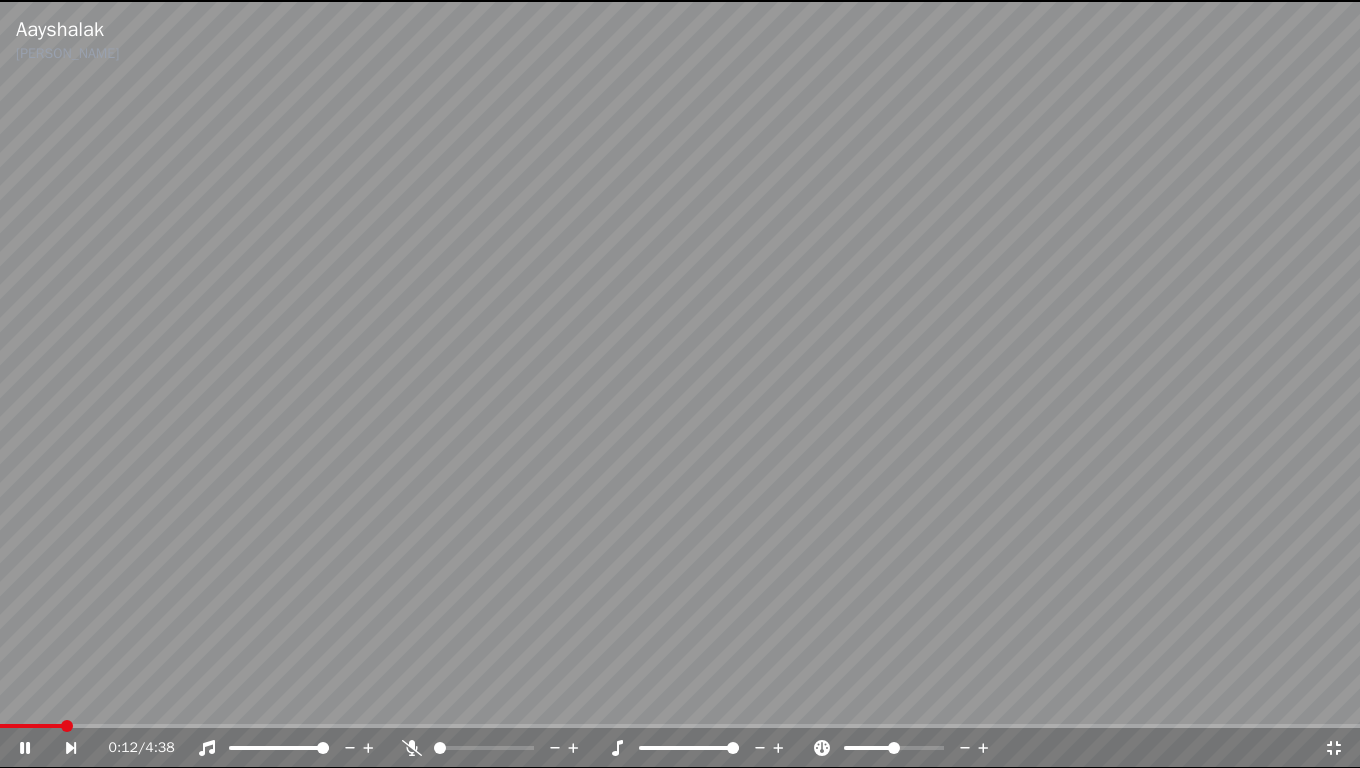 click at bounding box center [733, 748] 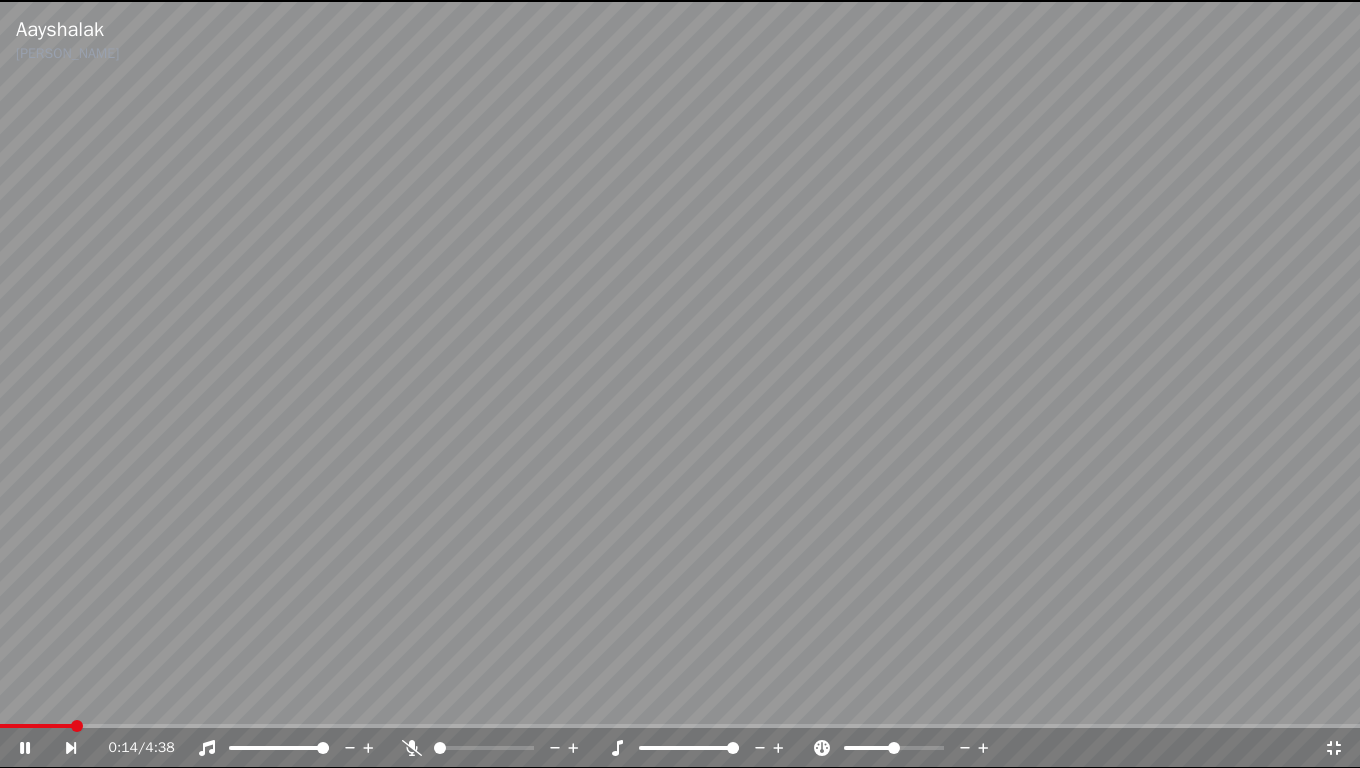 drag, startPoint x: 720, startPoint y: 745, endPoint x: 700, endPoint y: 749, distance: 20.396078 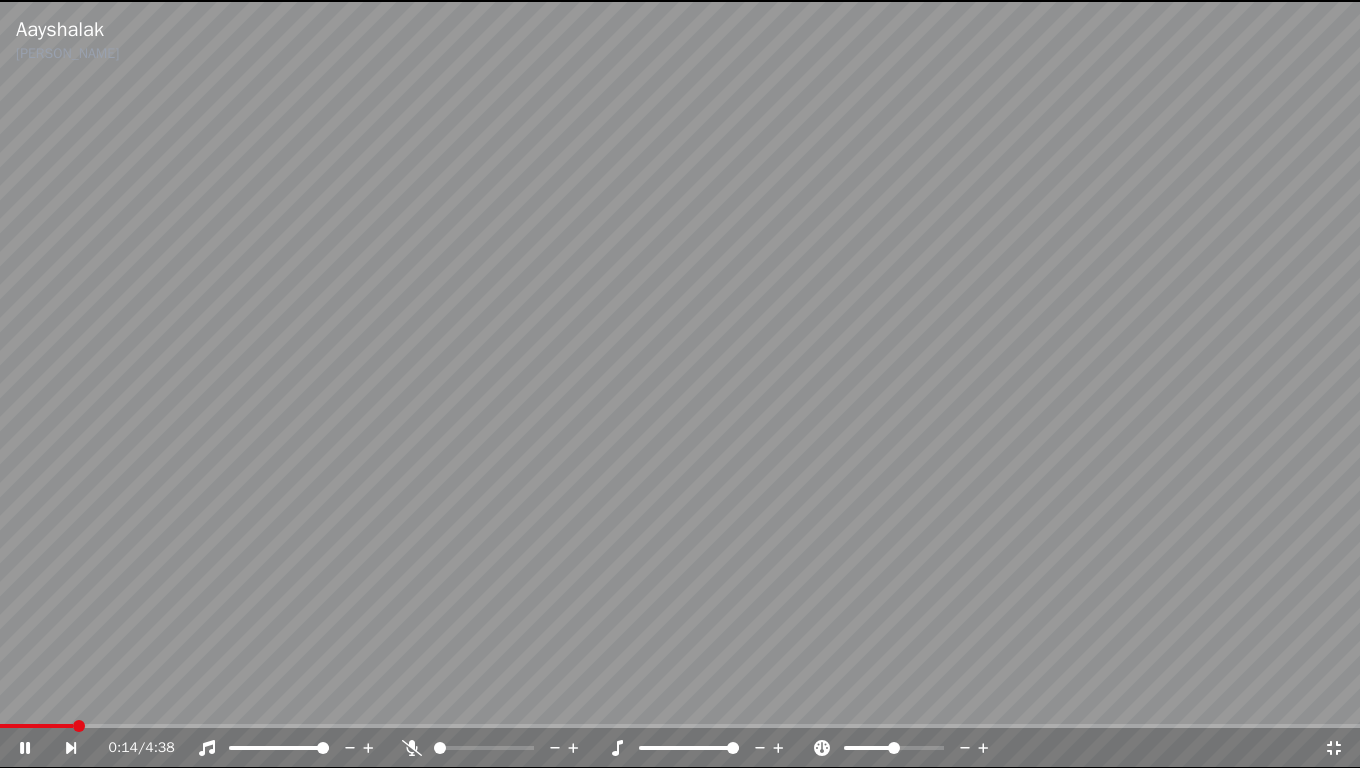 click at bounding box center [689, 748] 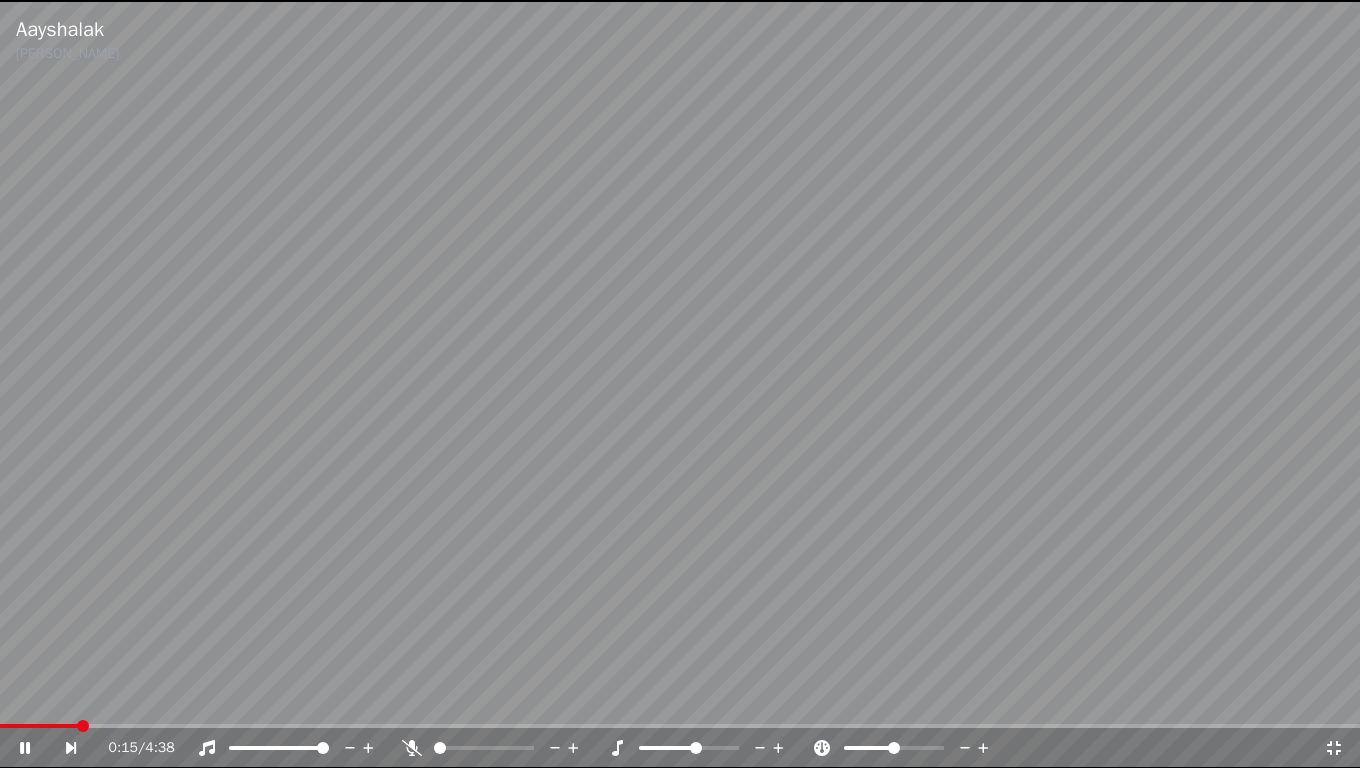click at bounding box center [668, 748] 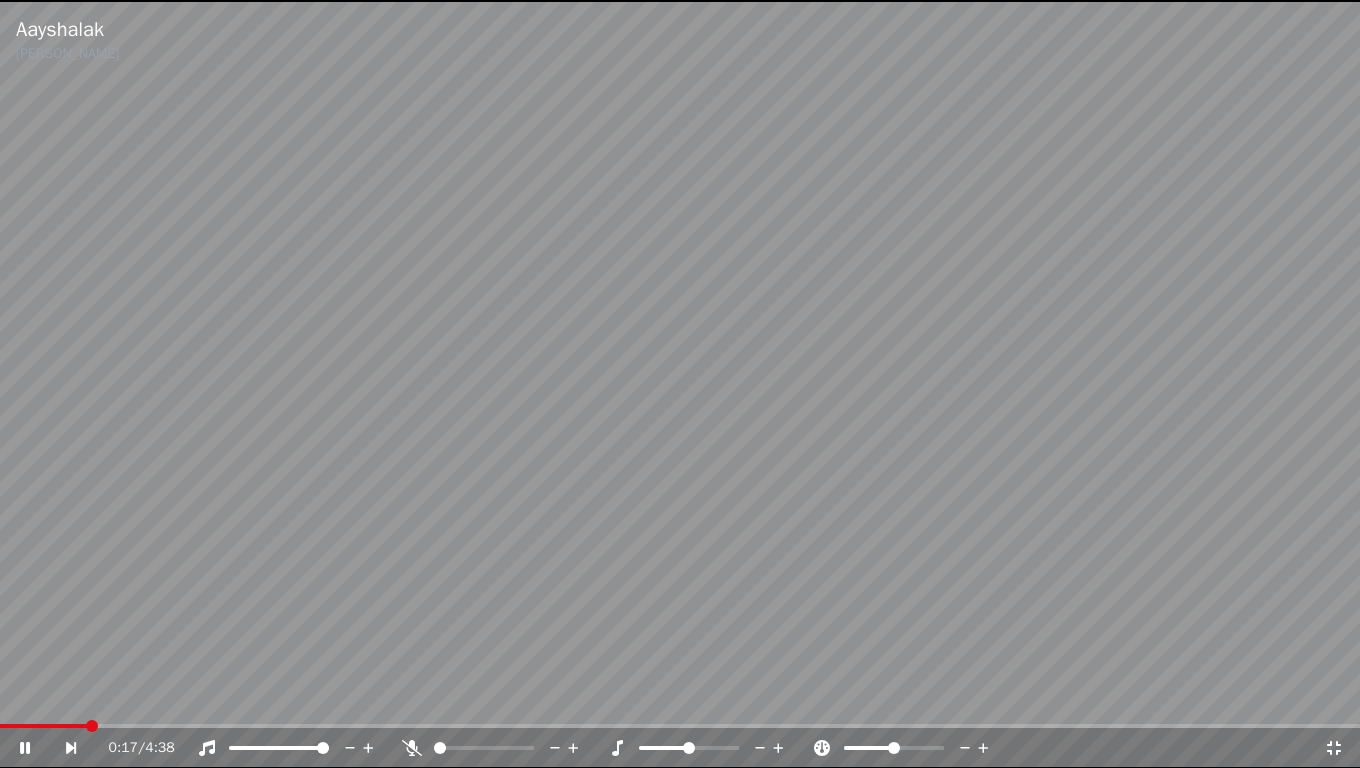 click at bounding box center (912, 748) 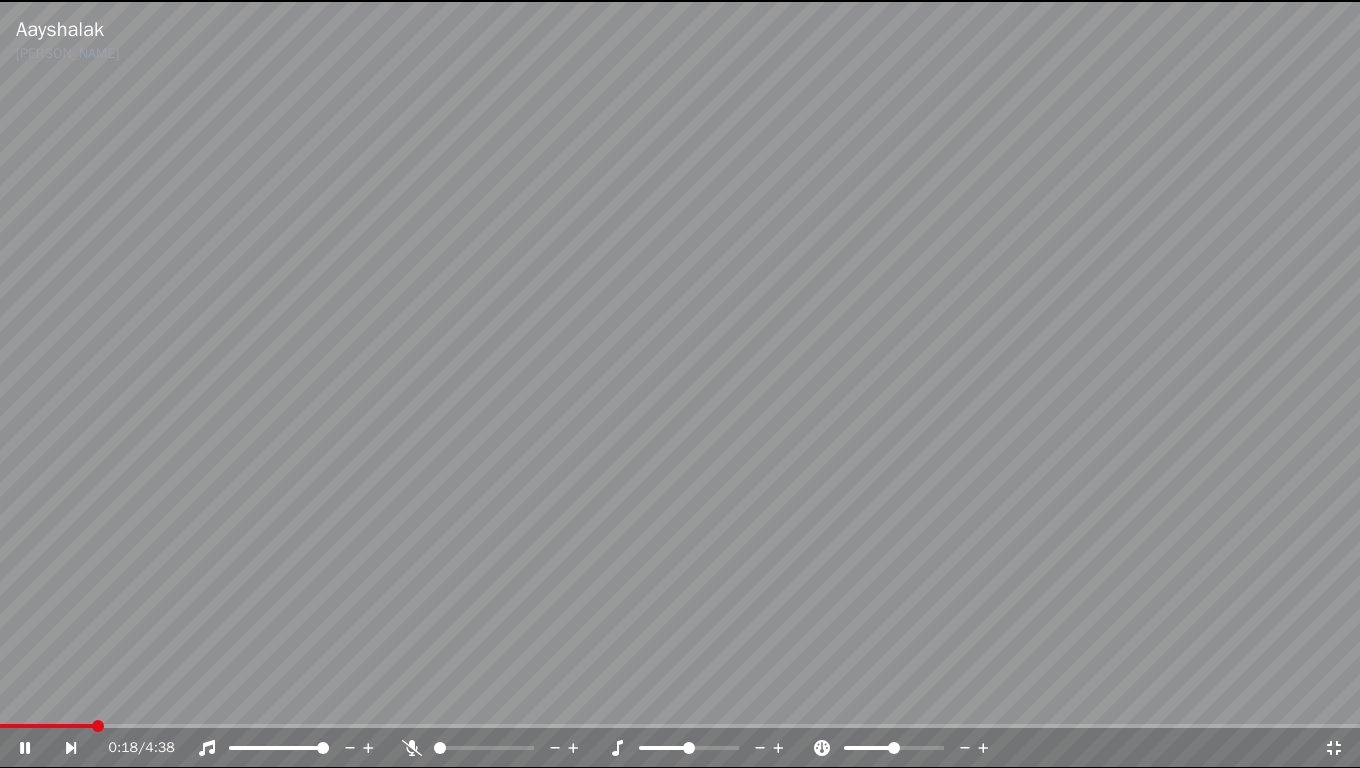 click at bounding box center (894, 748) 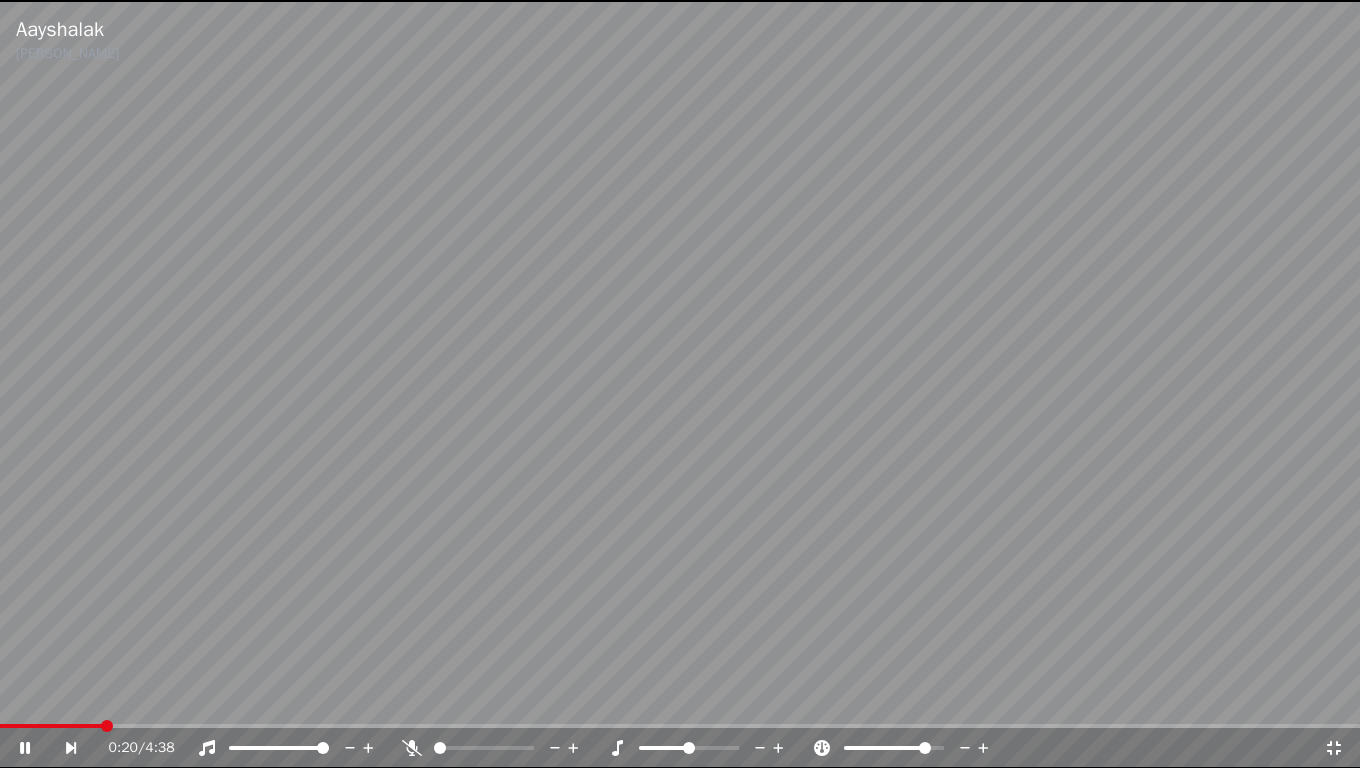 click at bounding box center [887, 748] 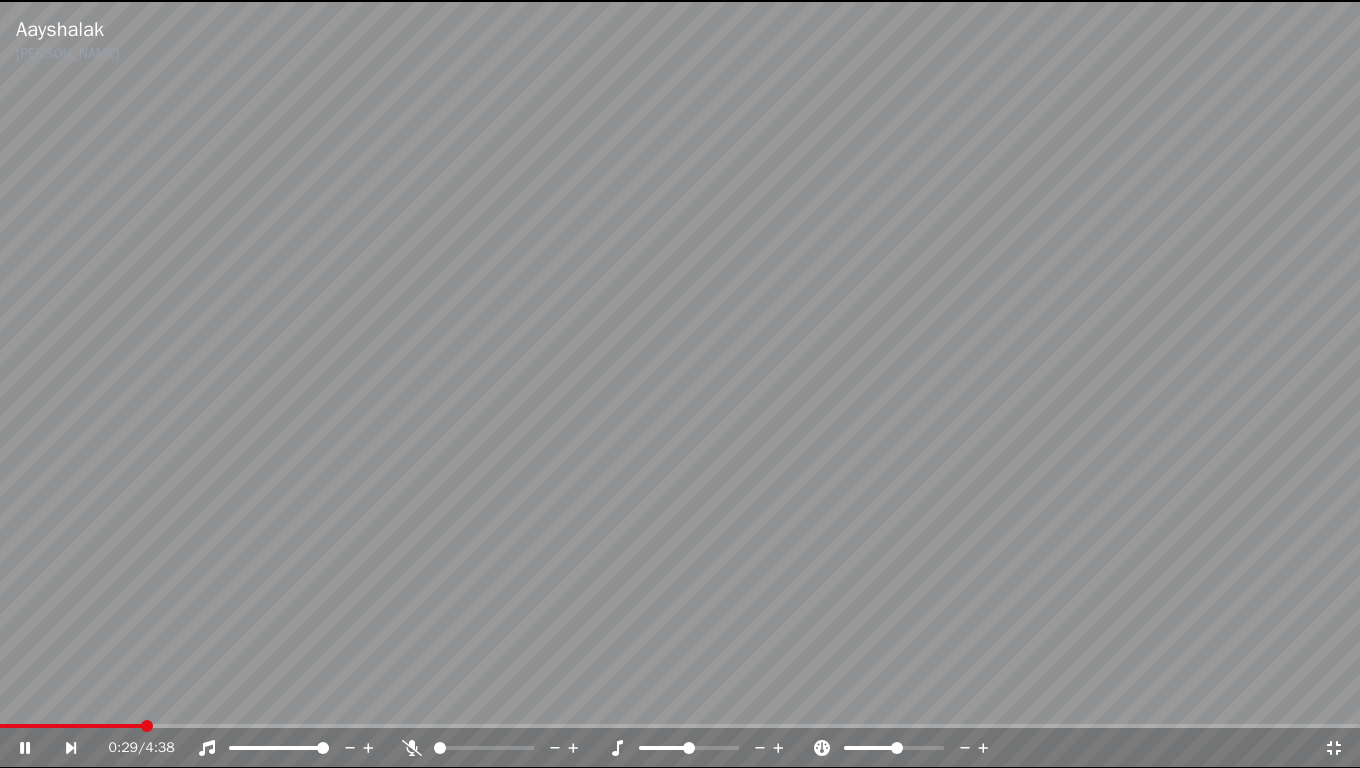 click 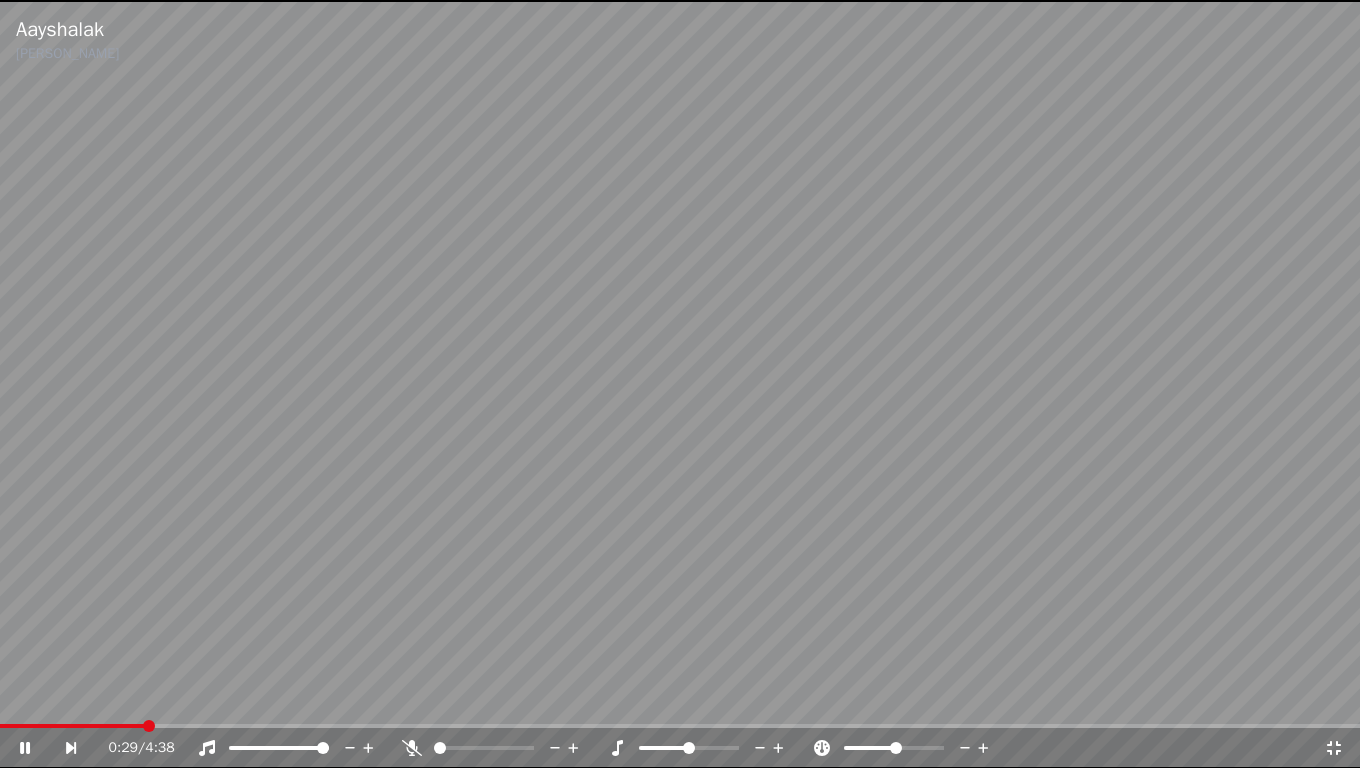 click 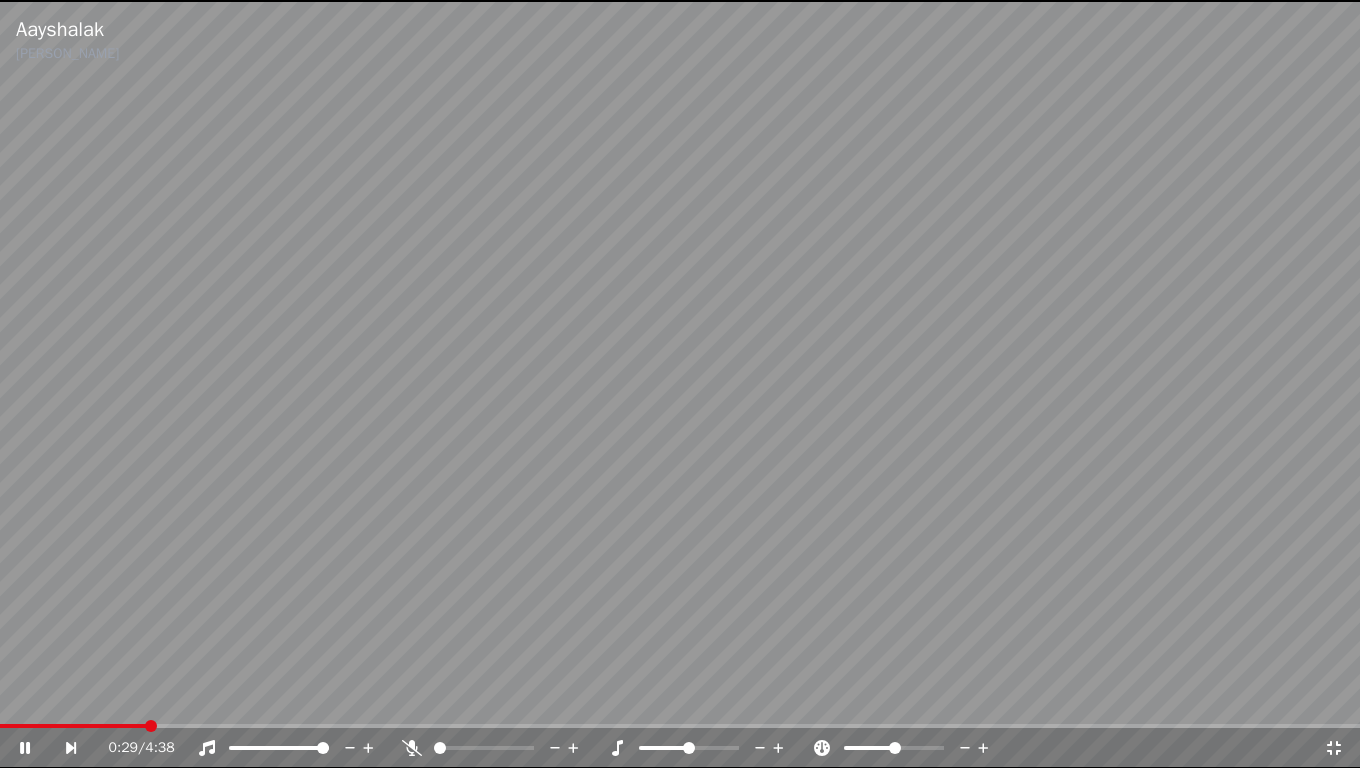 click 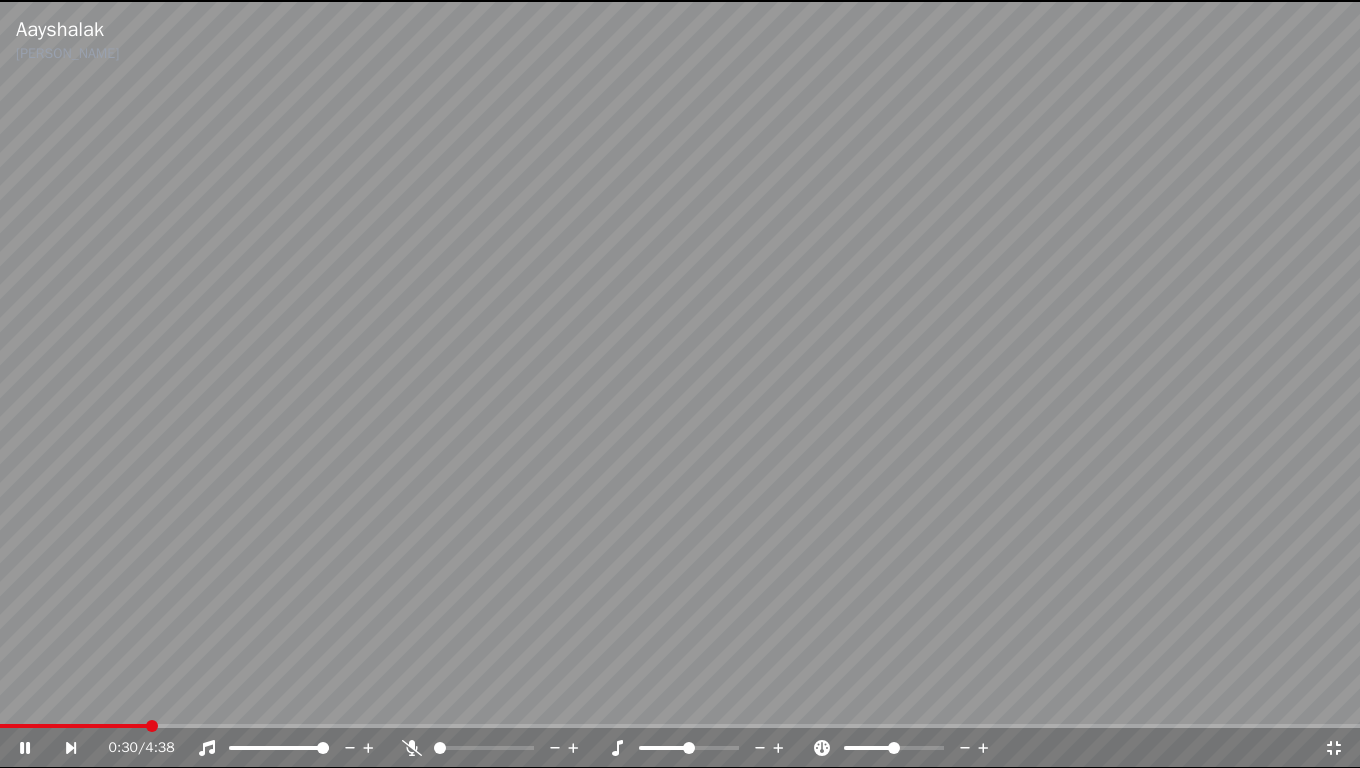 click 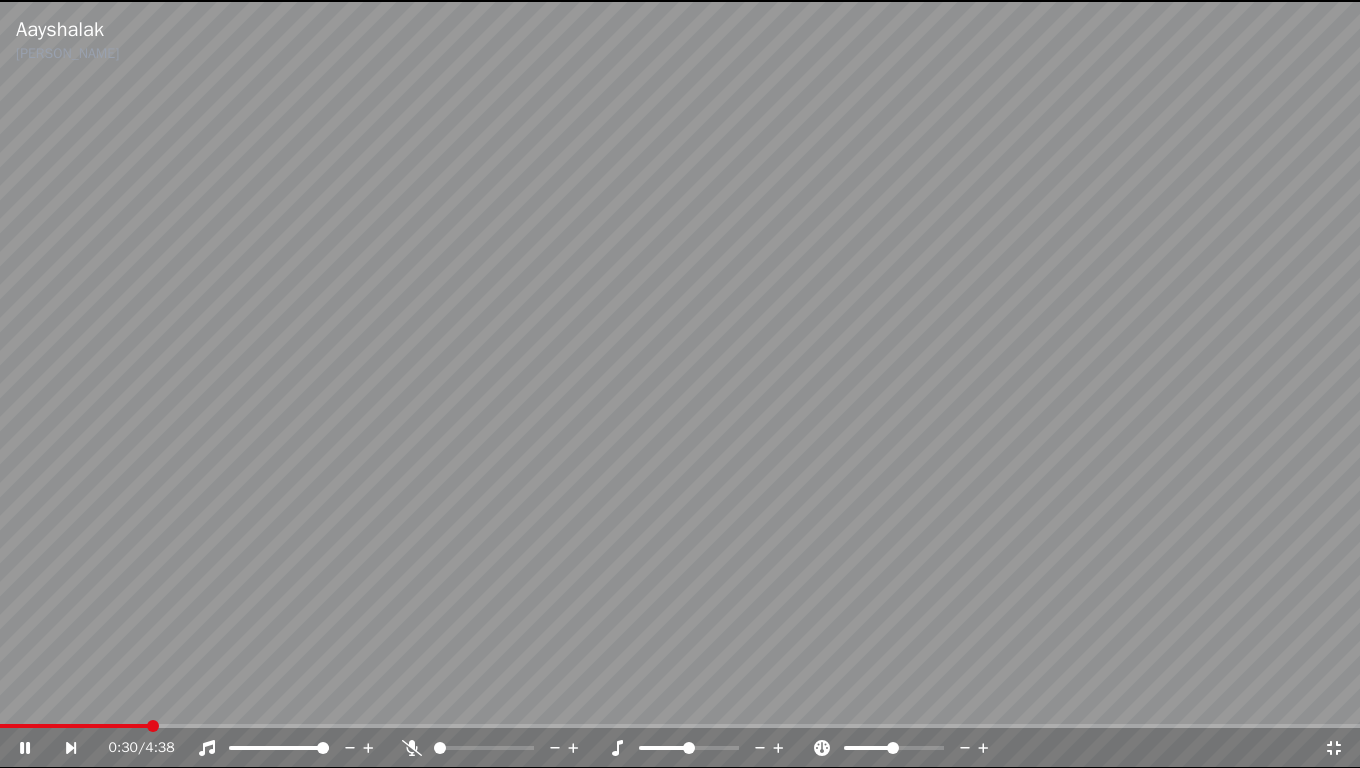 click 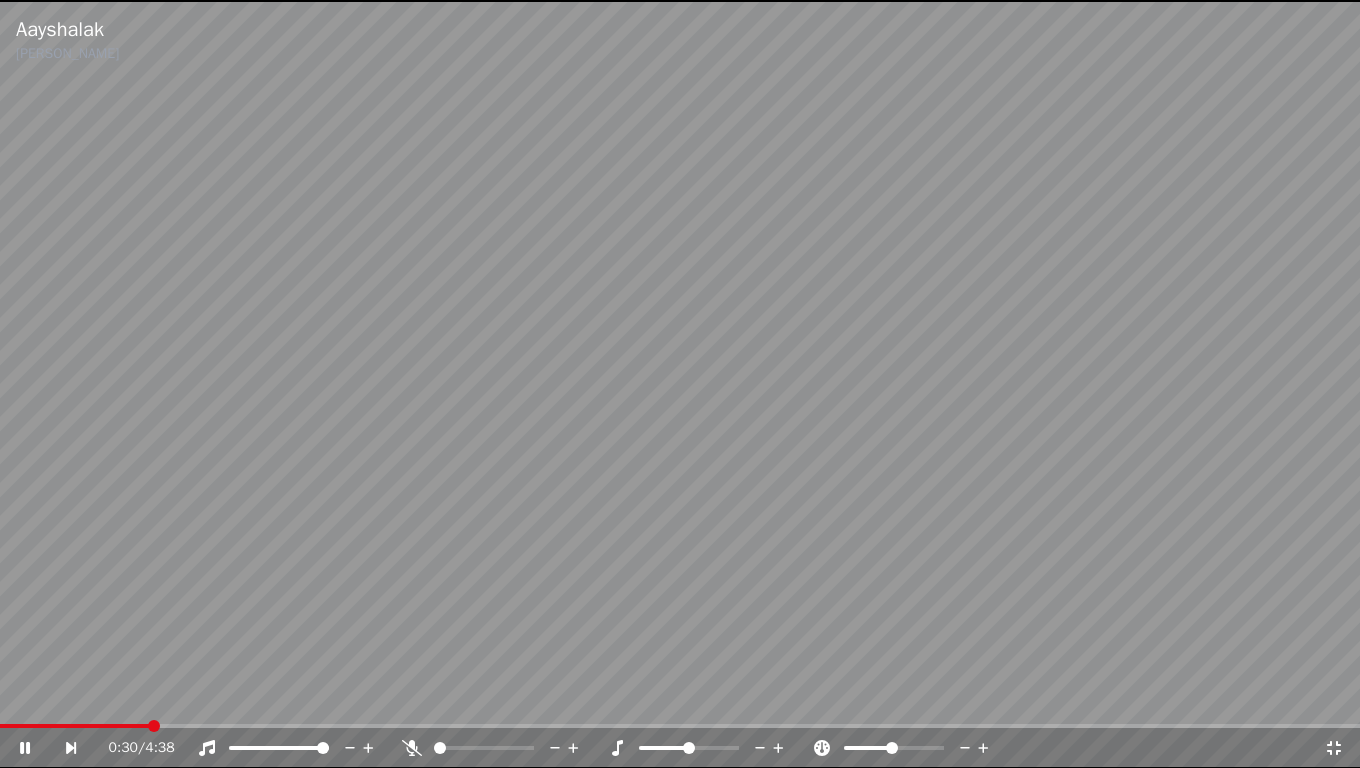 click 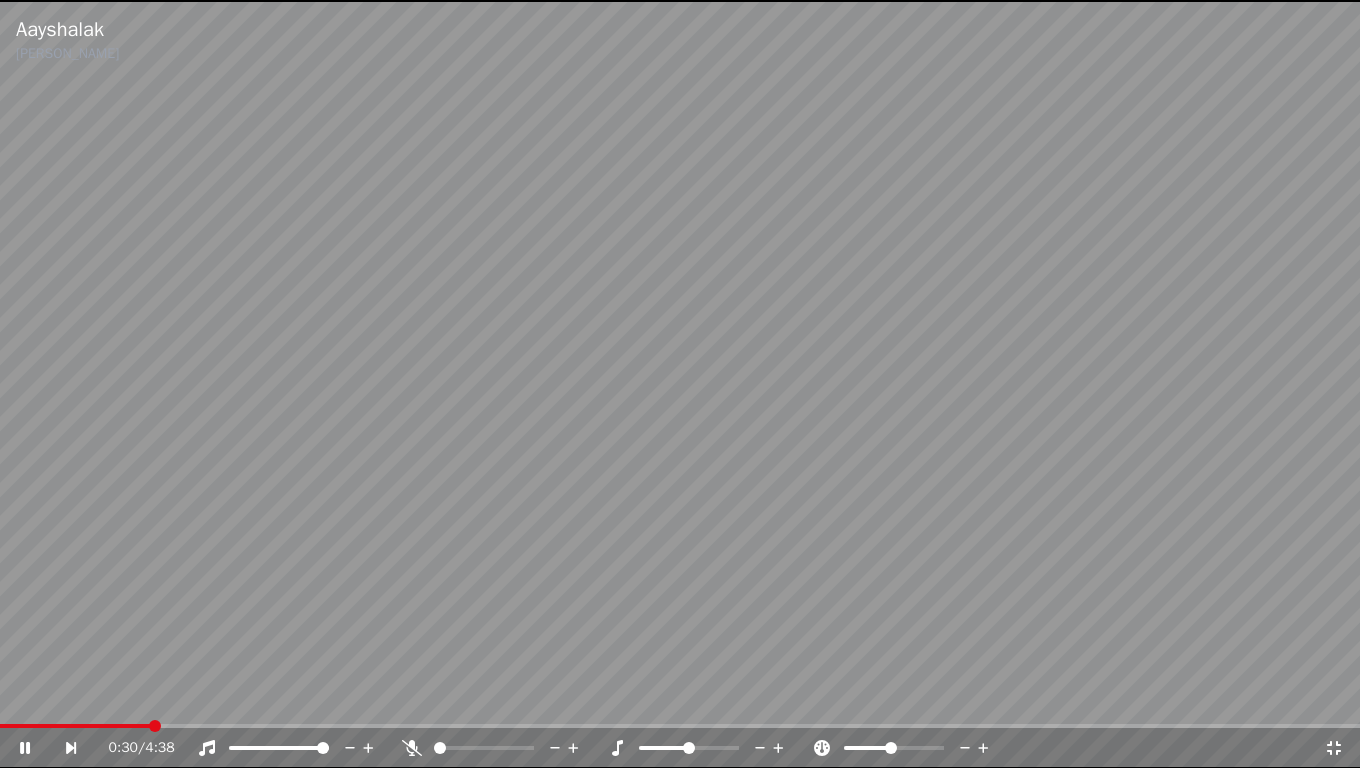 click 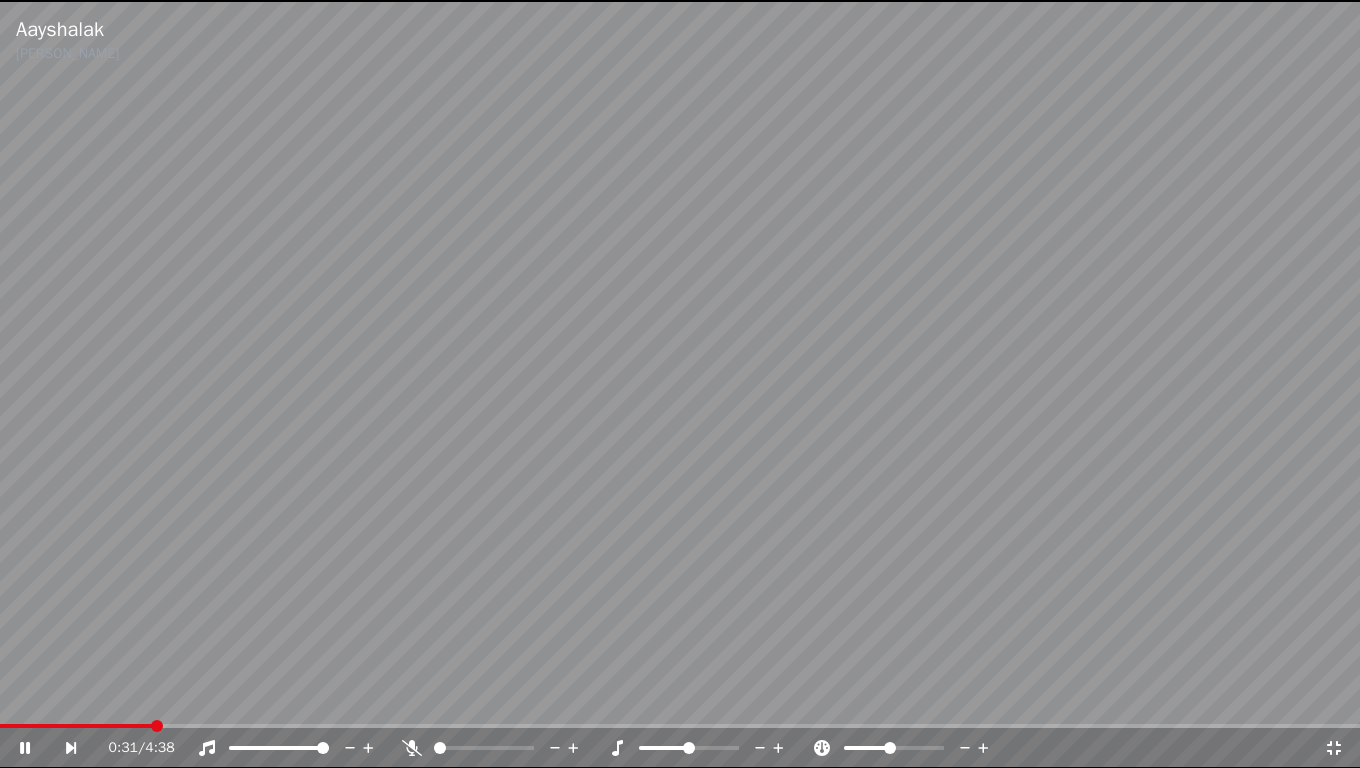 click 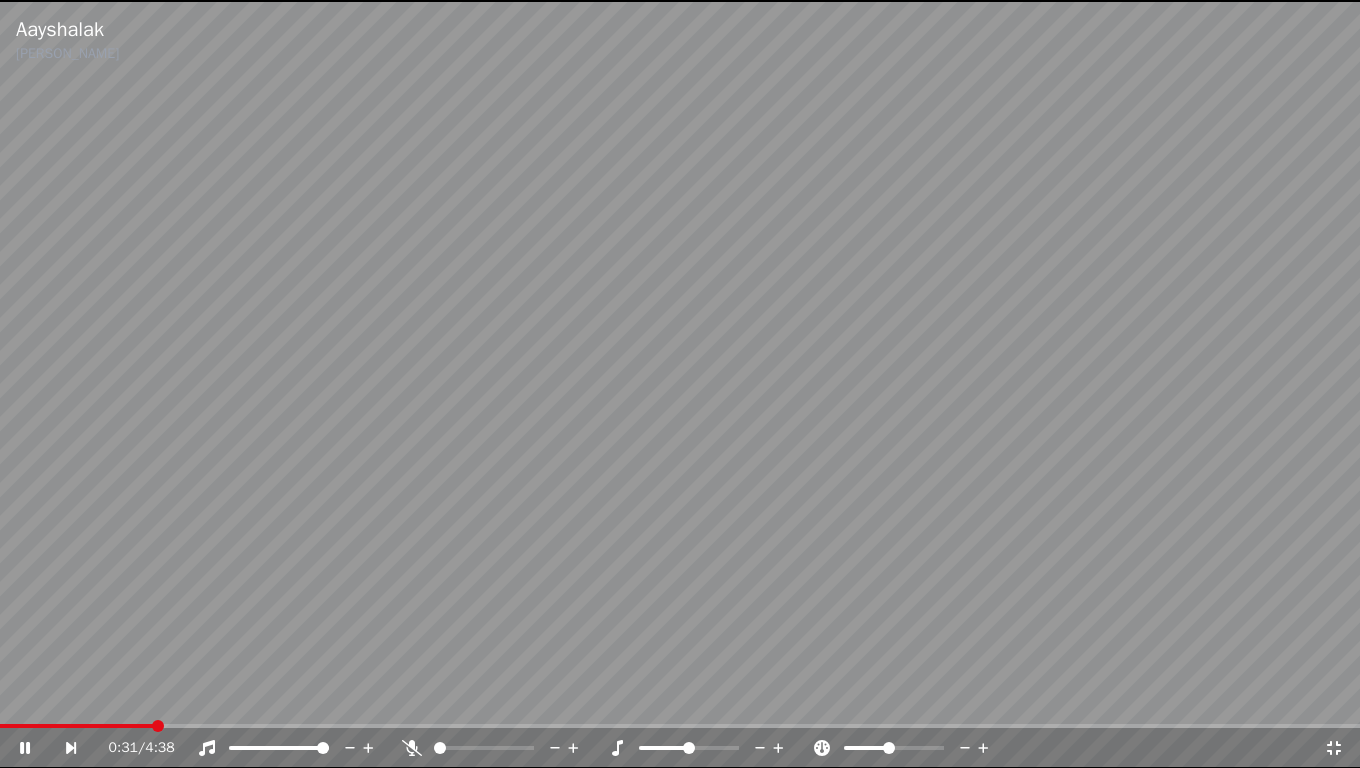 click 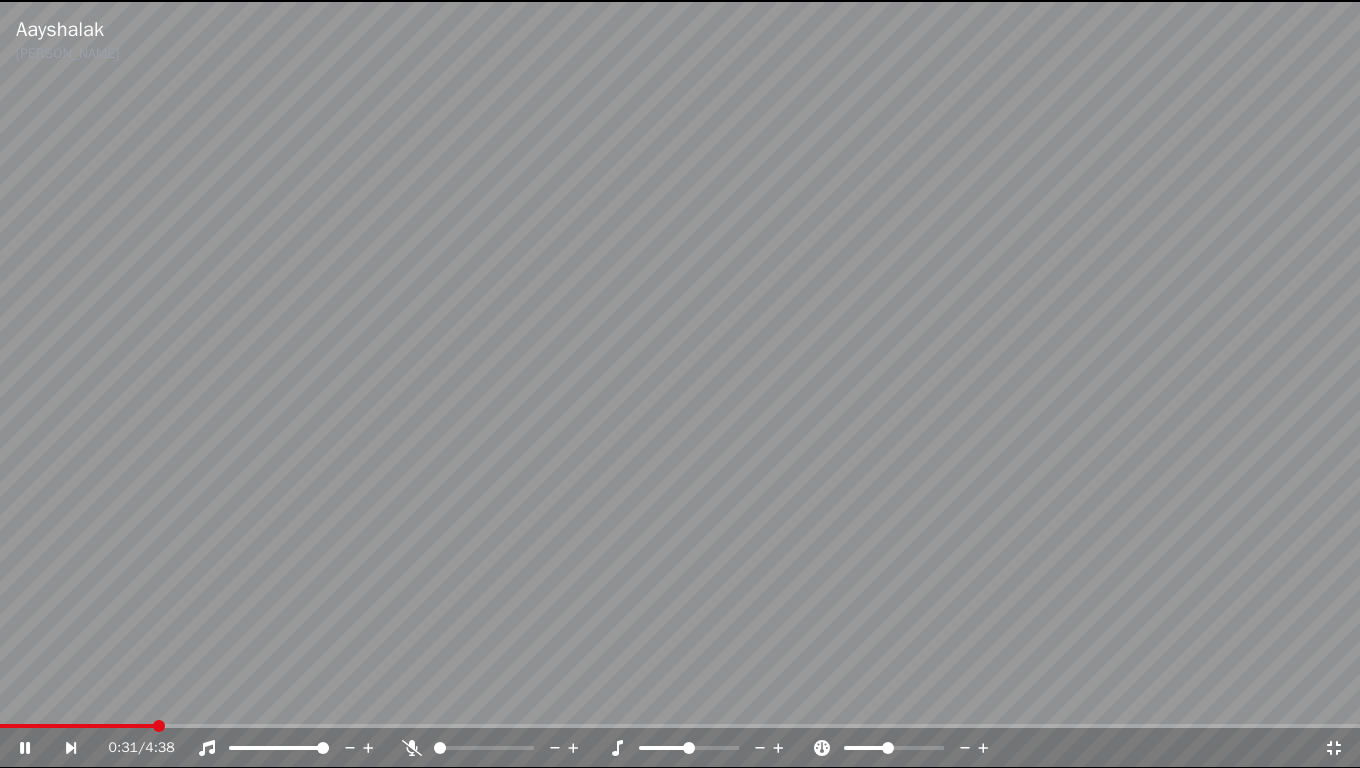 click 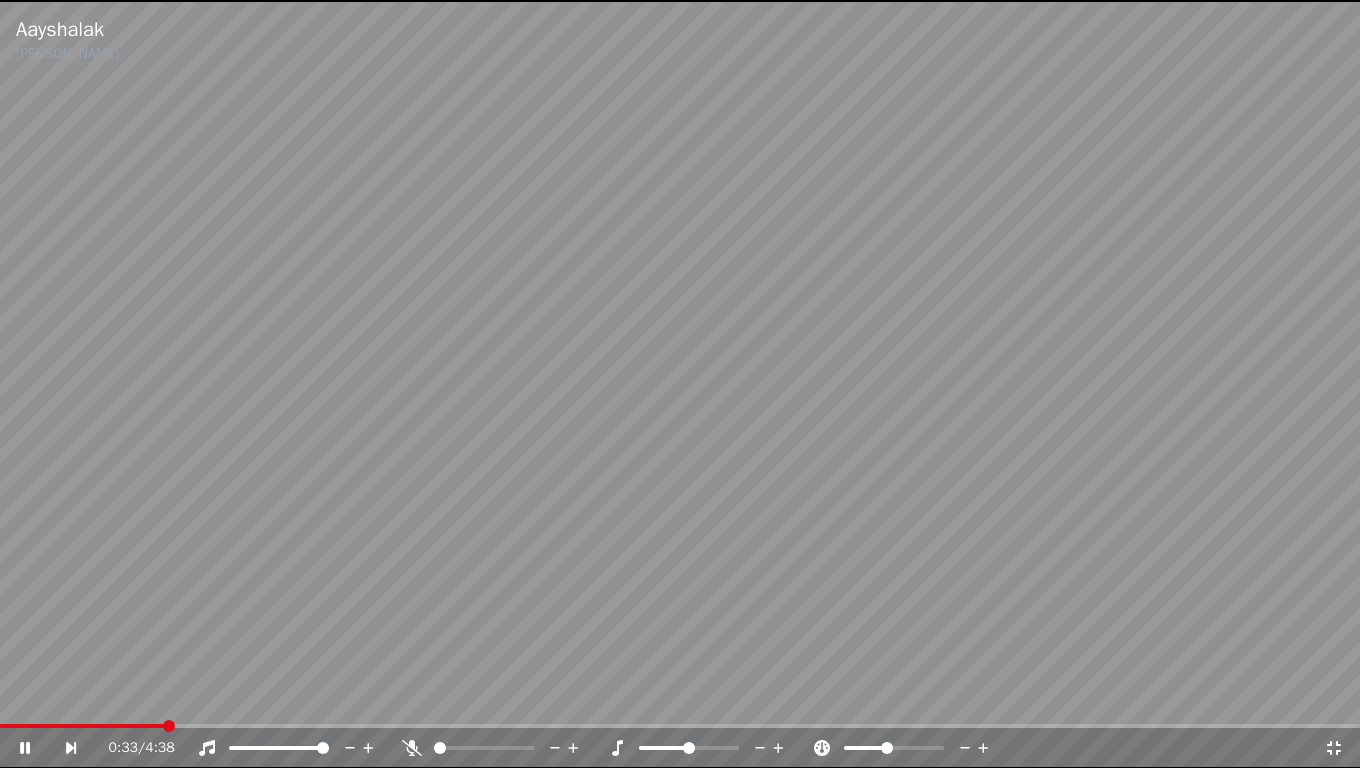 click 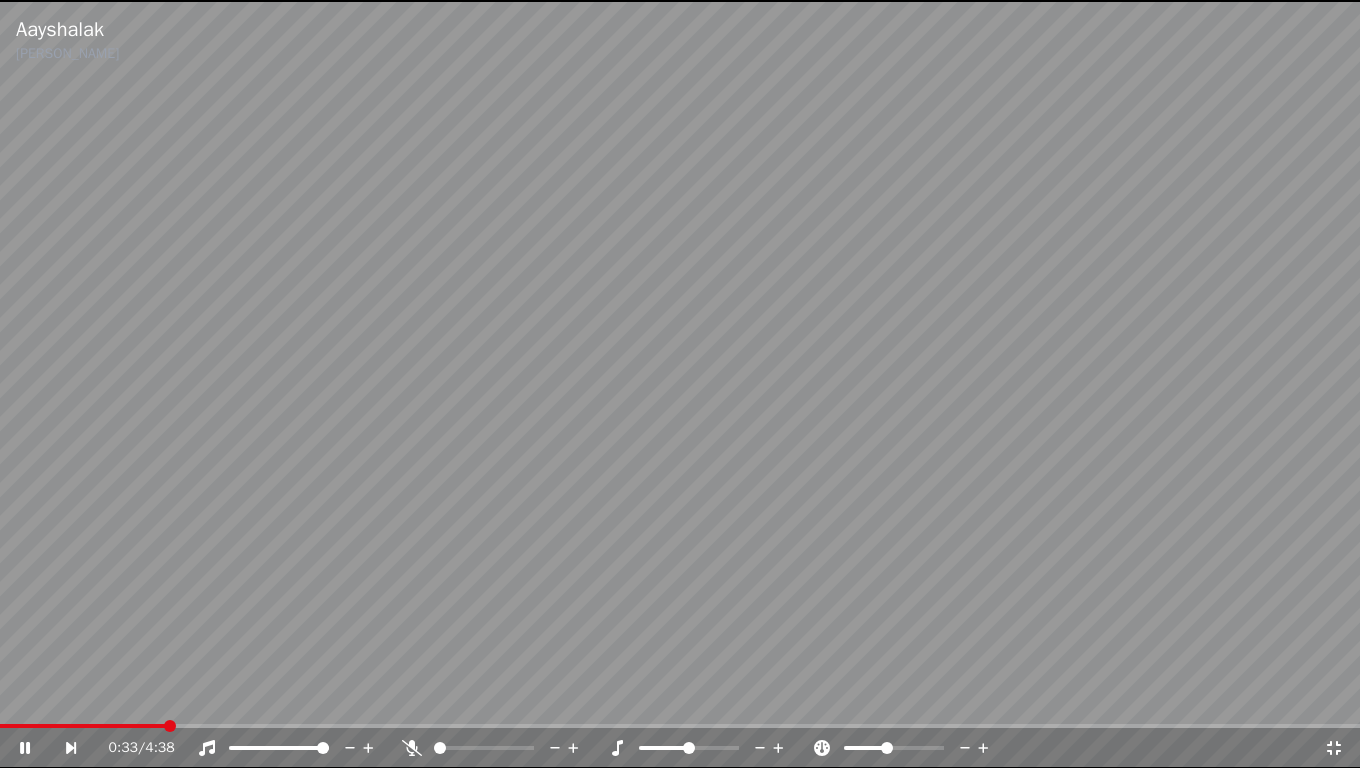click 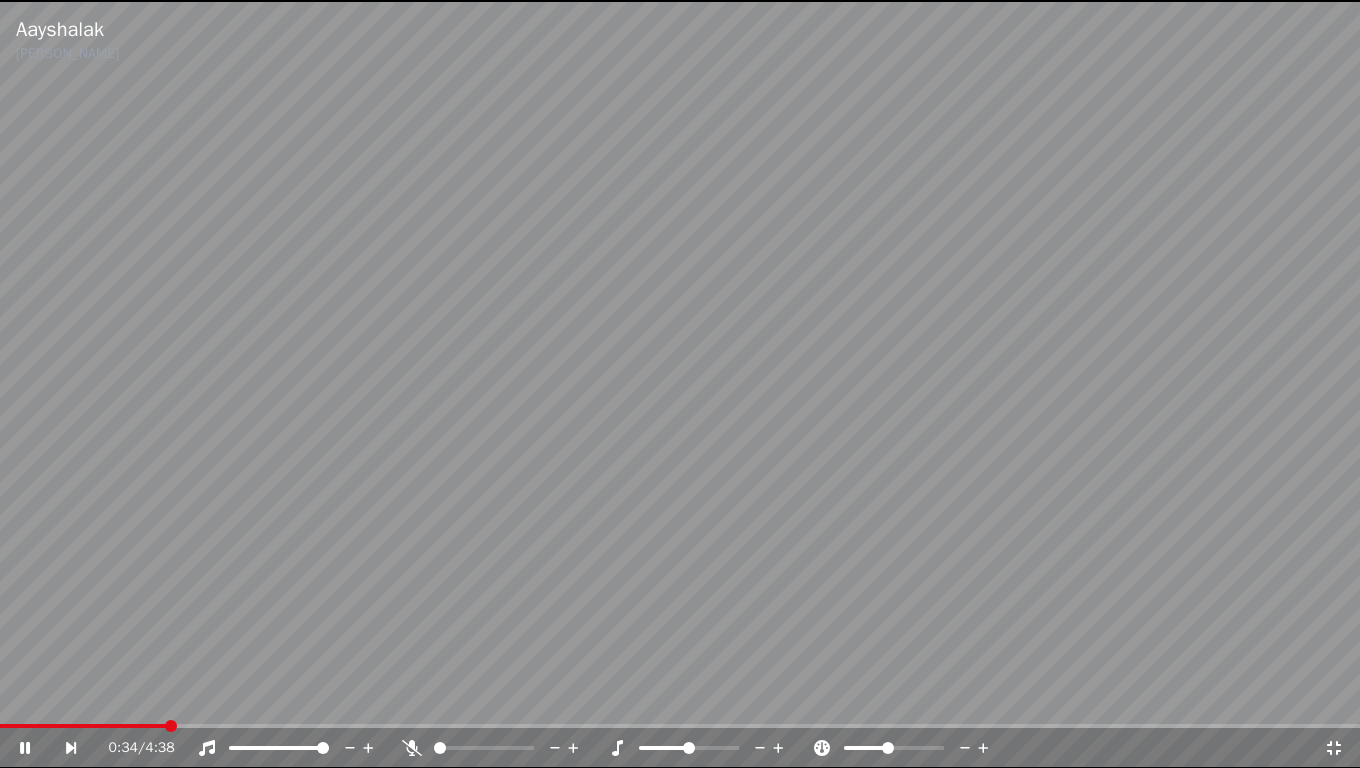 click 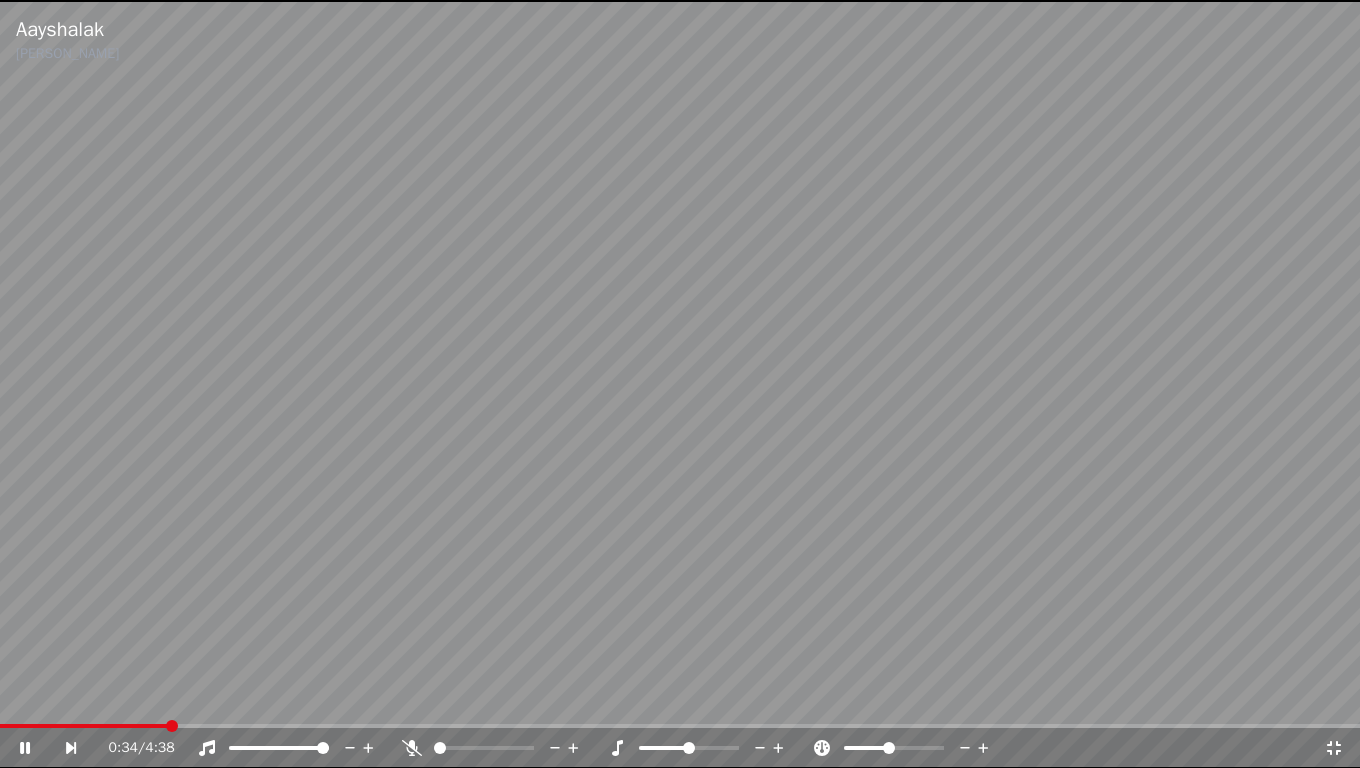 click 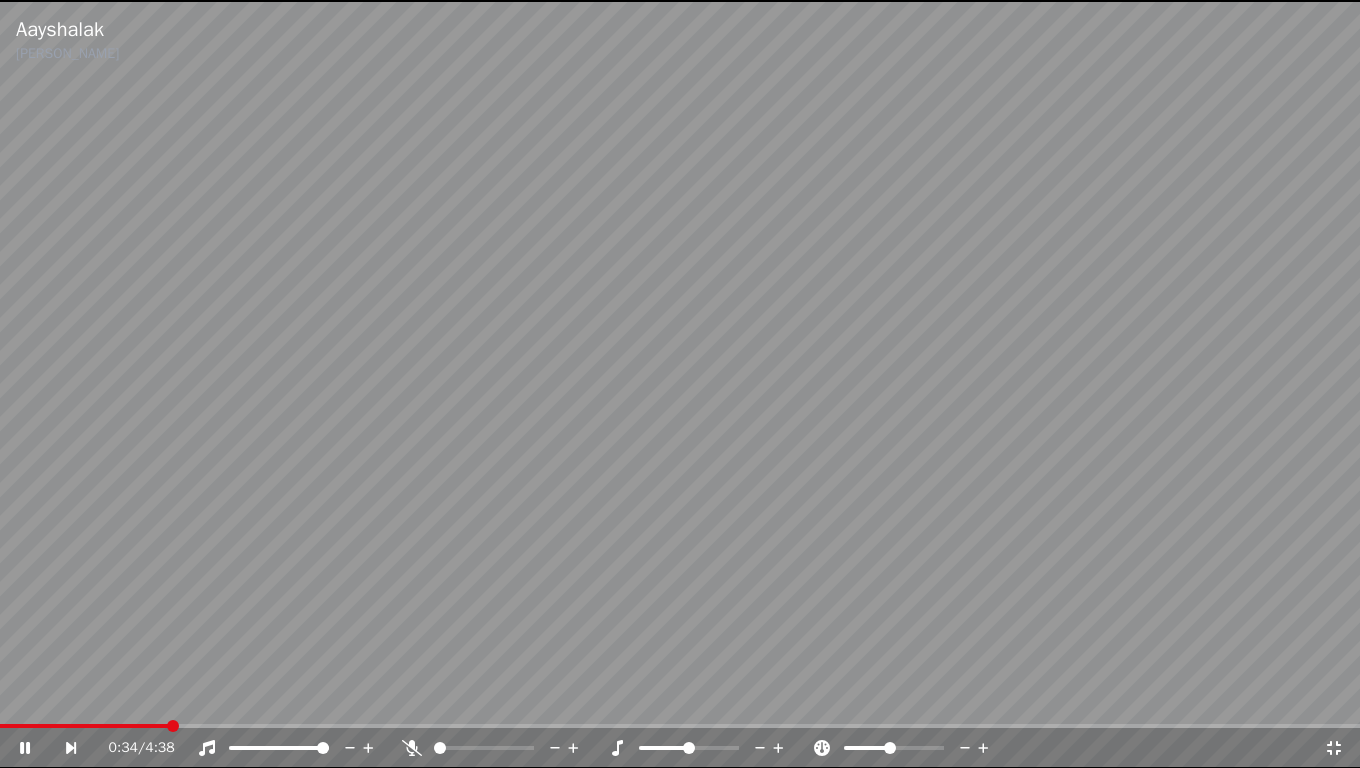 click 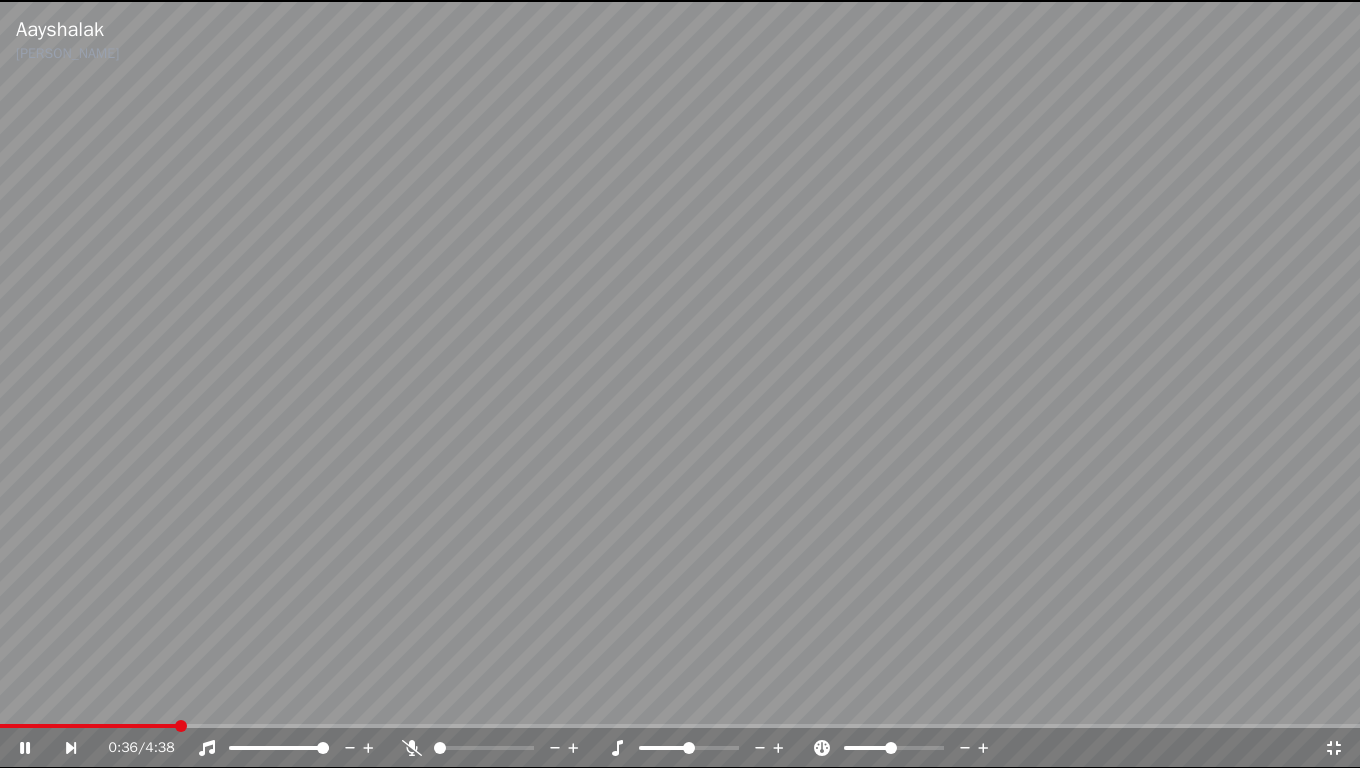 click at bounding box center (502, 748) 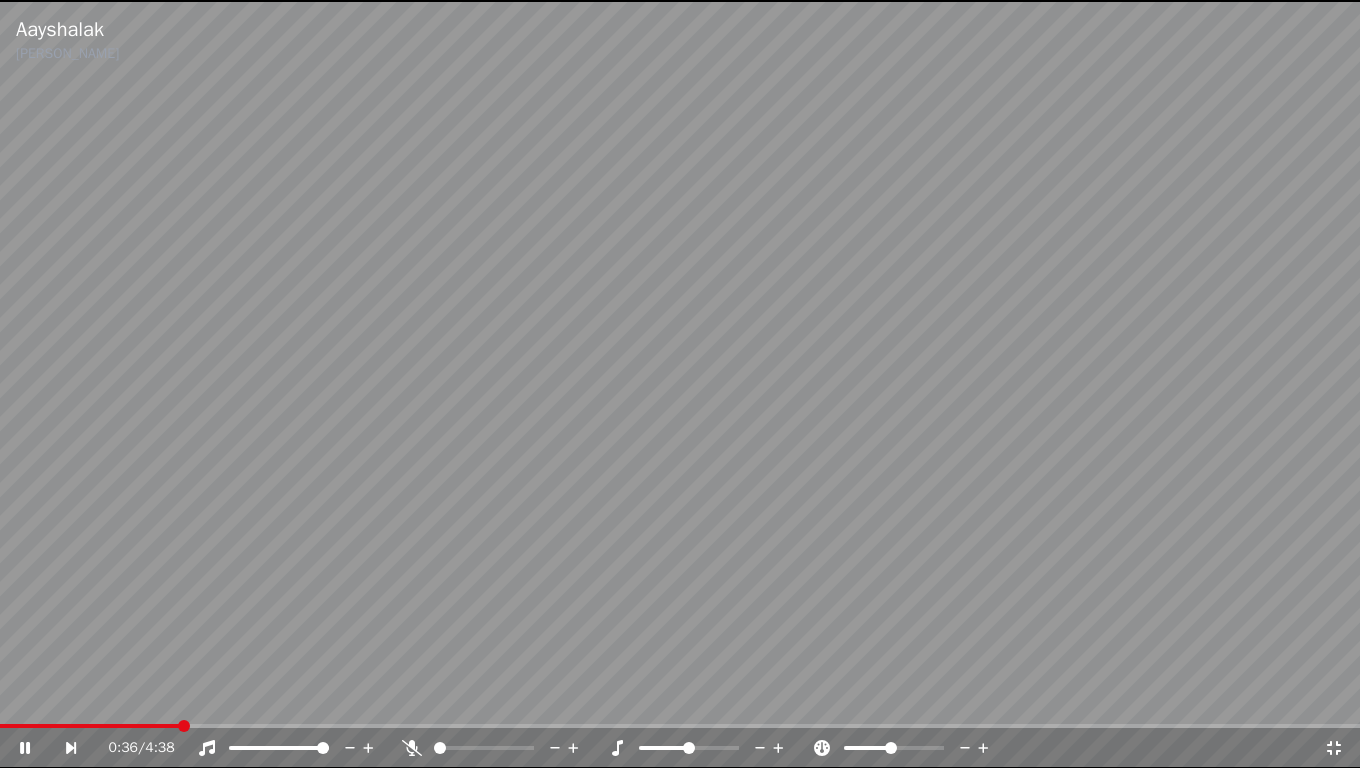 click at bounding box center (502, 748) 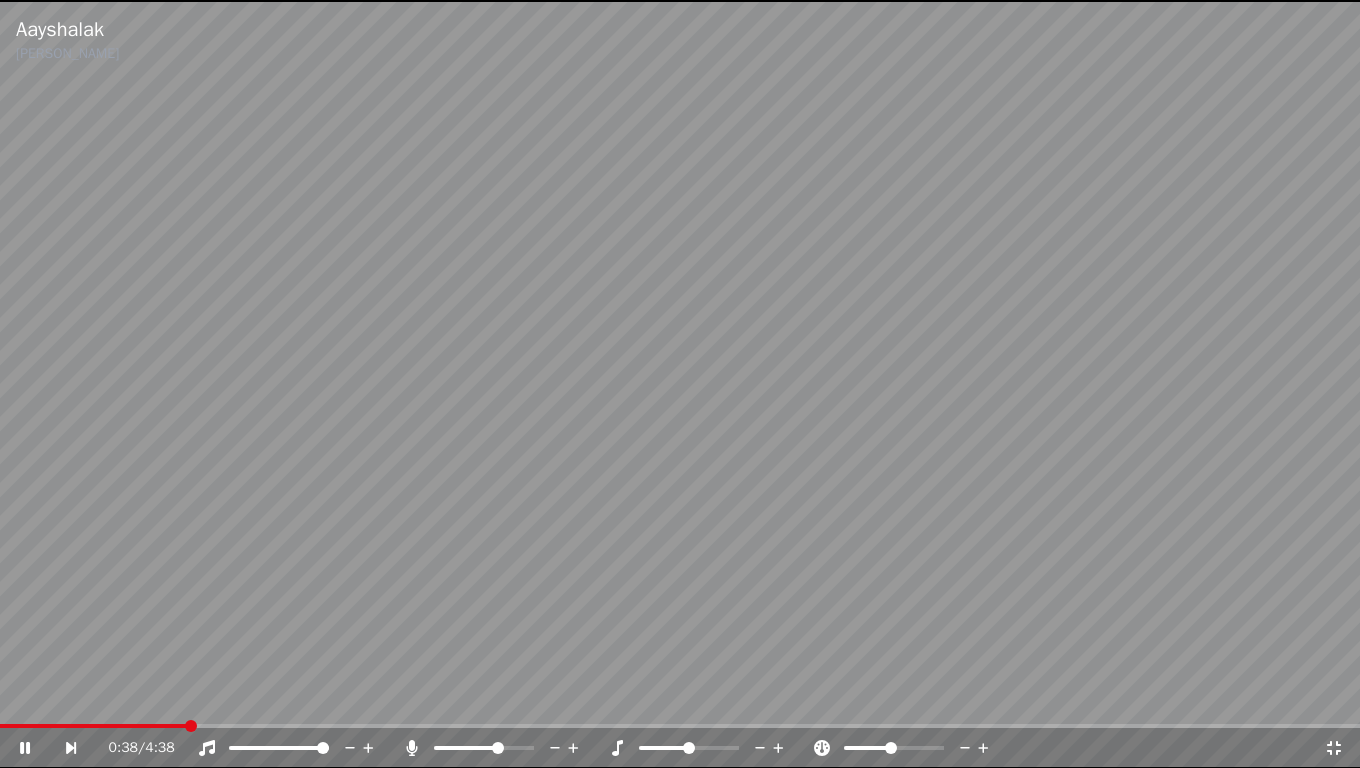 click at bounding box center [484, 748] 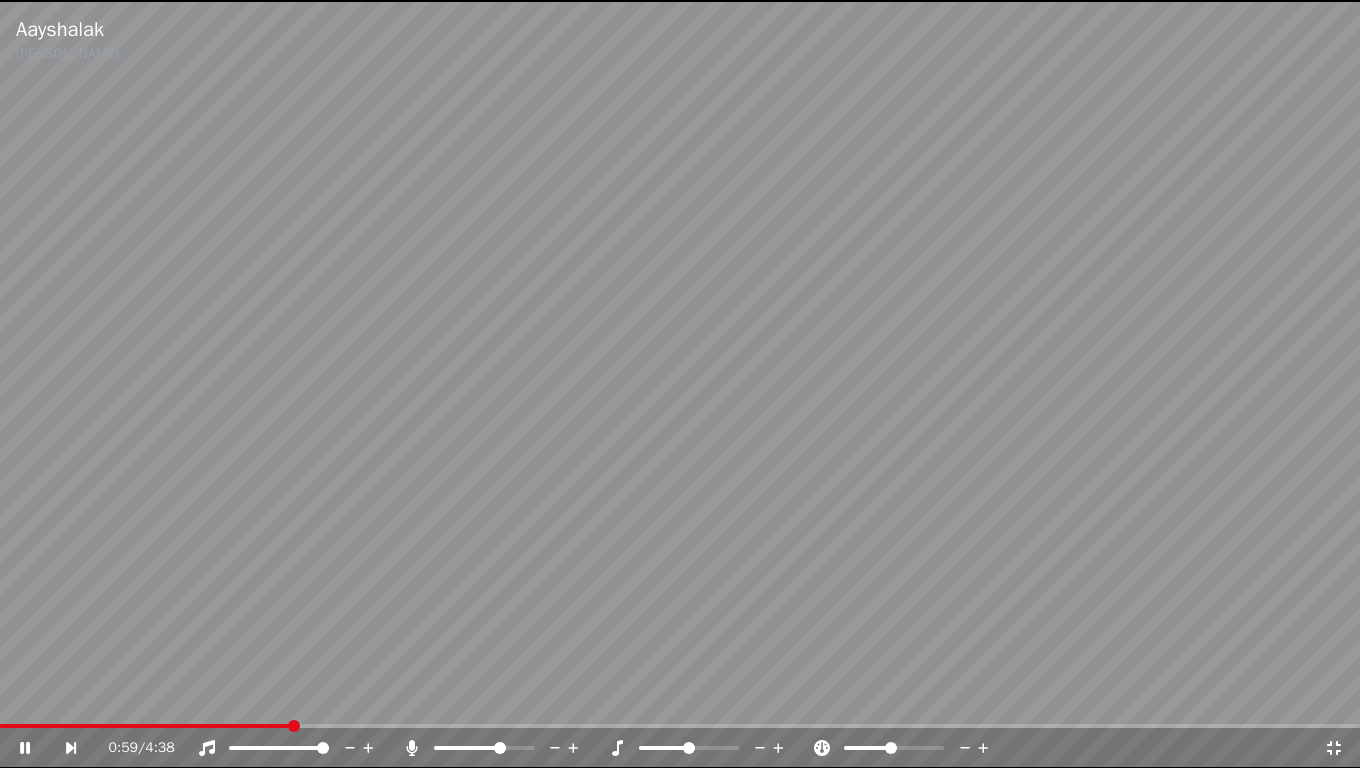 drag, startPoint x: 457, startPoint y: 744, endPoint x: 380, endPoint y: 744, distance: 77 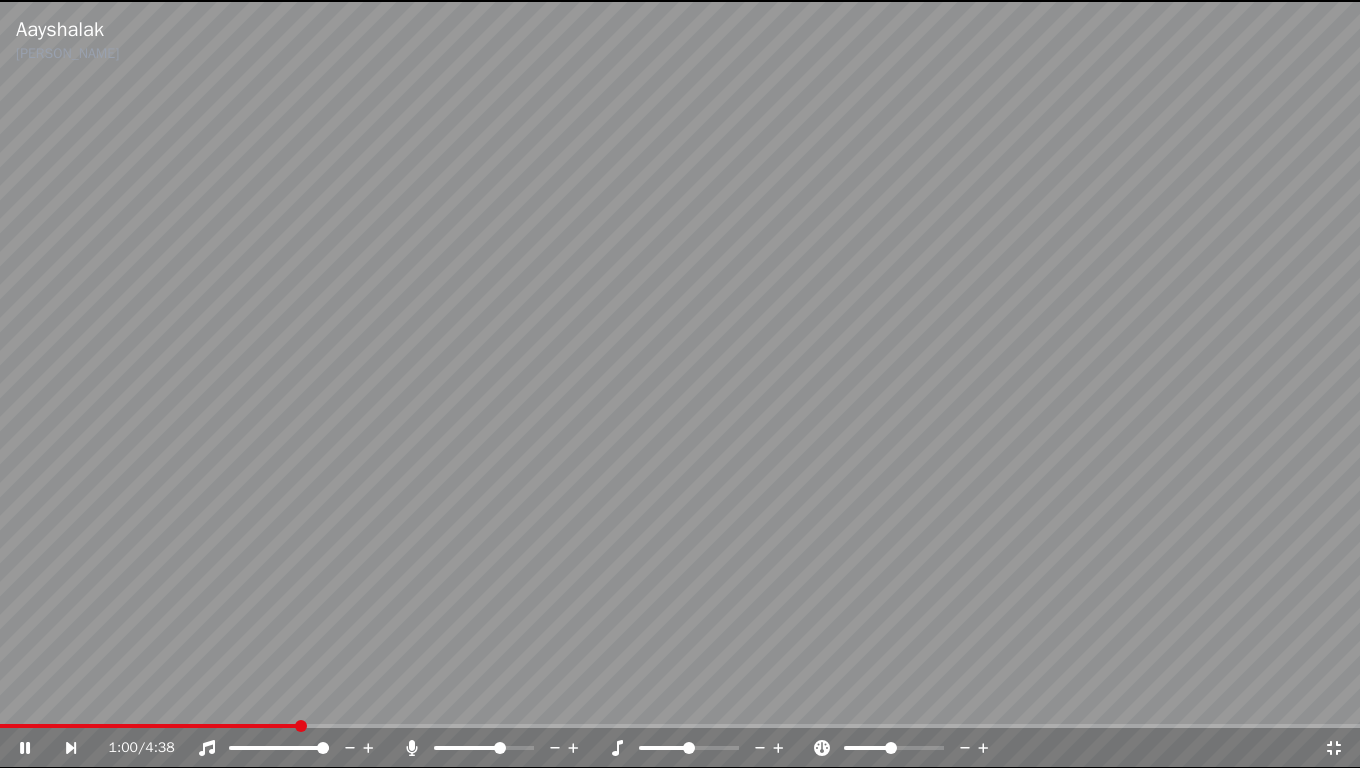 click at bounding box center (468, 748) 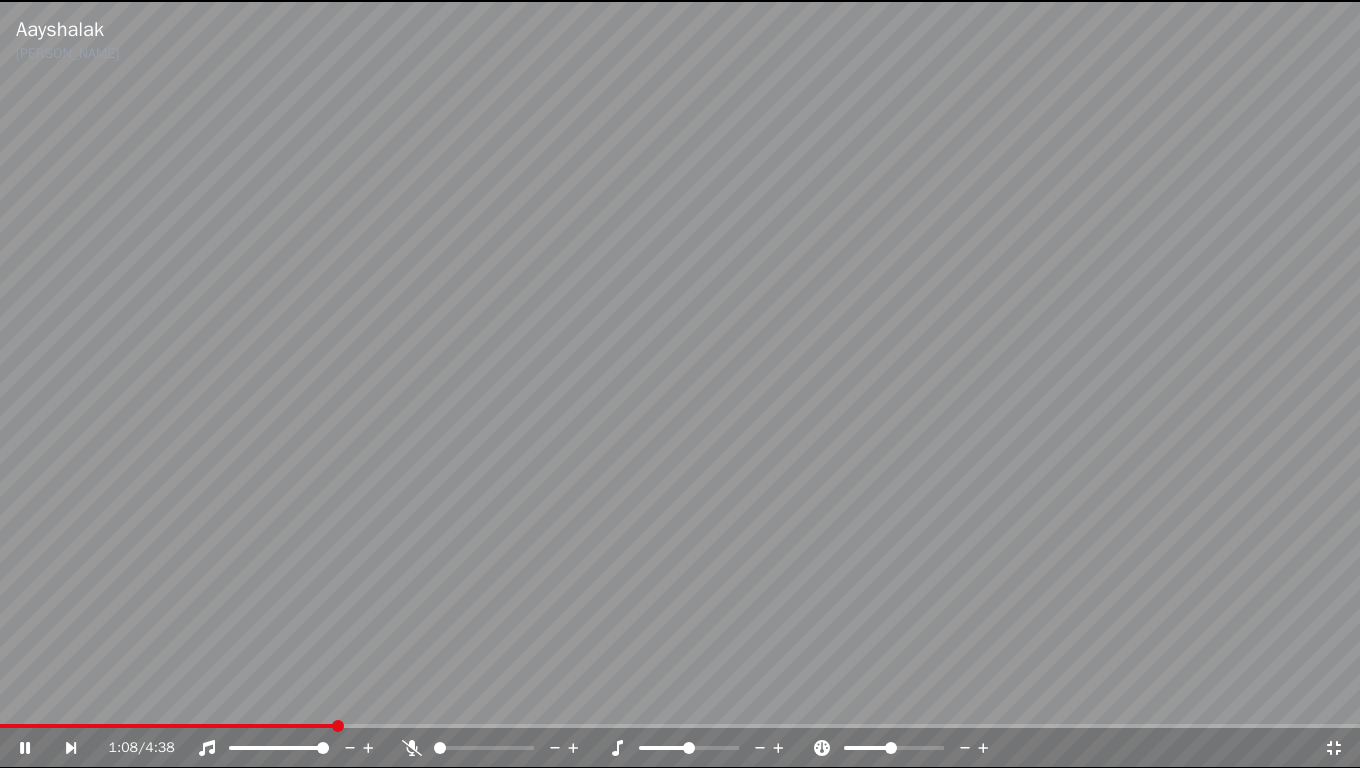 click at bounding box center [440, 748] 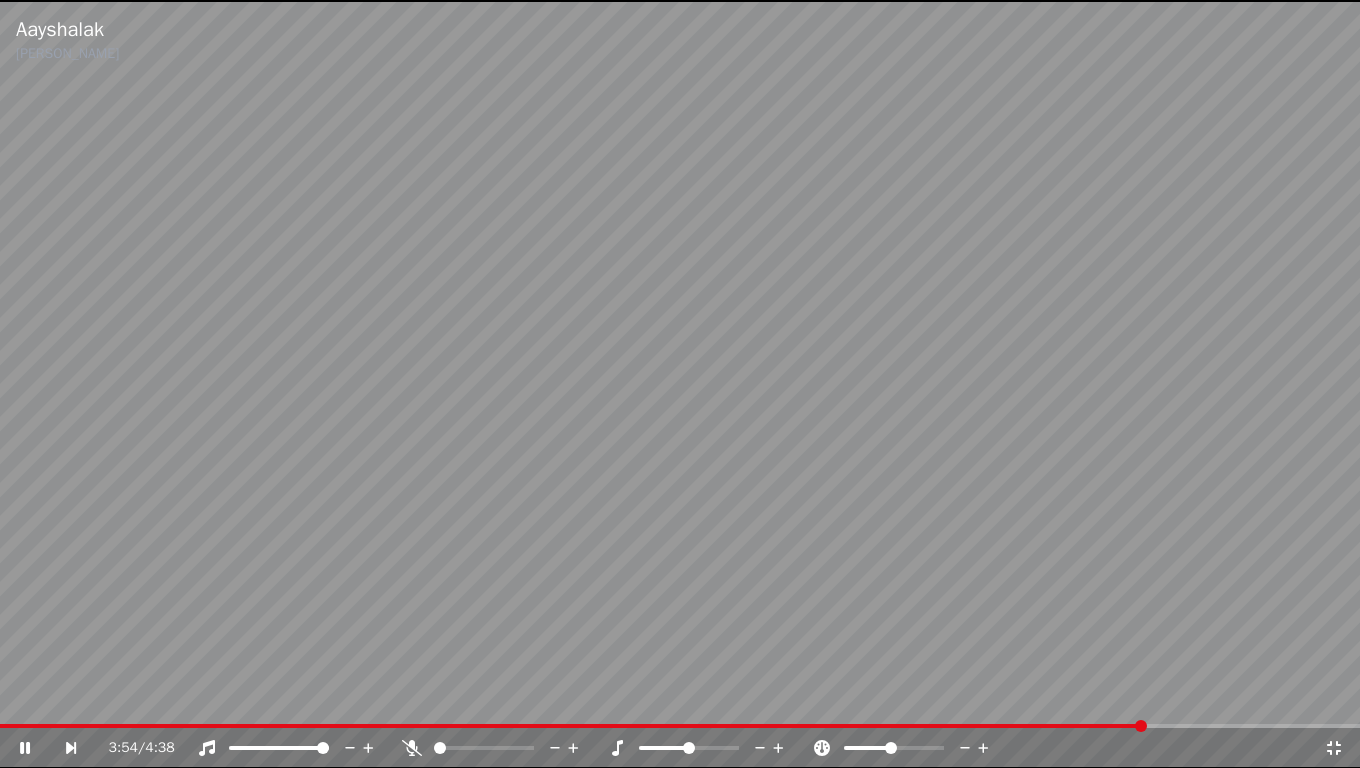 click 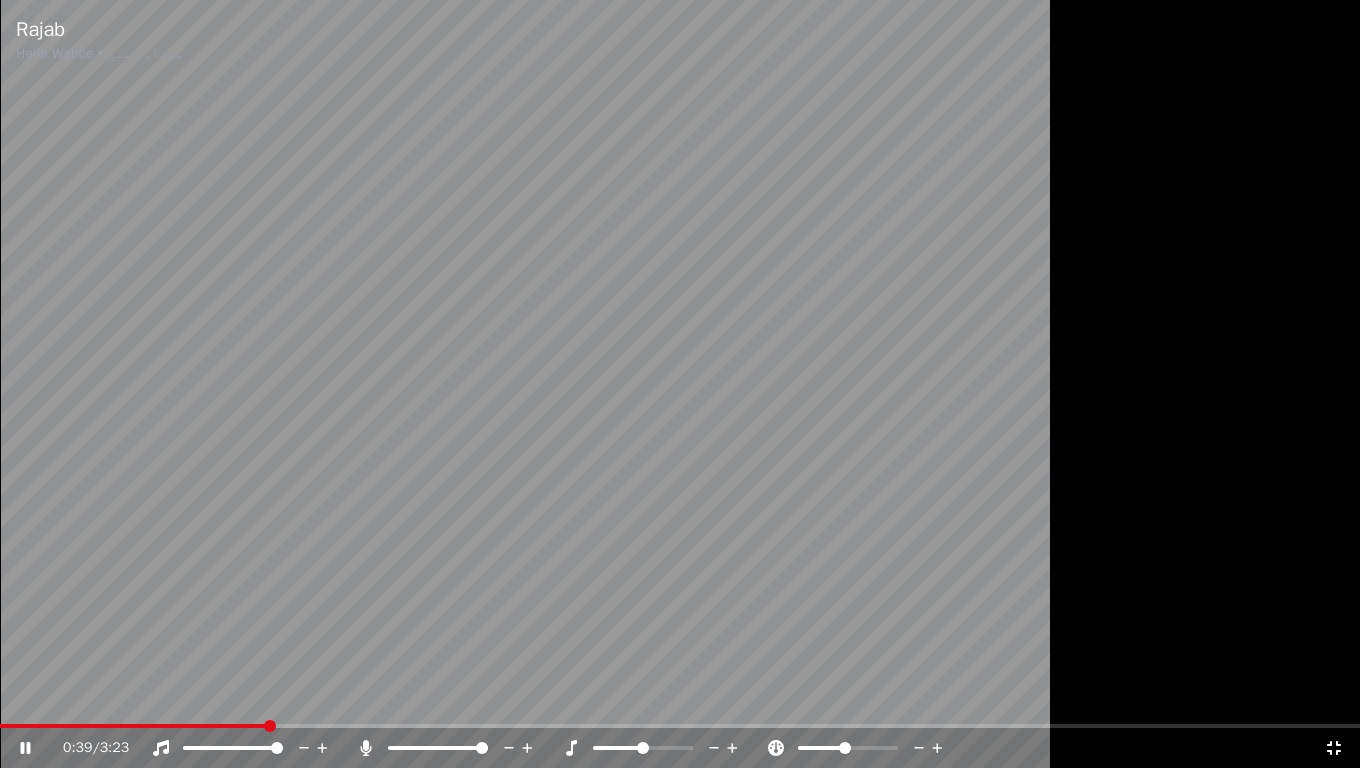 click 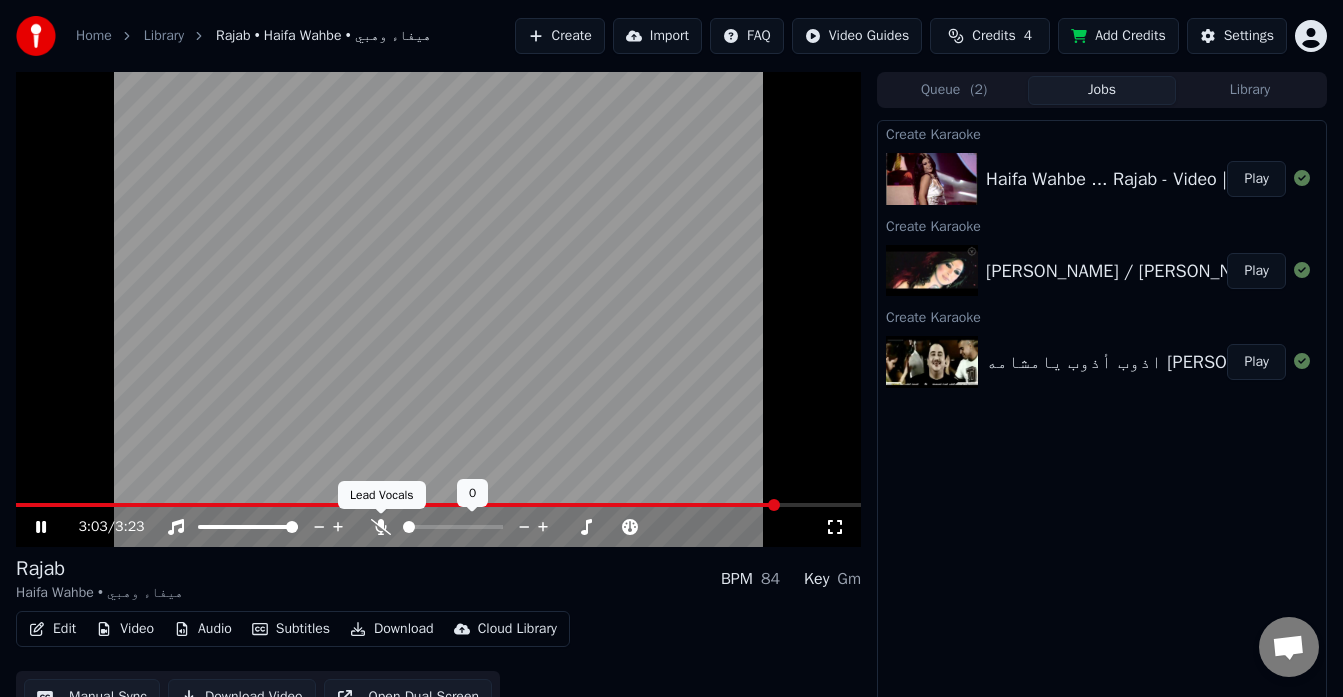 click 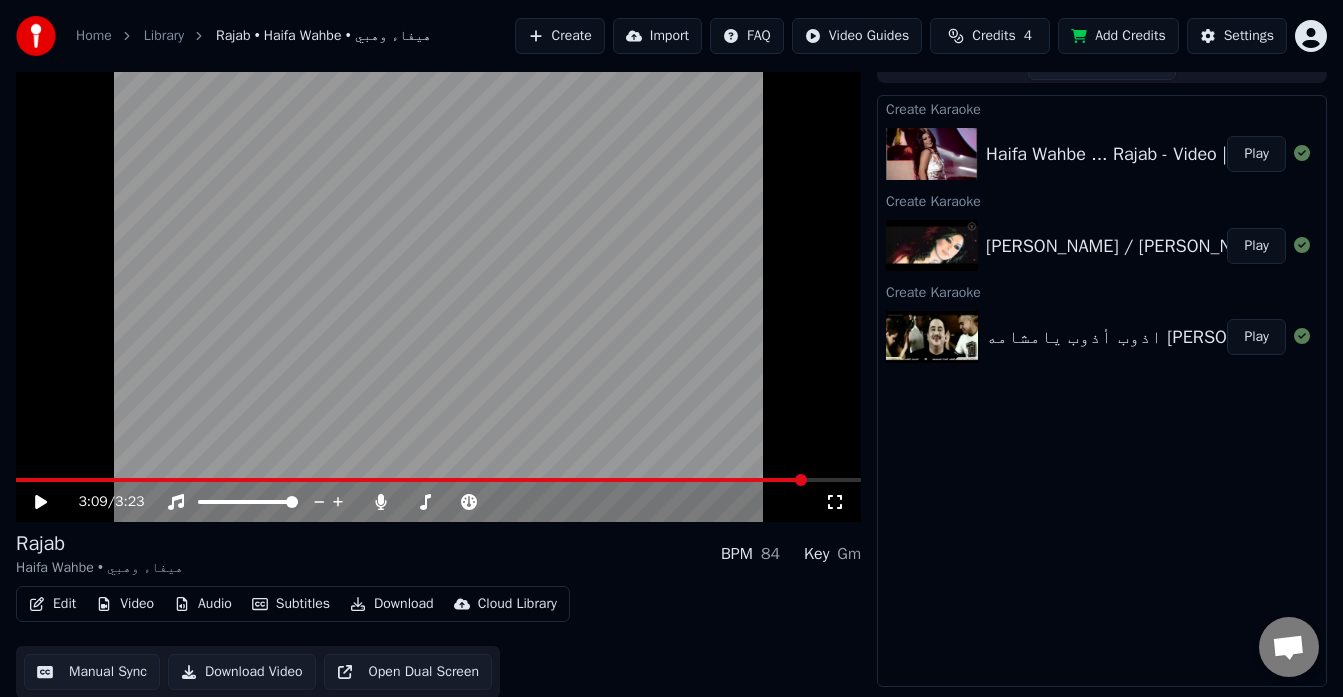 scroll, scrollTop: 26, scrollLeft: 0, axis: vertical 